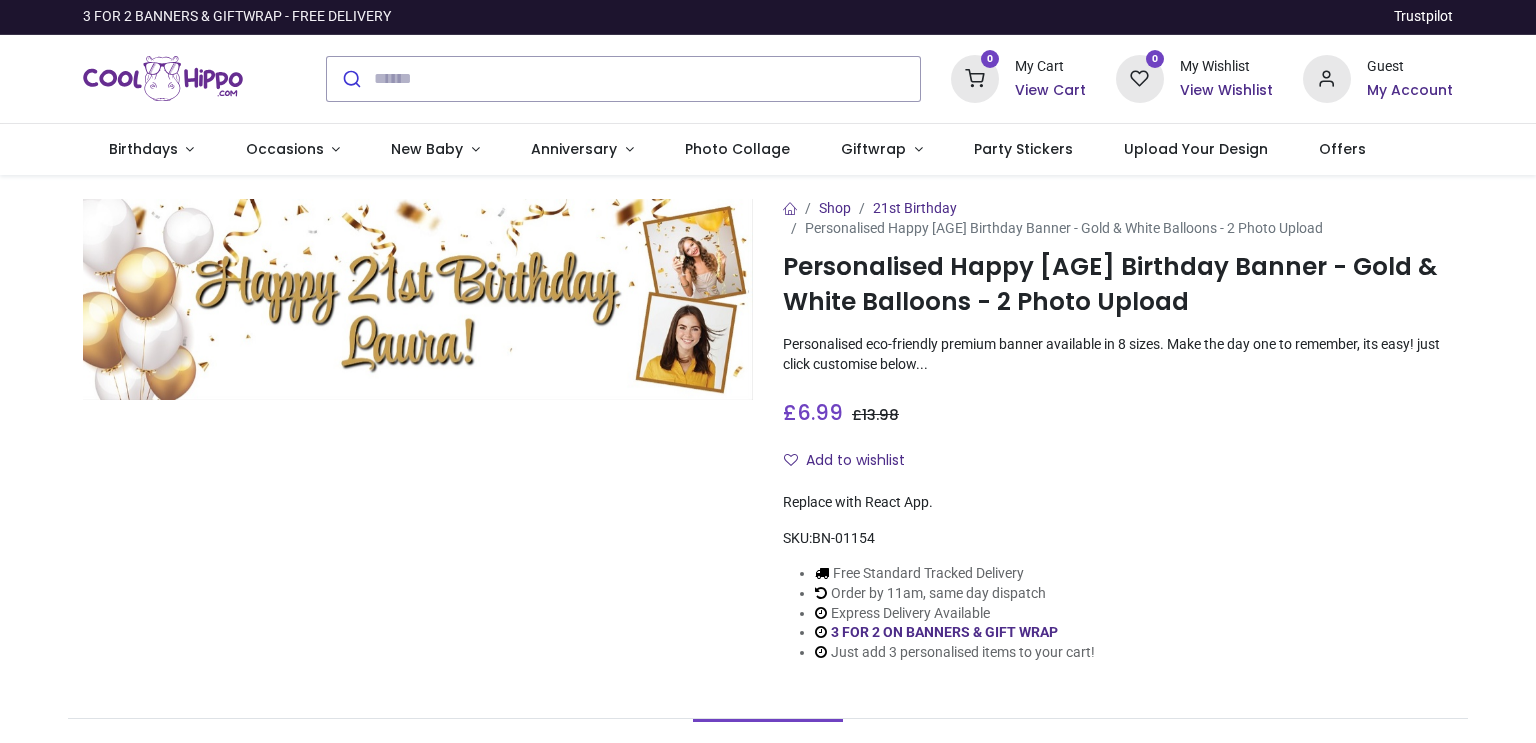 scroll, scrollTop: 0, scrollLeft: 0, axis: both 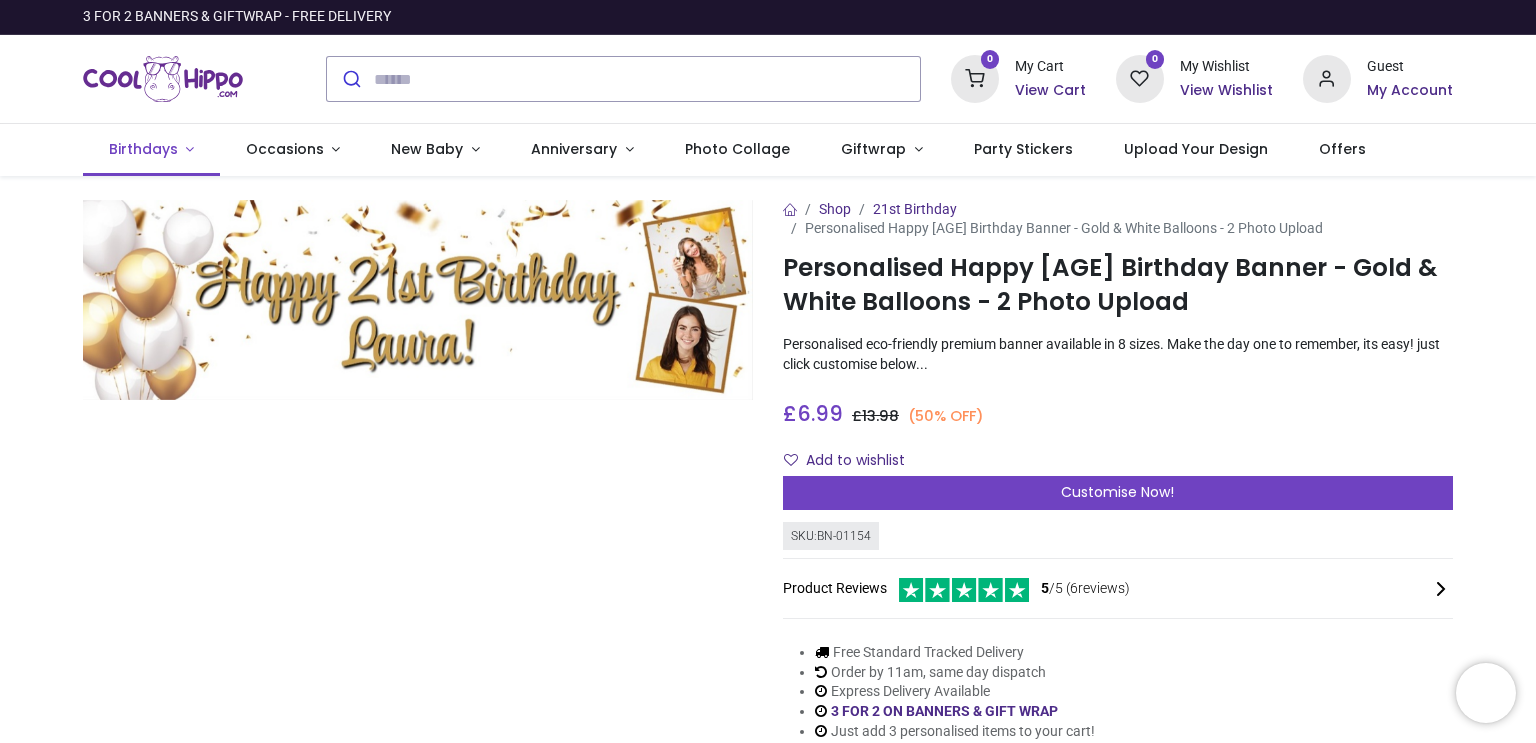 click on "Birthdays" at bounding box center [151, 150] 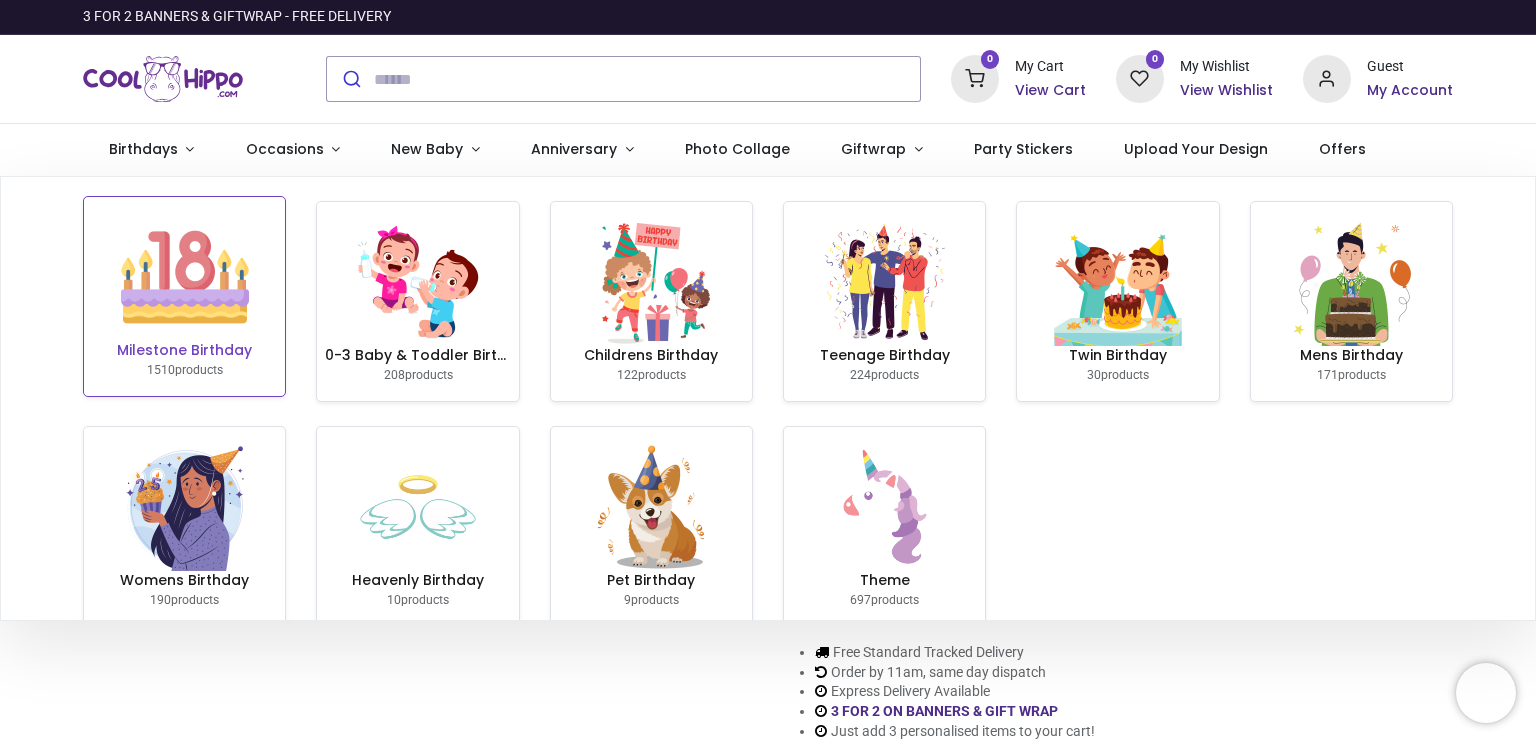 click on "Milestone Birthday" at bounding box center [184, 351] 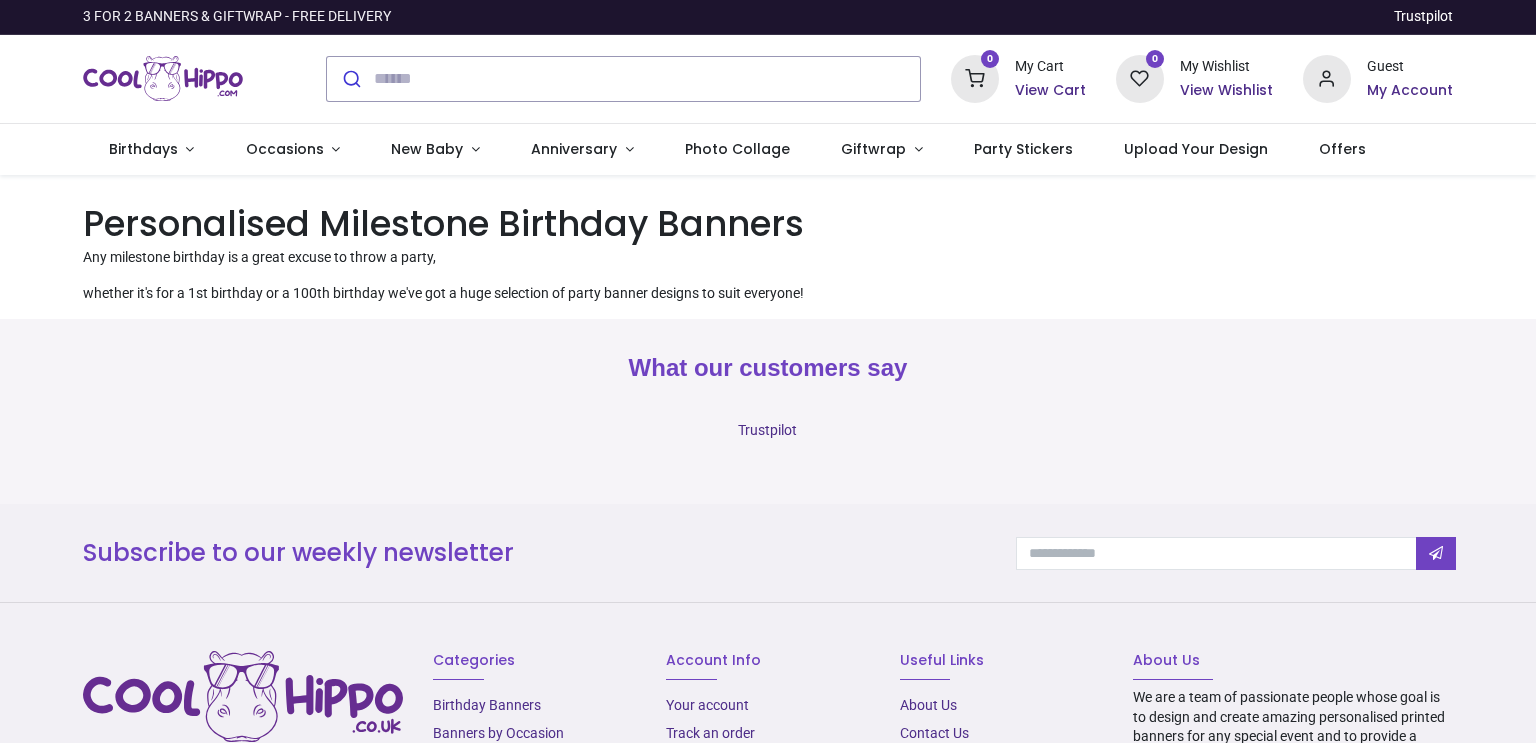scroll, scrollTop: 0, scrollLeft: 0, axis: both 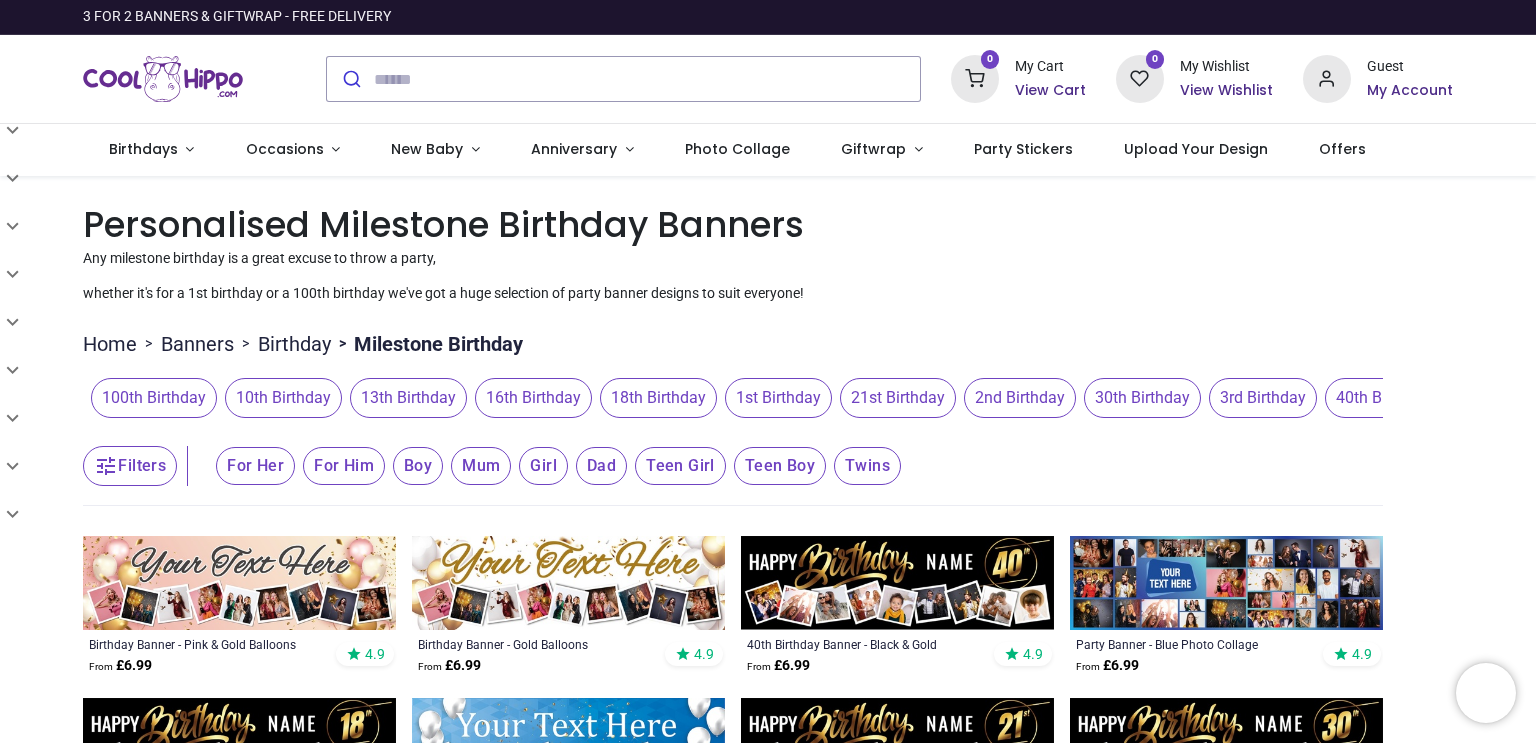 click on "21st Birthday" at bounding box center (898, 398) 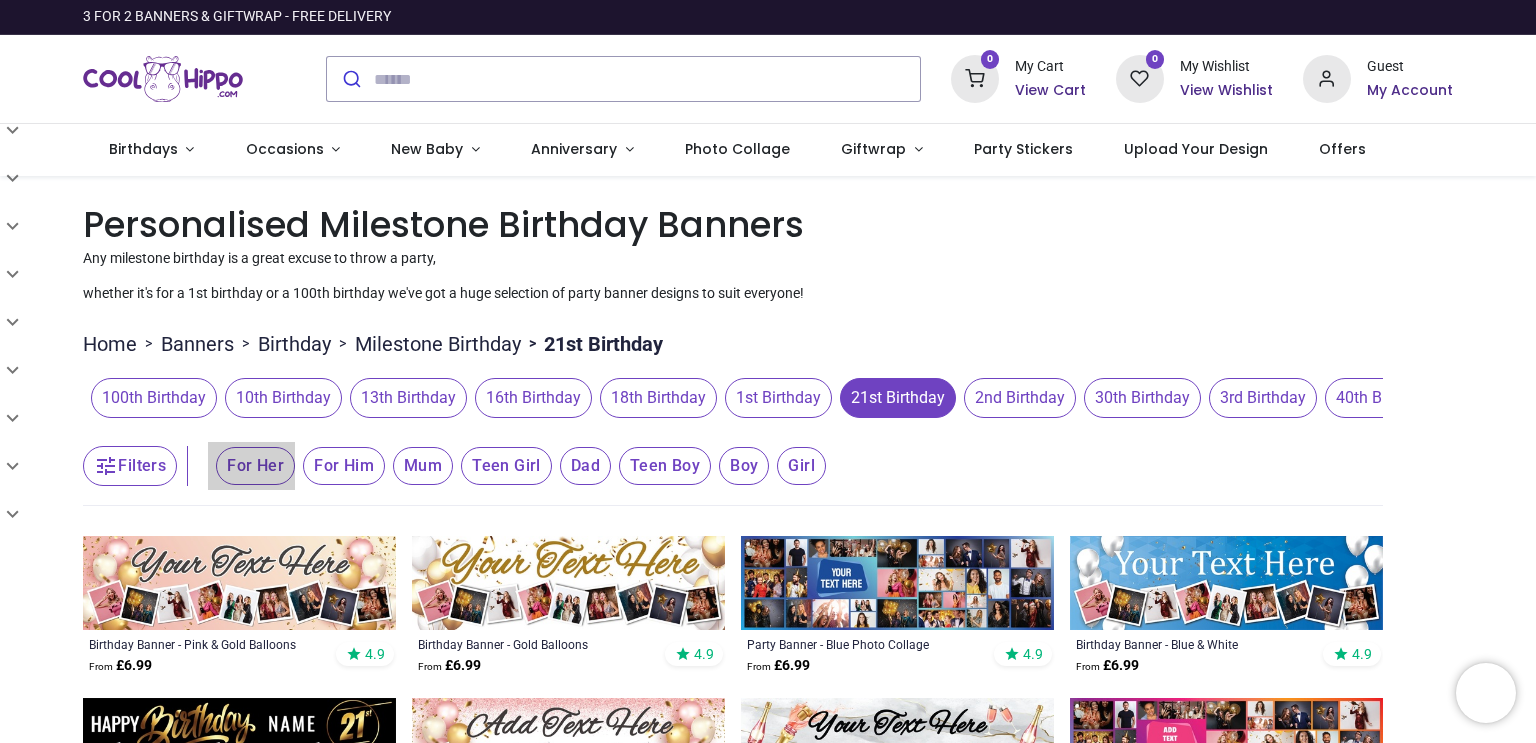click on "For Her" at bounding box center (255, 466) 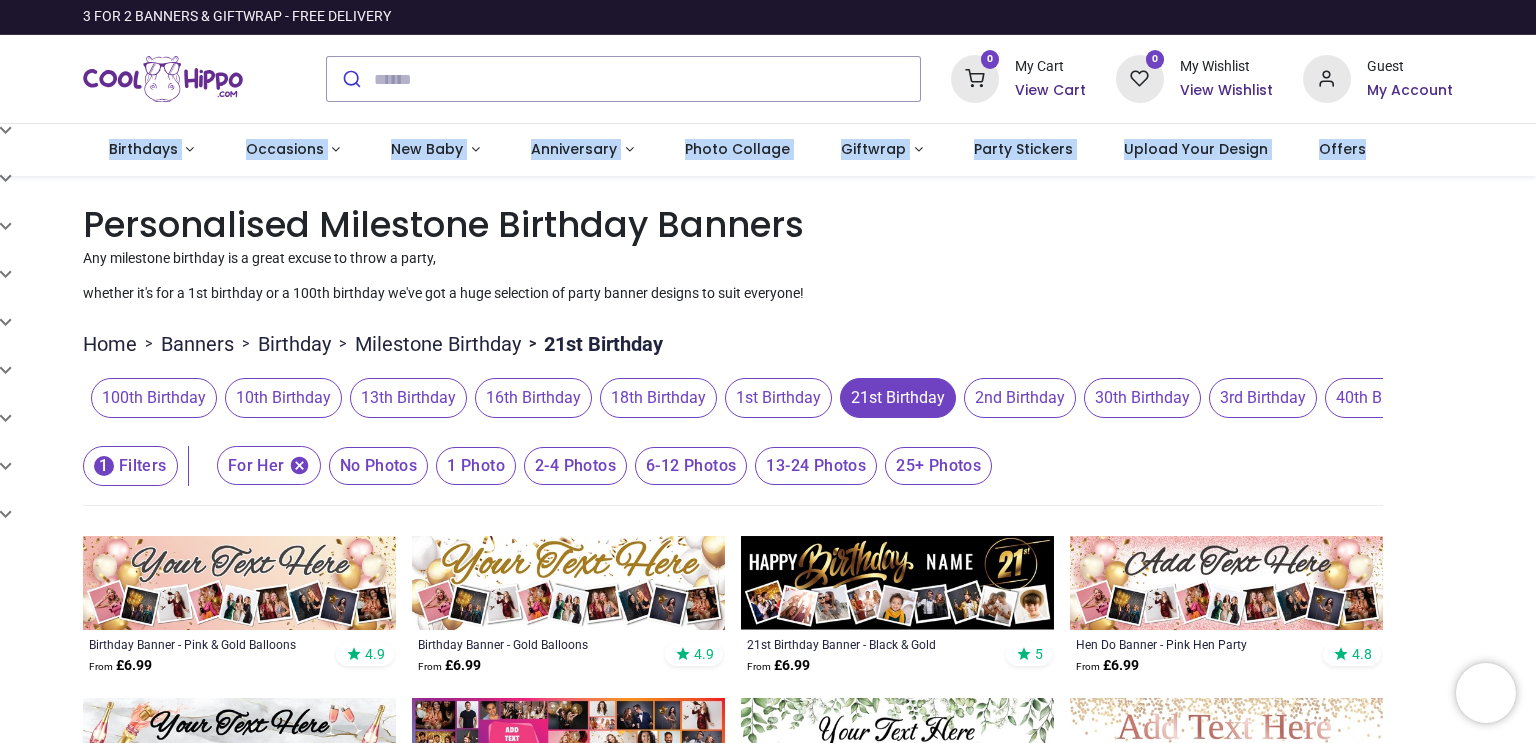 drag, startPoint x: 1532, startPoint y: 98, endPoint x: 1535, endPoint y: 135, distance: 37.12142 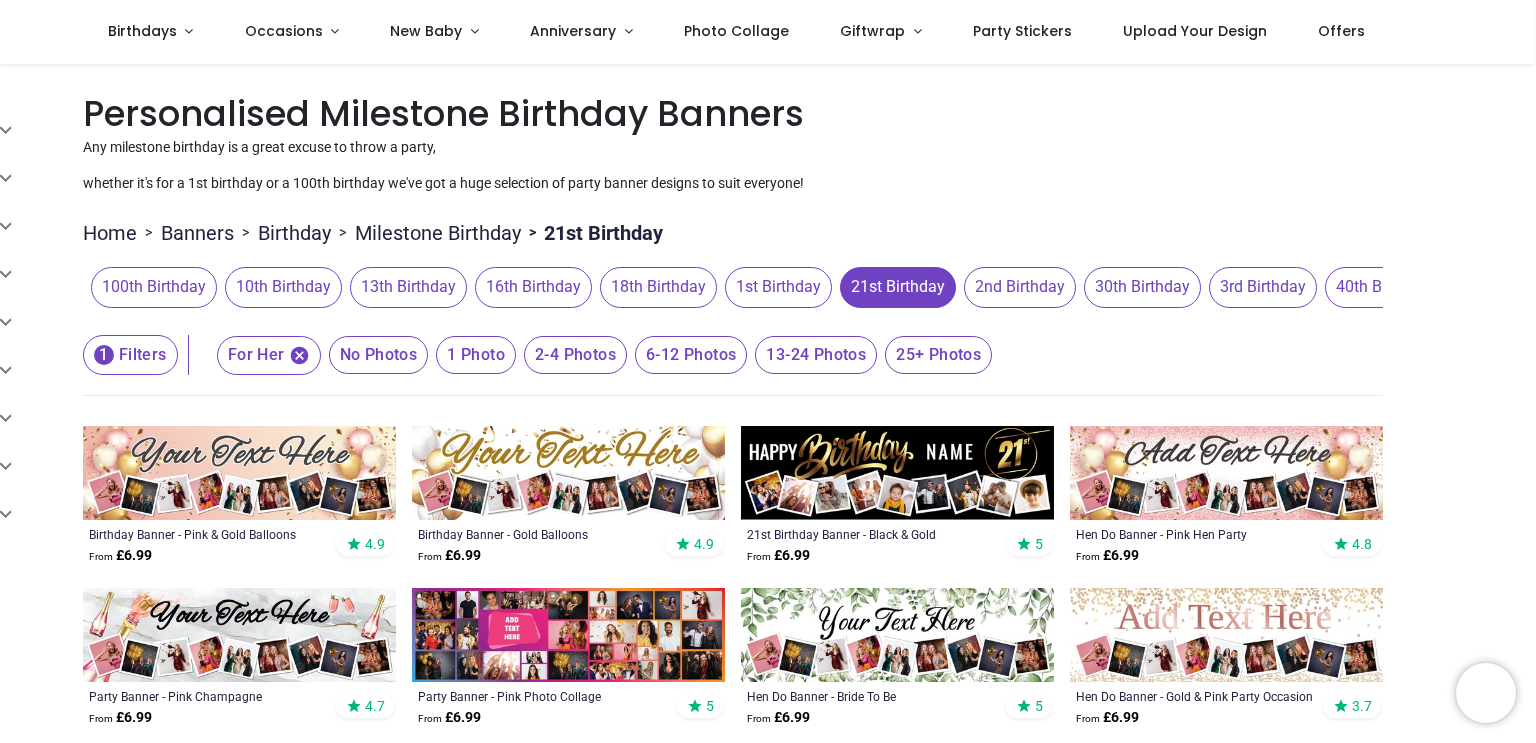 scroll, scrollTop: 40, scrollLeft: 0, axis: vertical 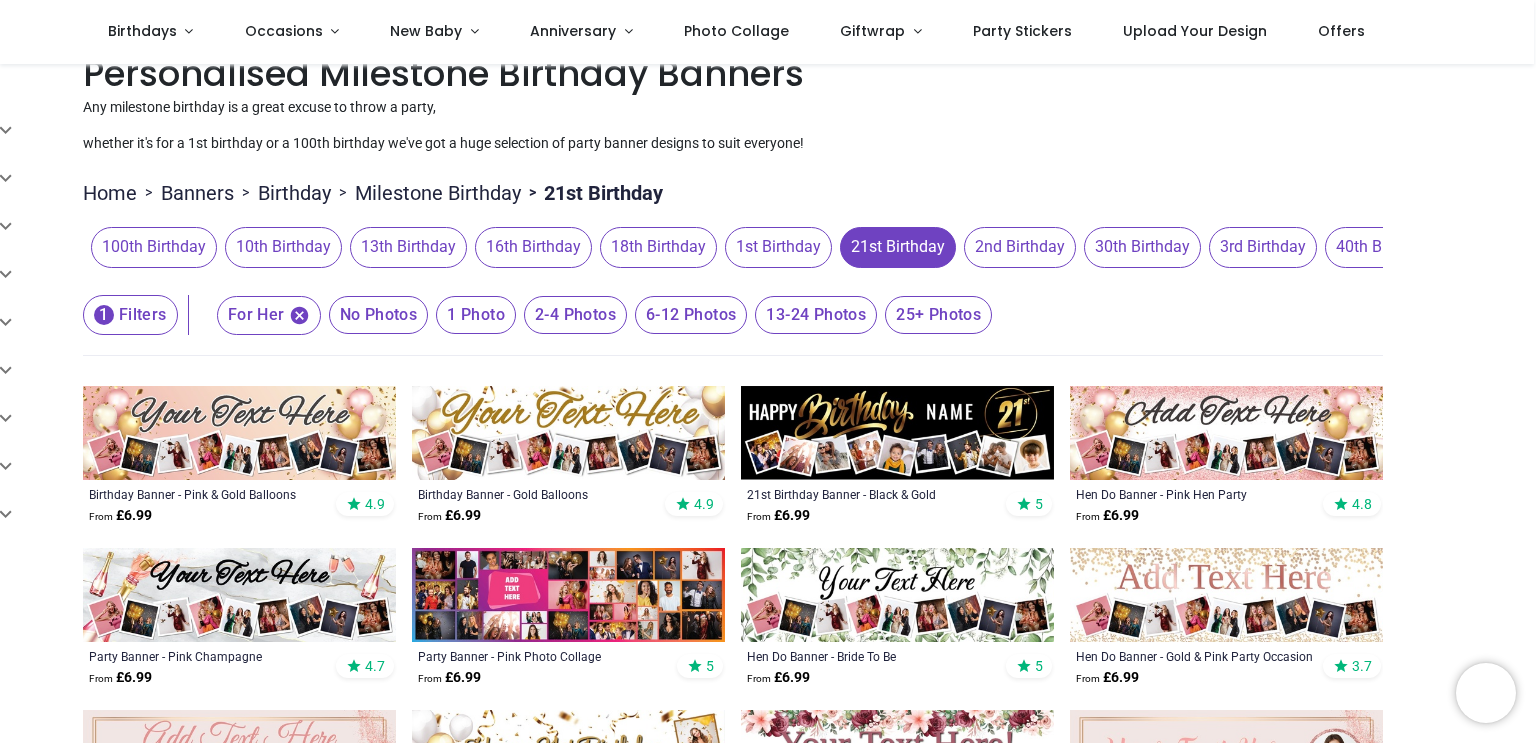click on "Pricelist :
Public Pricelist
Public Pricelist
Categories
All Products" at bounding box center (768, 900) 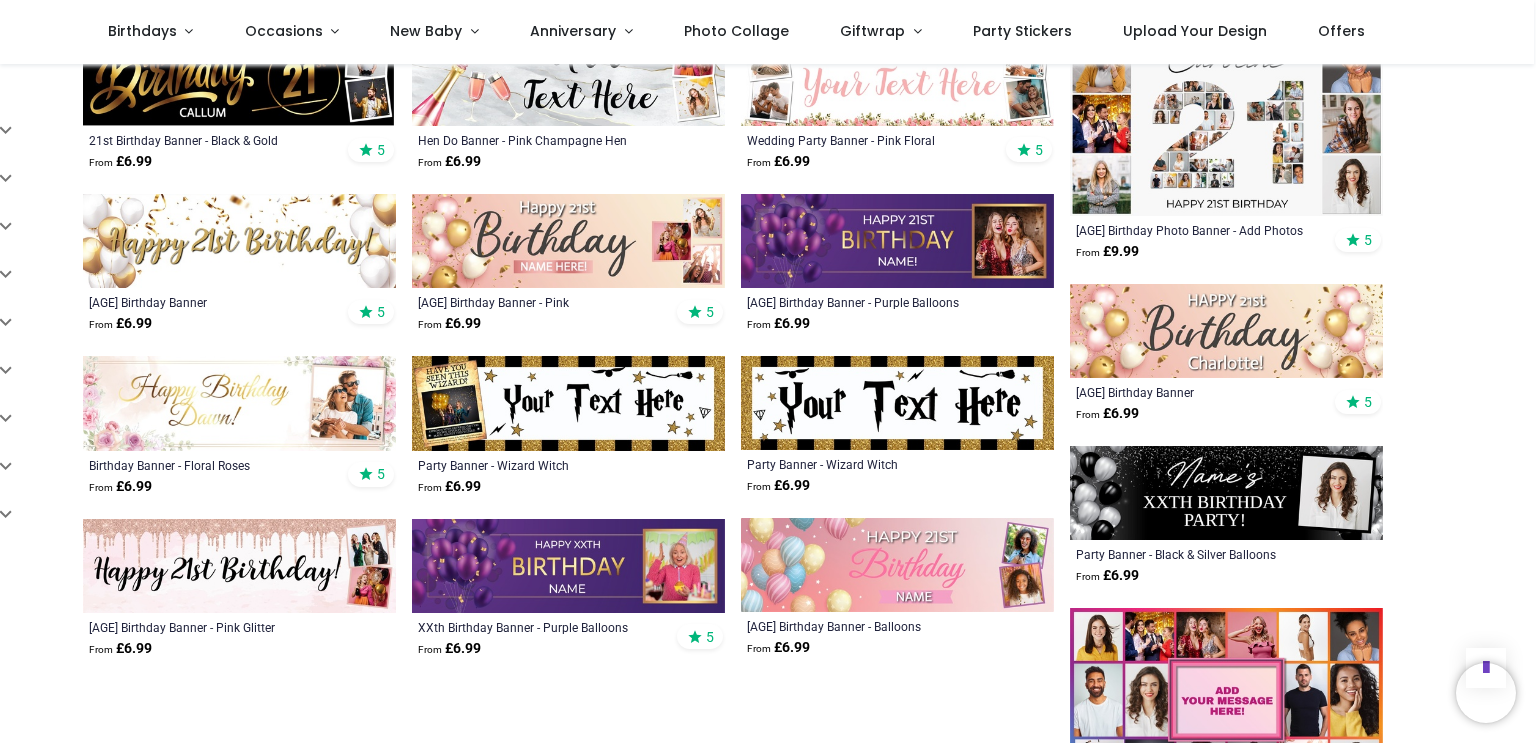 scroll, scrollTop: 920, scrollLeft: 0, axis: vertical 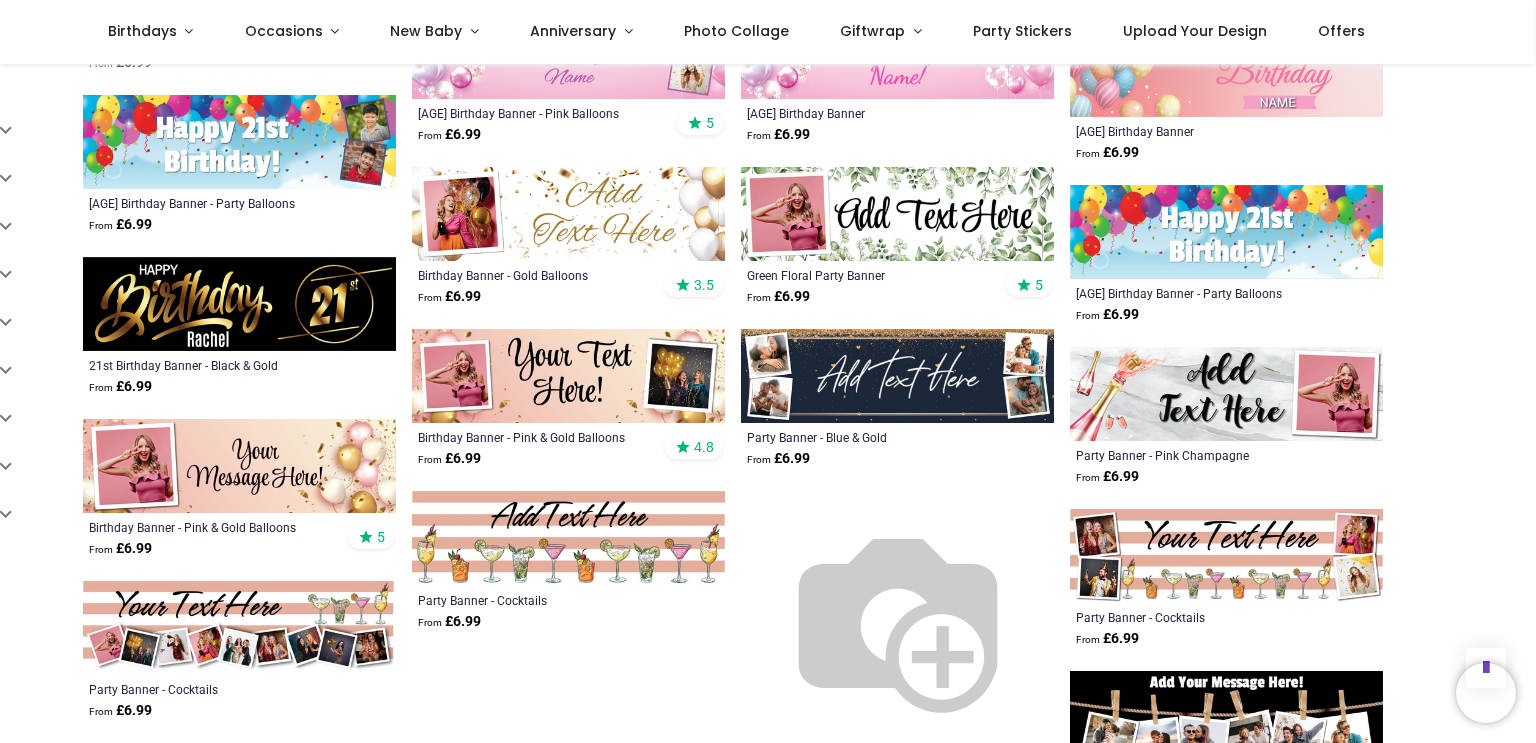 click at bounding box center (568, 376) 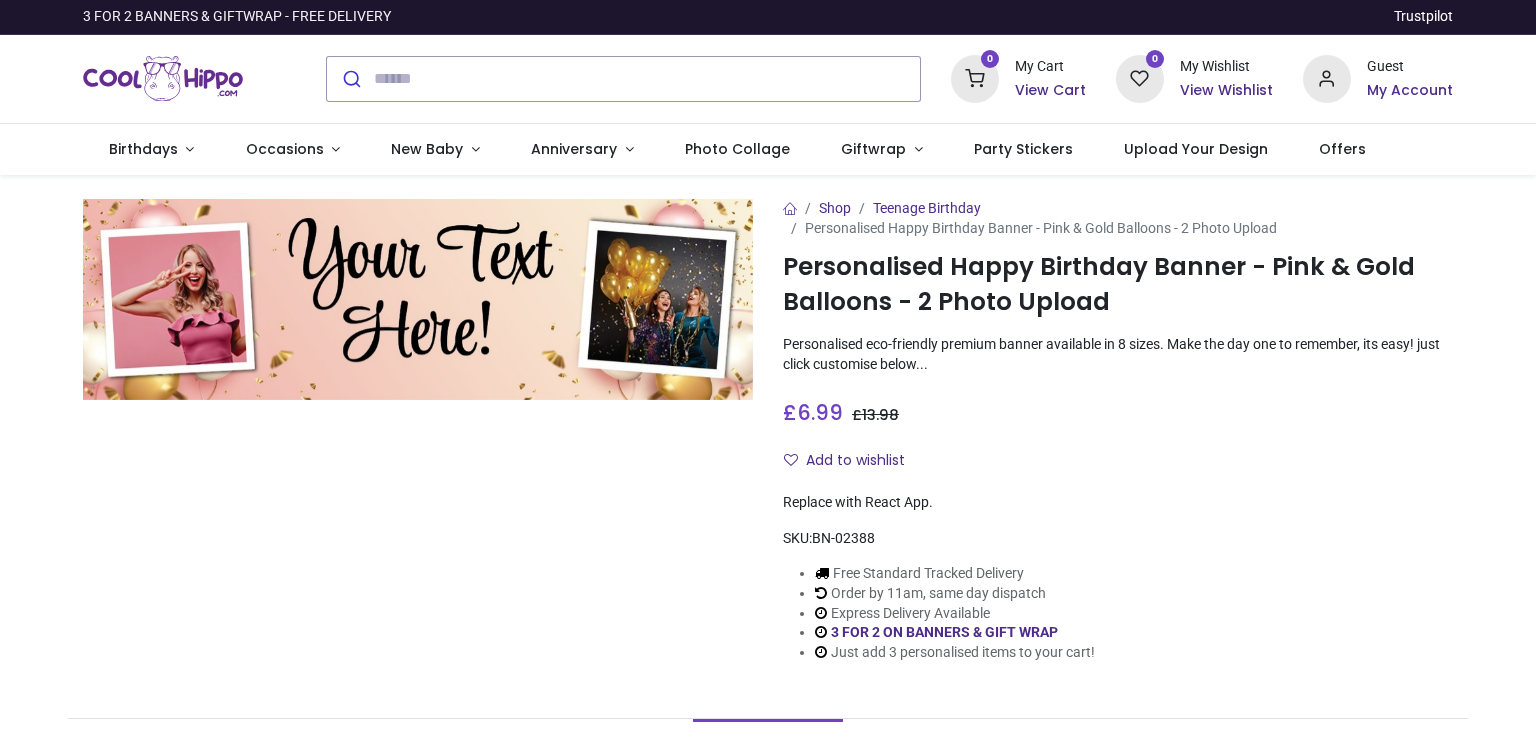 scroll, scrollTop: 0, scrollLeft: 0, axis: both 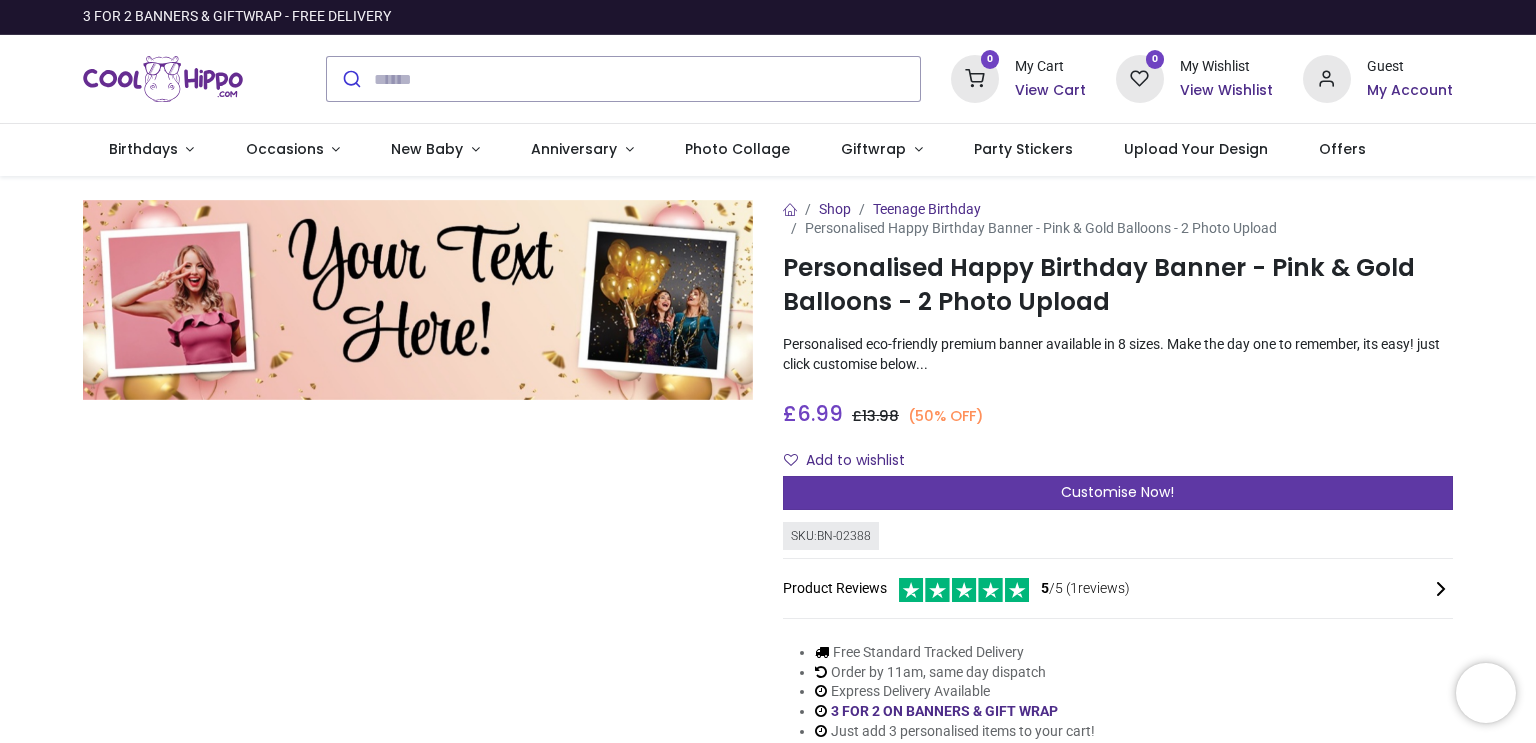 click on "Customise Now!" at bounding box center [1118, 493] 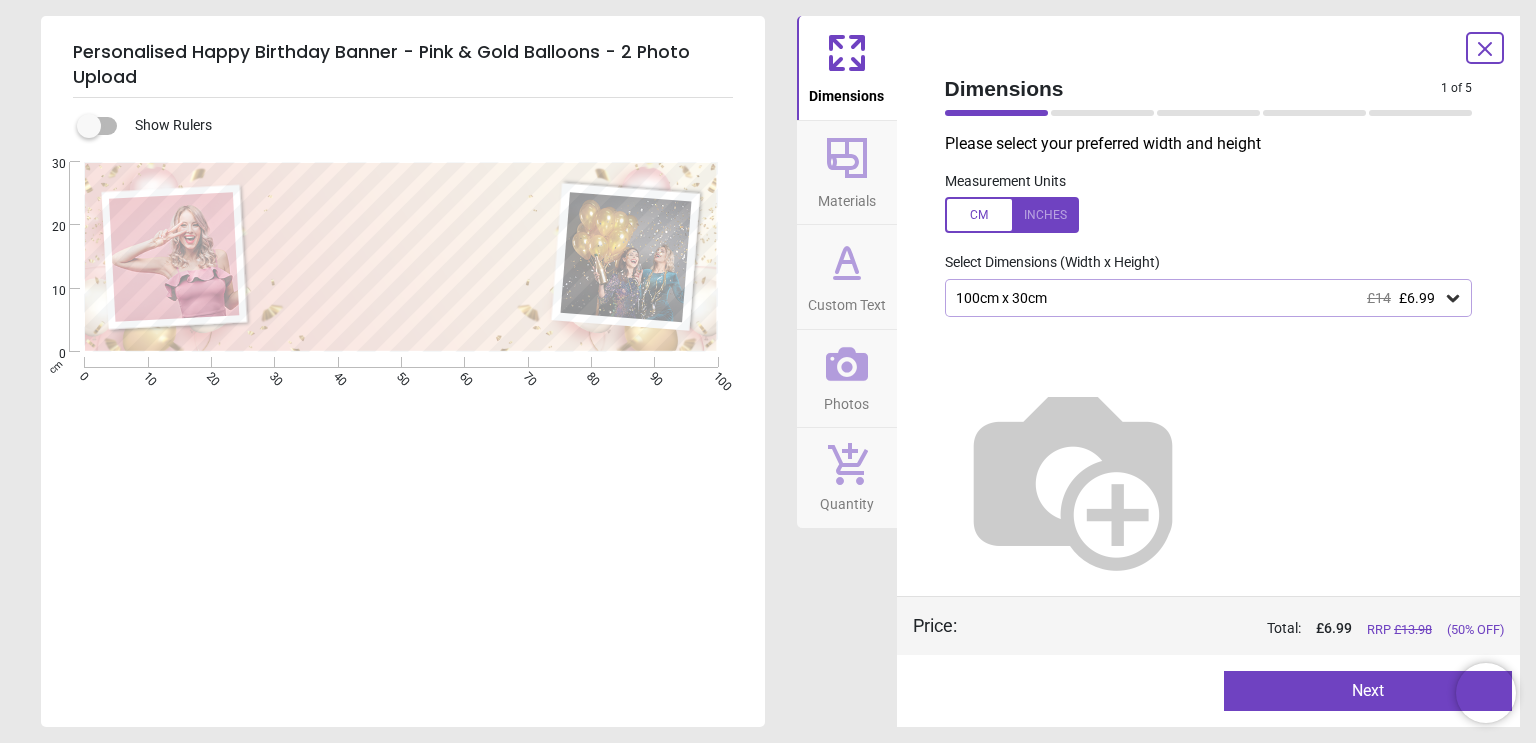 click on "100cm  x  30cm       £14 £6.99" at bounding box center (1199, 298) 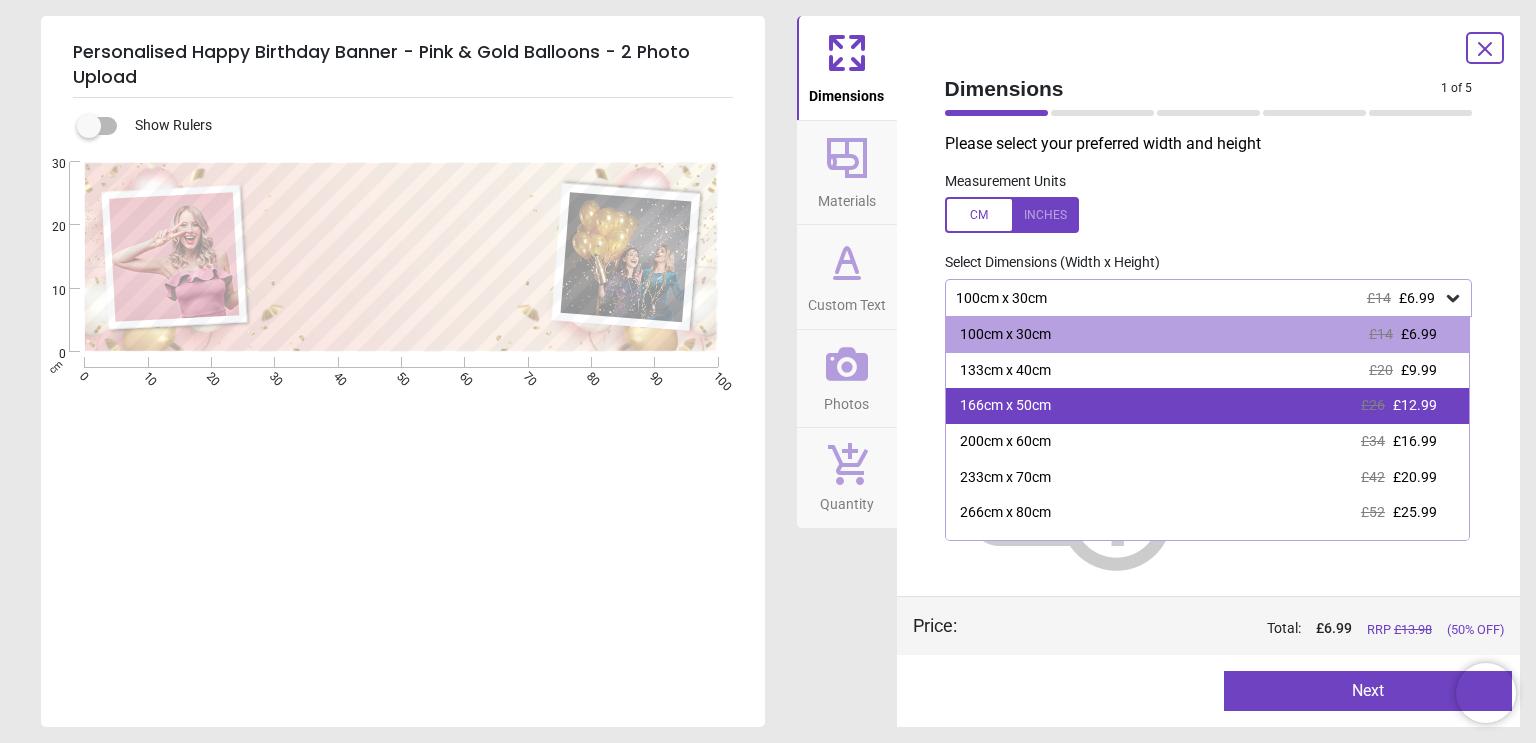 click on "166cm  x  50cm       £26 £12.99" at bounding box center [1208, 406] 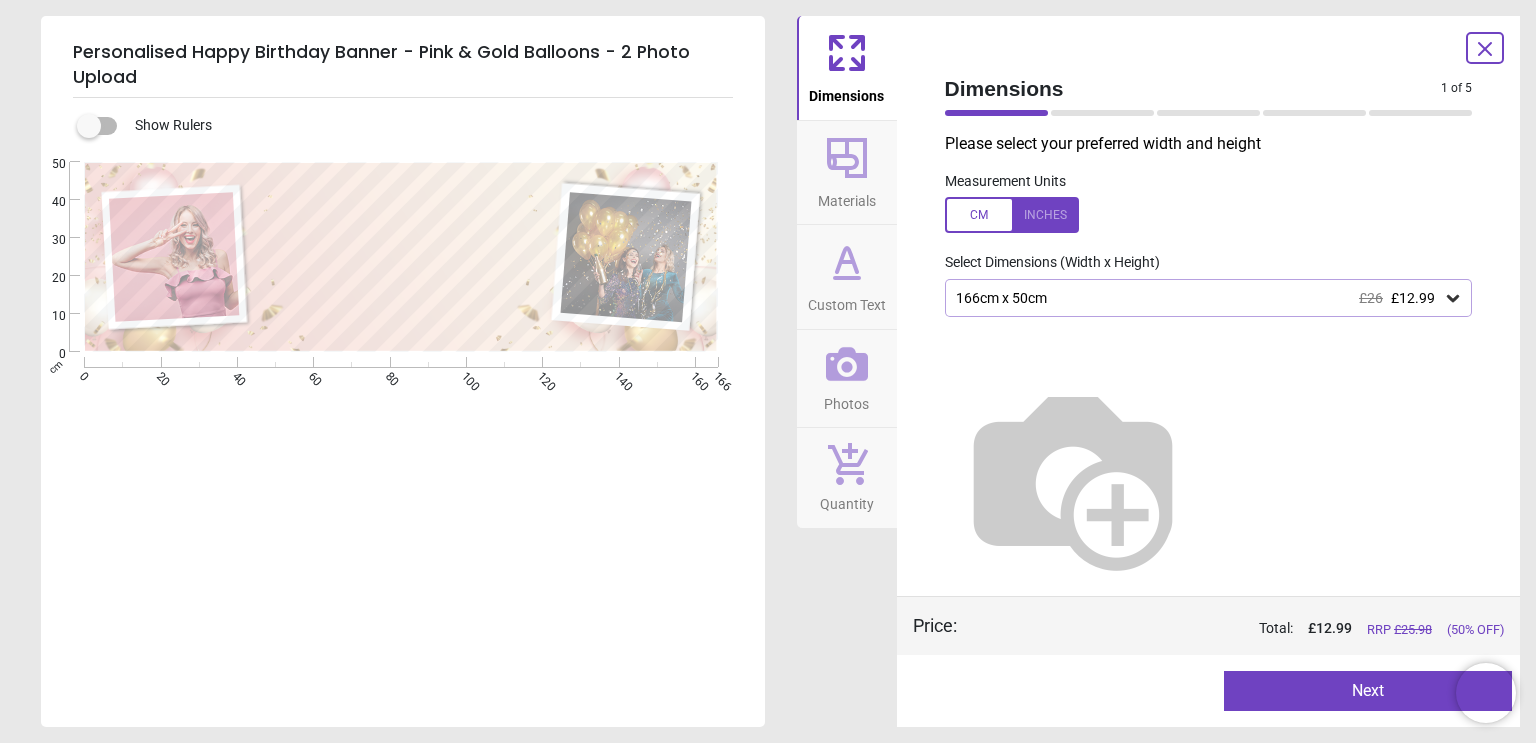 click at bounding box center (1073, 477) 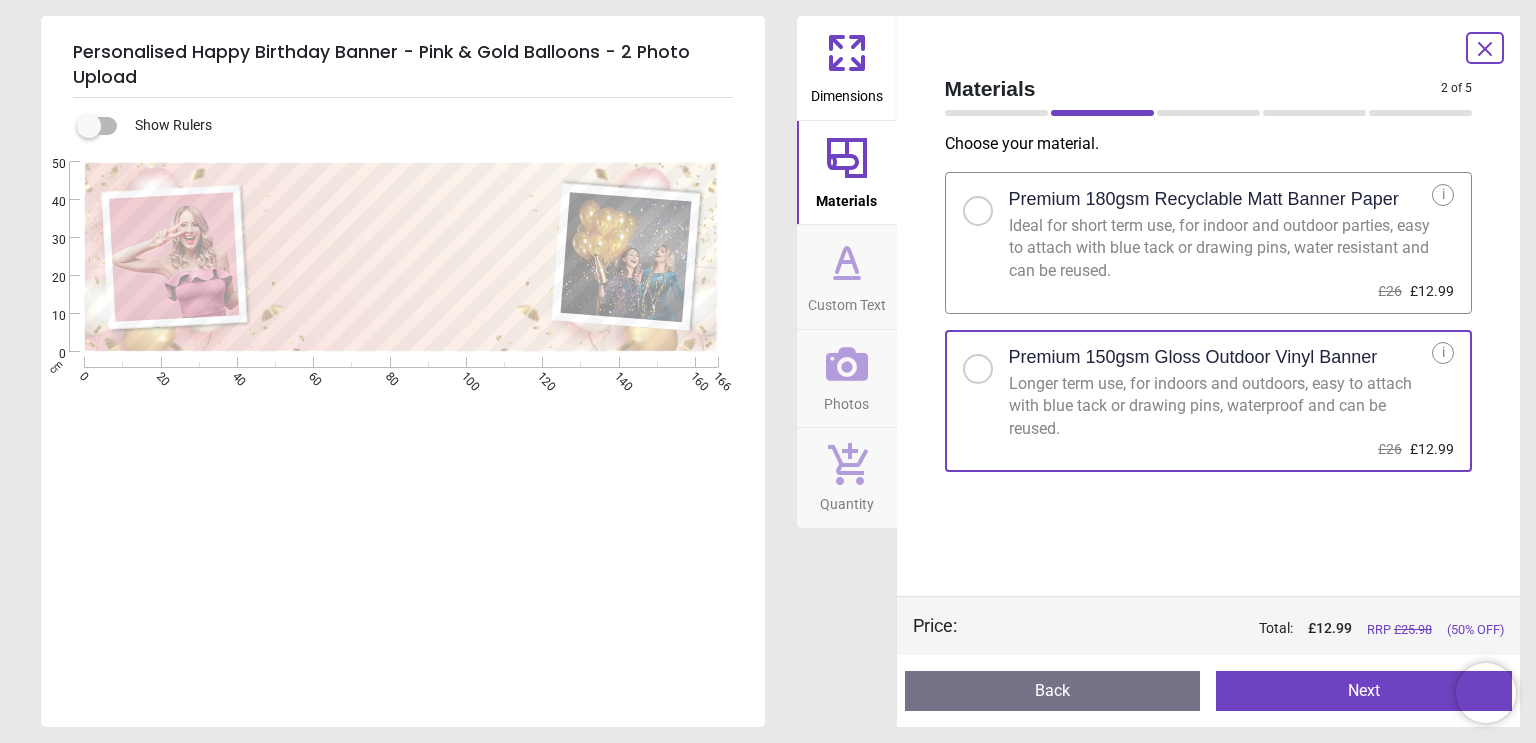 click 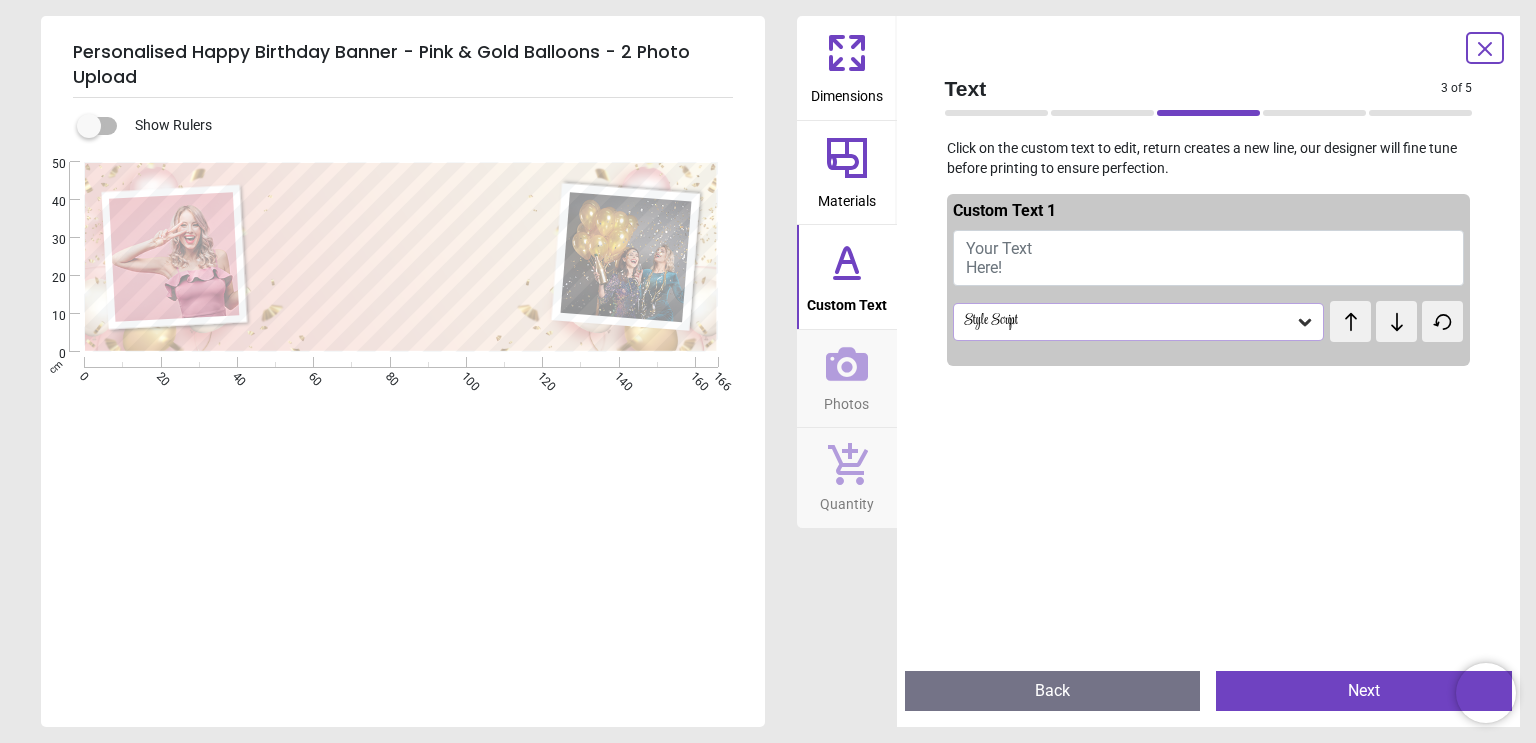 click on "Your Text
Here!" at bounding box center (999, 258) 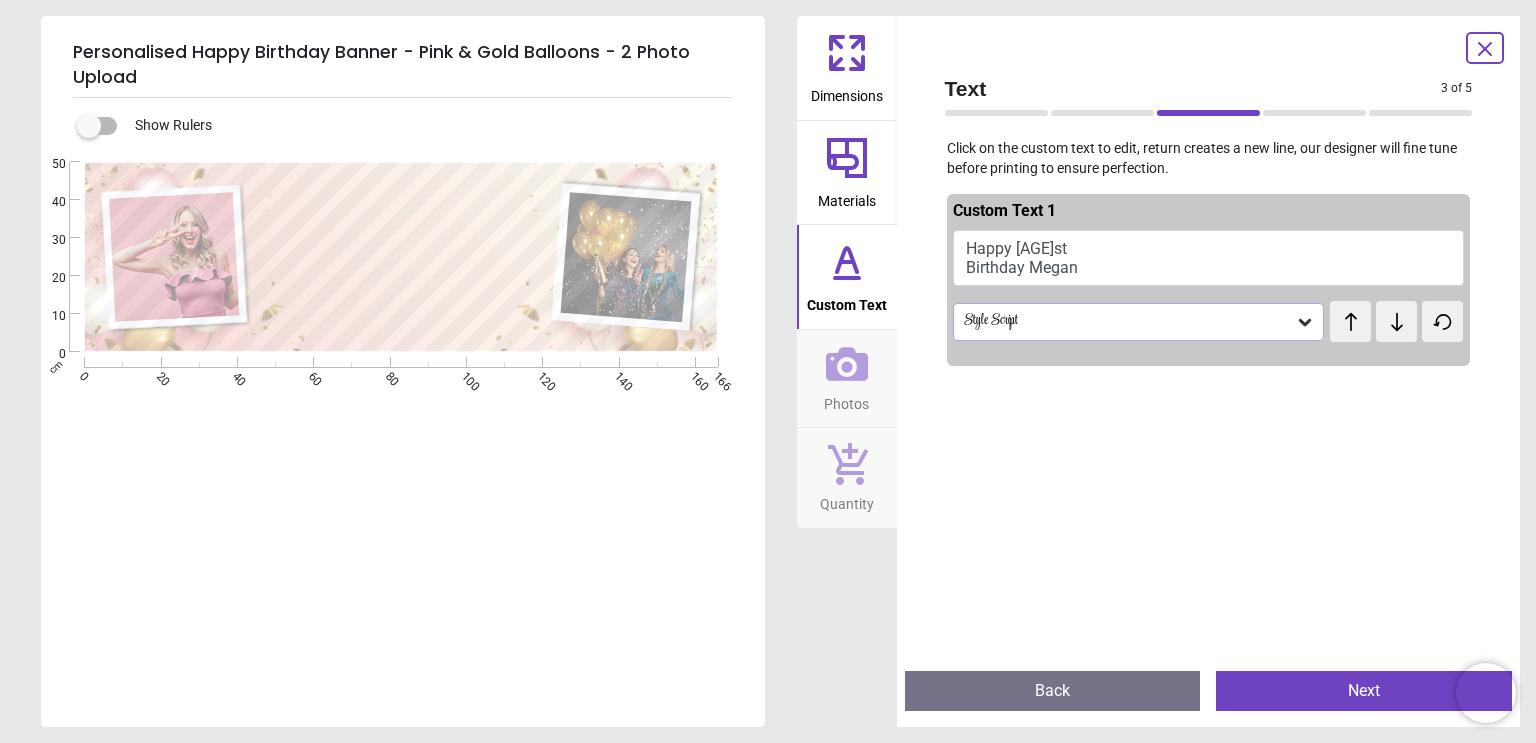 scroll, scrollTop: 5, scrollLeft: 0, axis: vertical 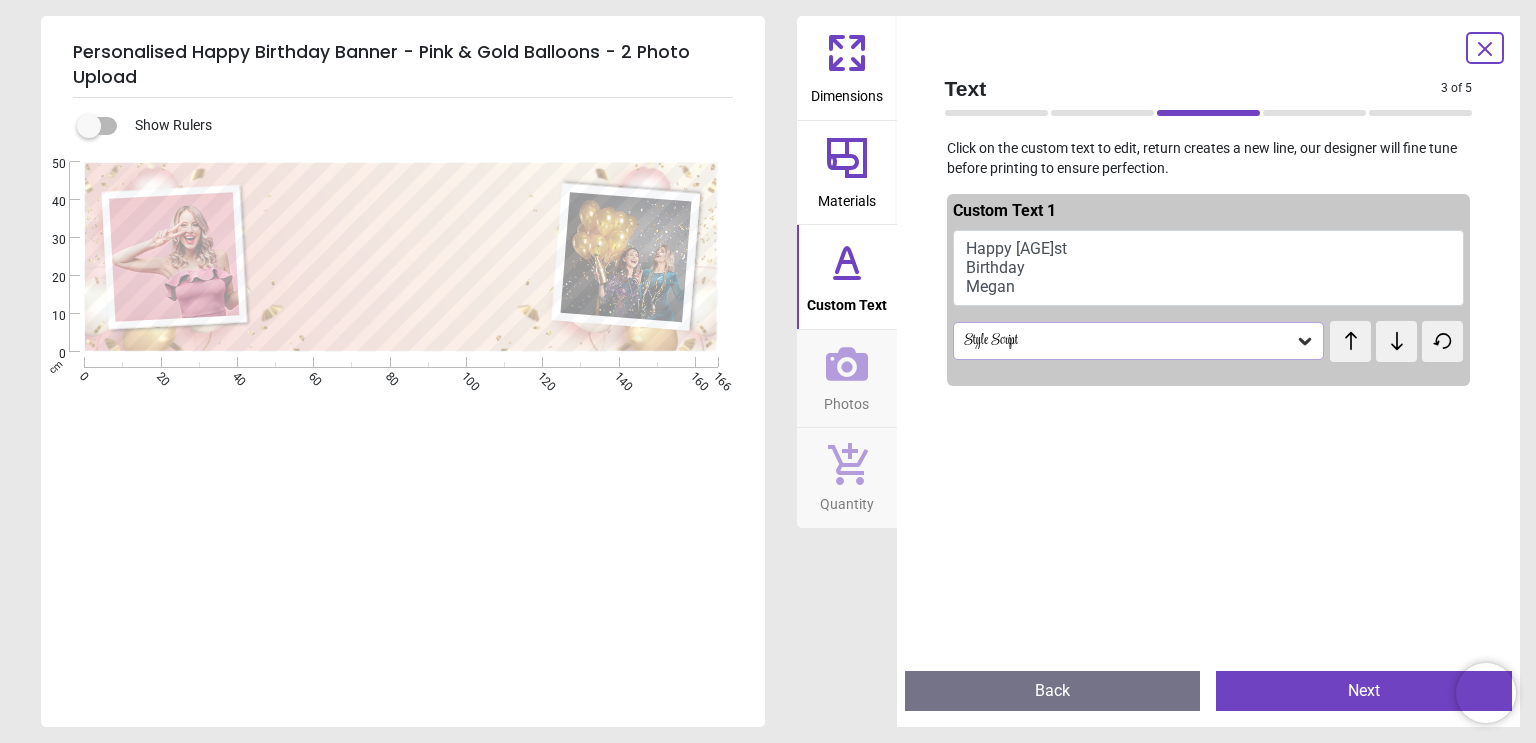 type on "**********" 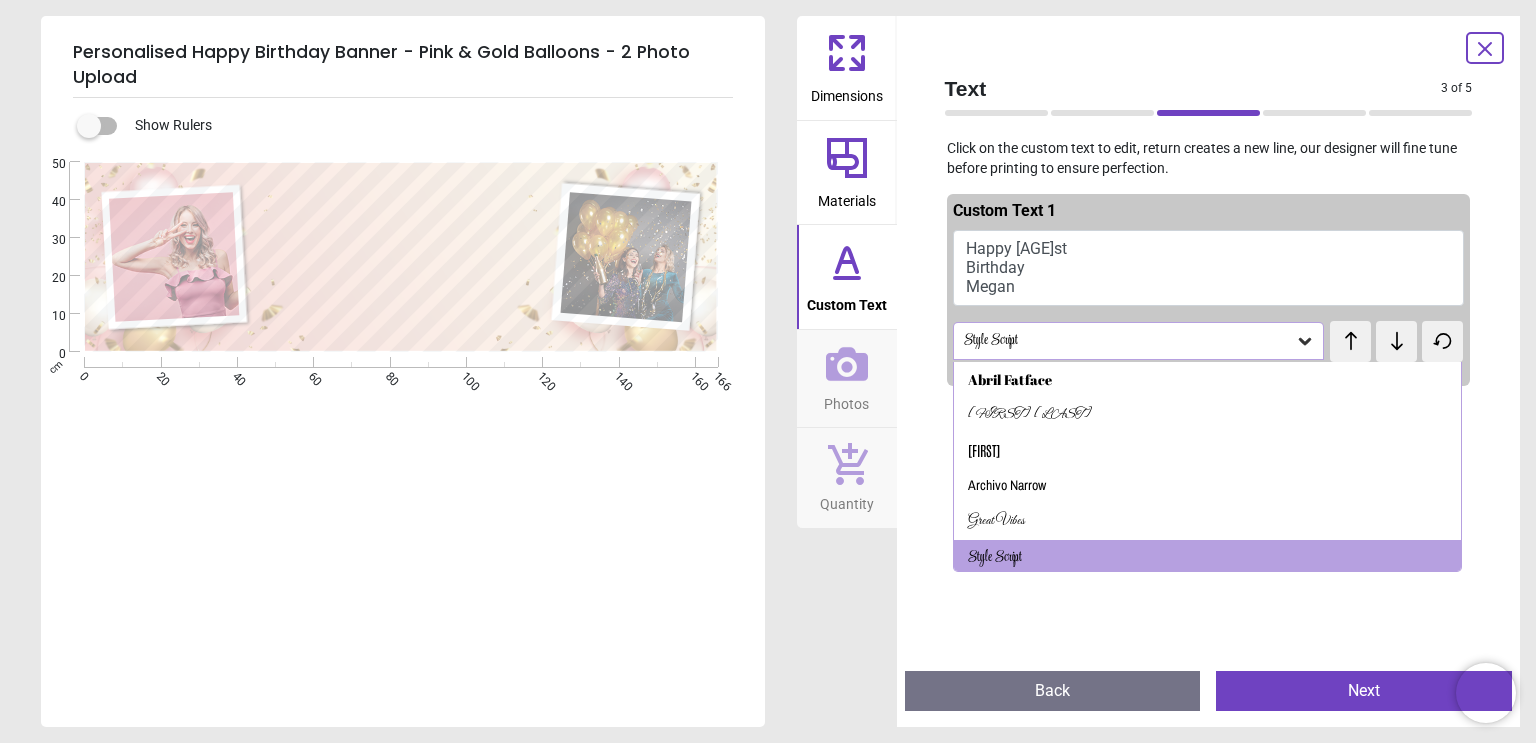 scroll, scrollTop: 4, scrollLeft: 0, axis: vertical 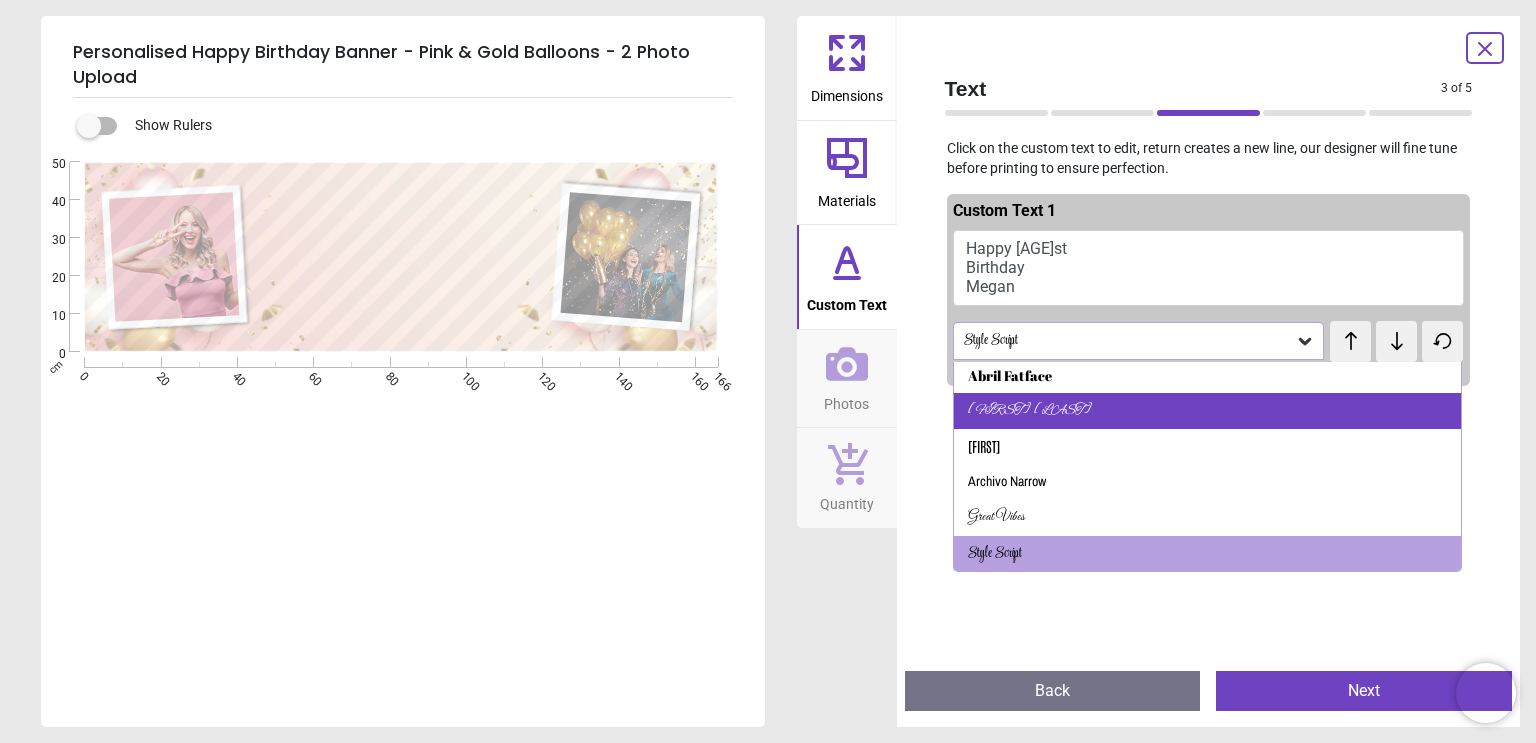 click on "Alex Brush" at bounding box center (1208, 411) 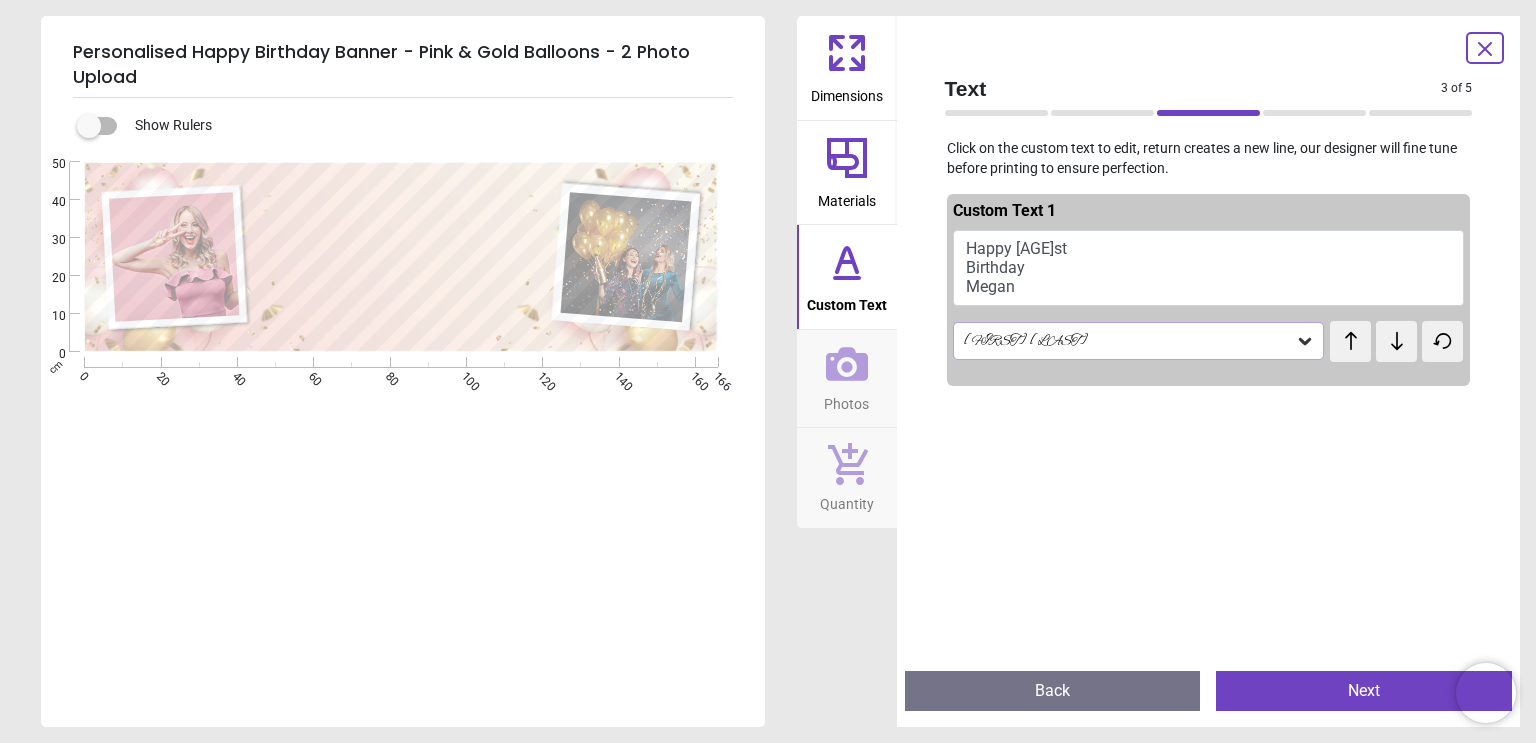 click on "Alex Brush" at bounding box center [1129, 341] 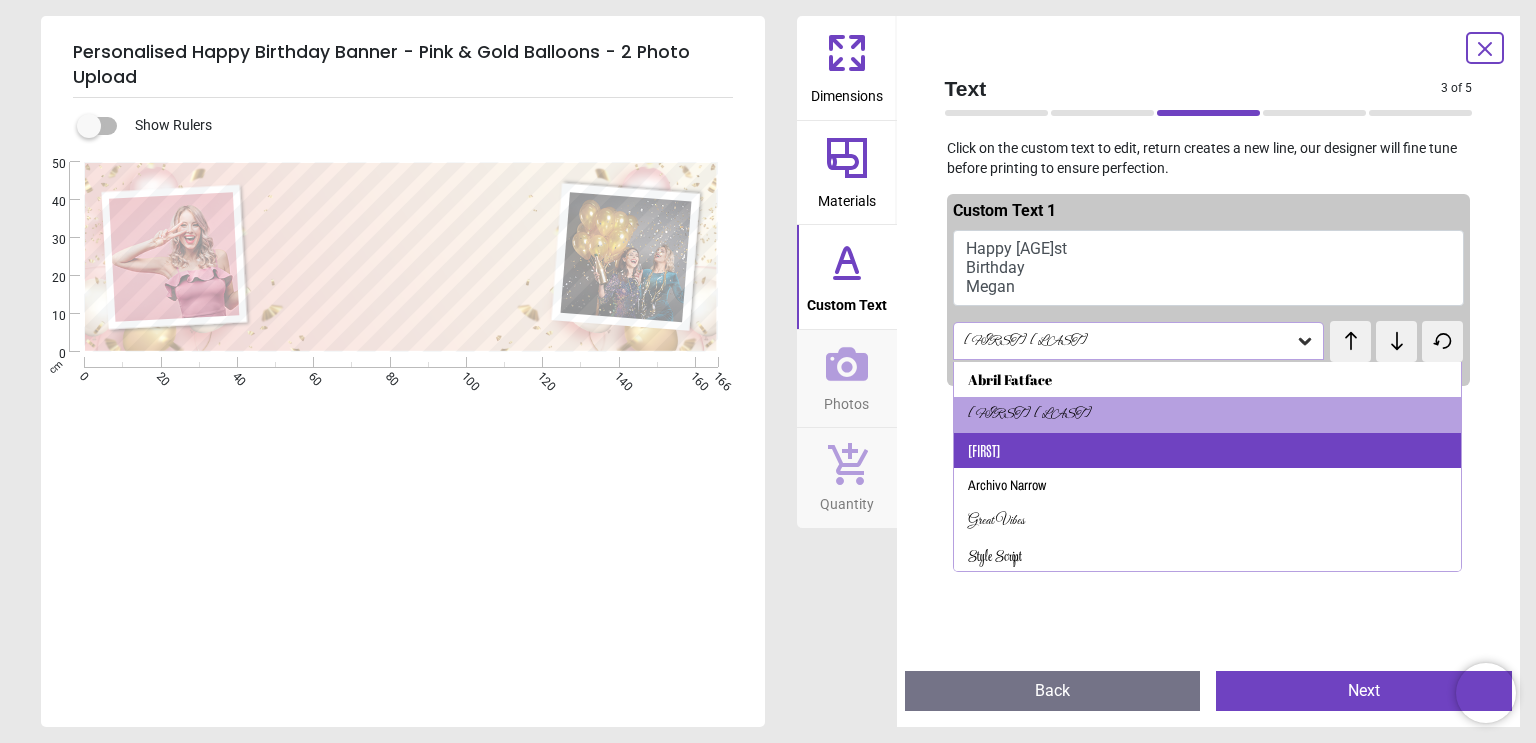 click on "Antonio" at bounding box center (1208, 451) 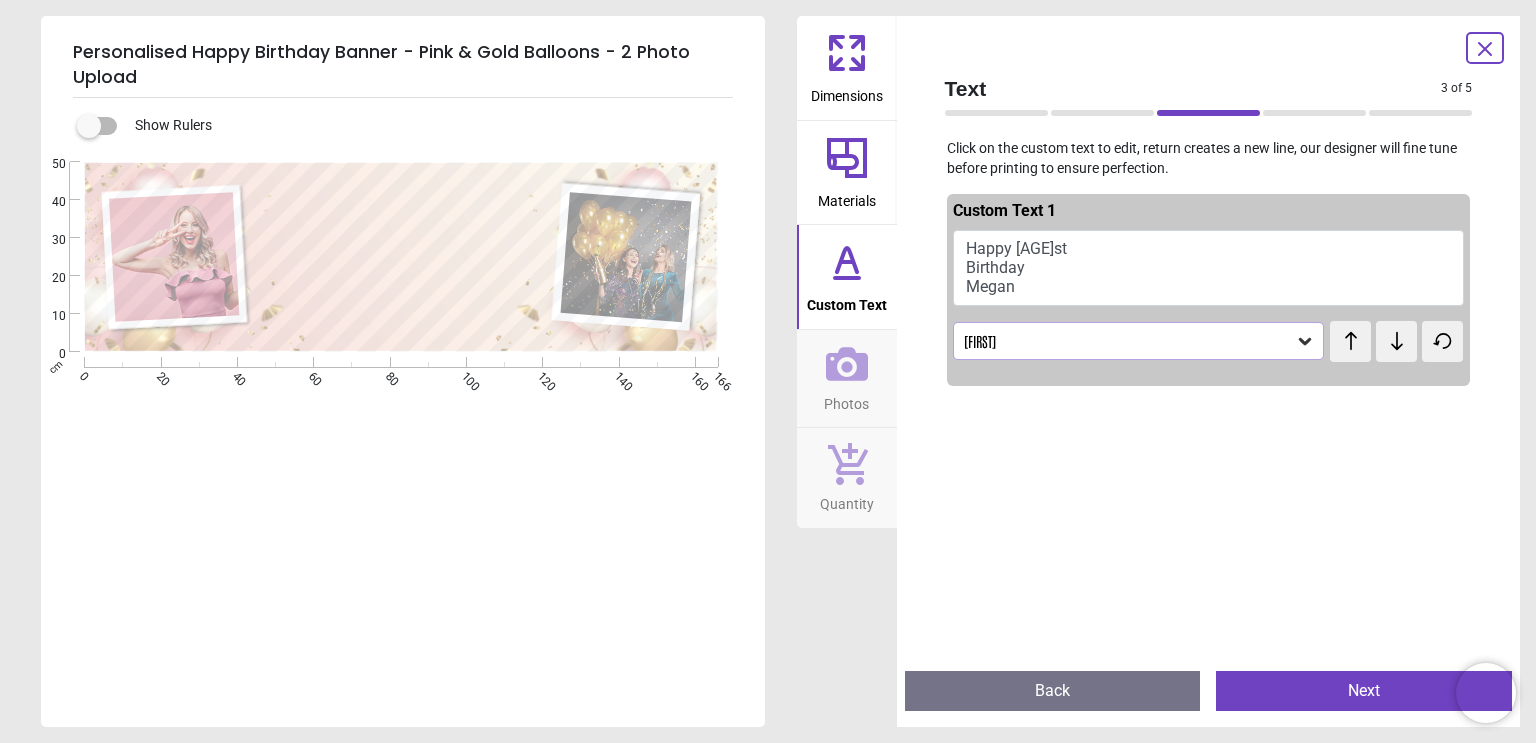 scroll, scrollTop: 1, scrollLeft: 0, axis: vertical 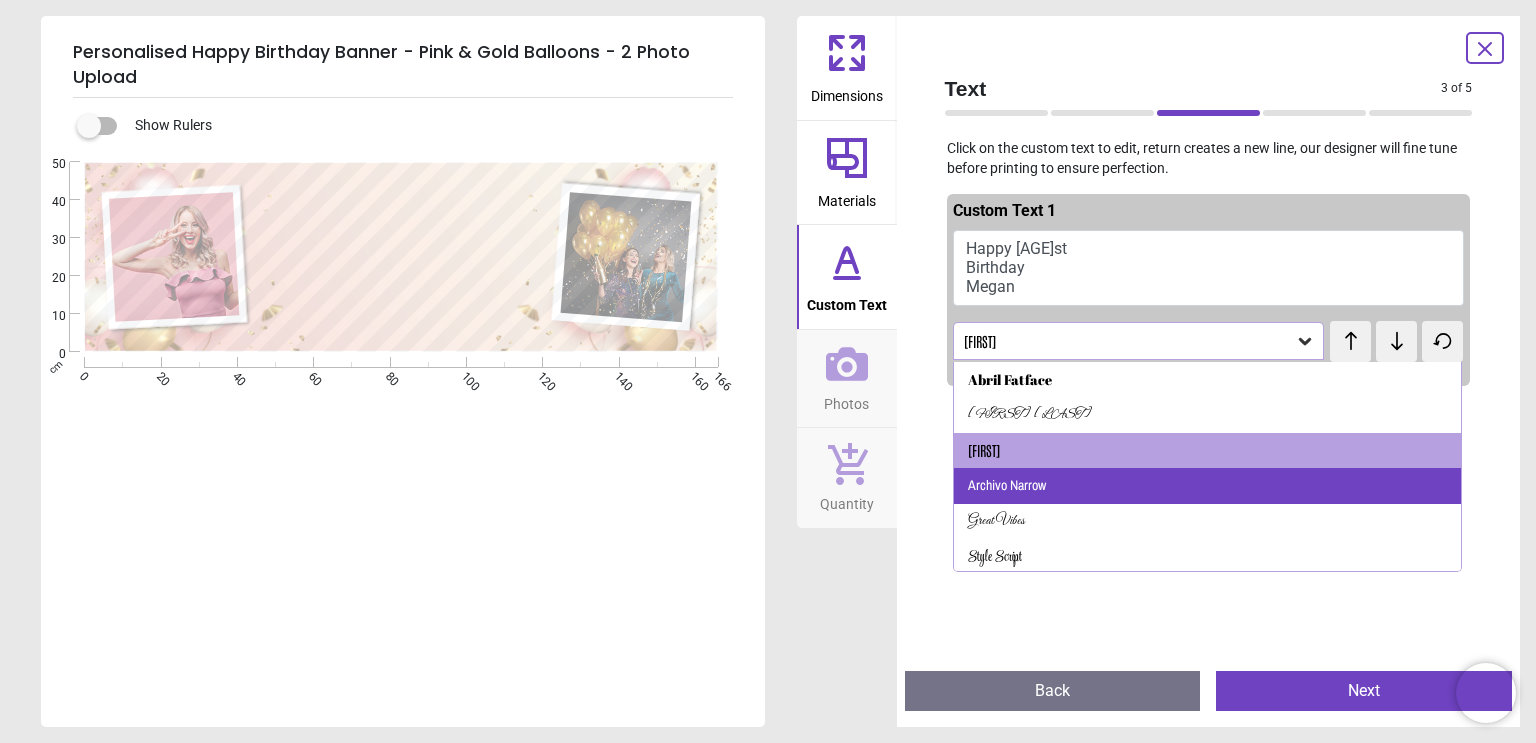 click on "Archivo Narrow" at bounding box center (1208, 486) 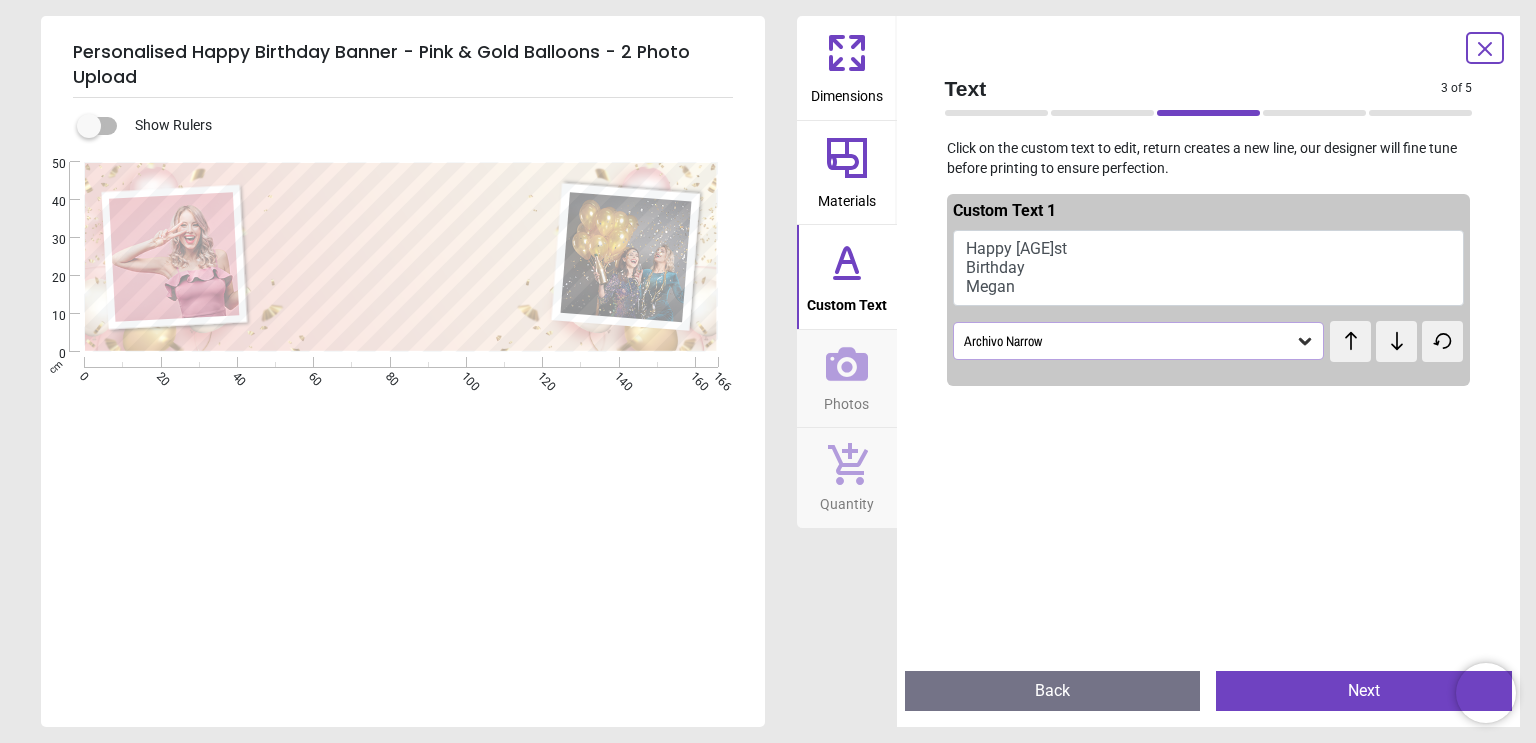 click on "Archivo Narrow" at bounding box center (1129, 341) 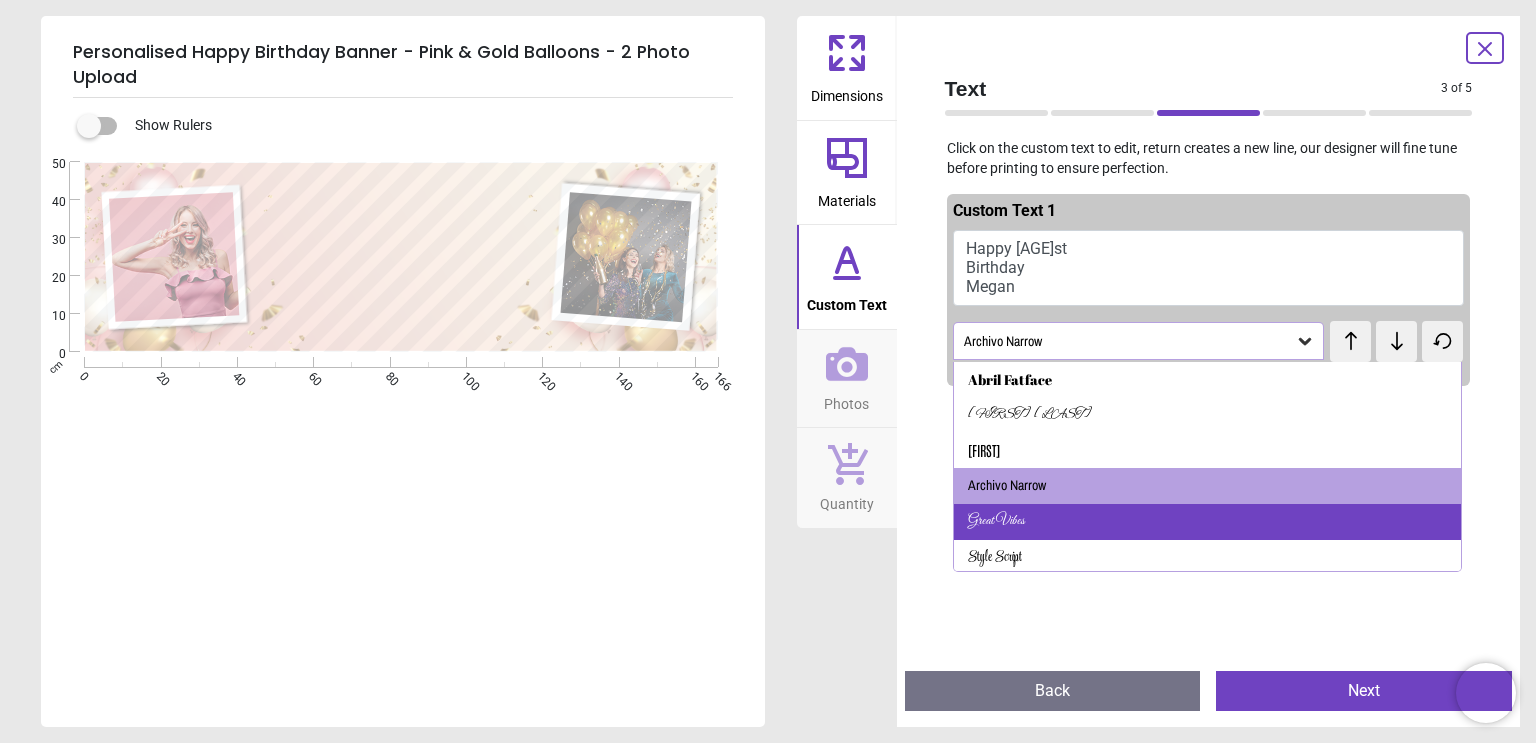 click on "Great Vibes" at bounding box center (1208, 522) 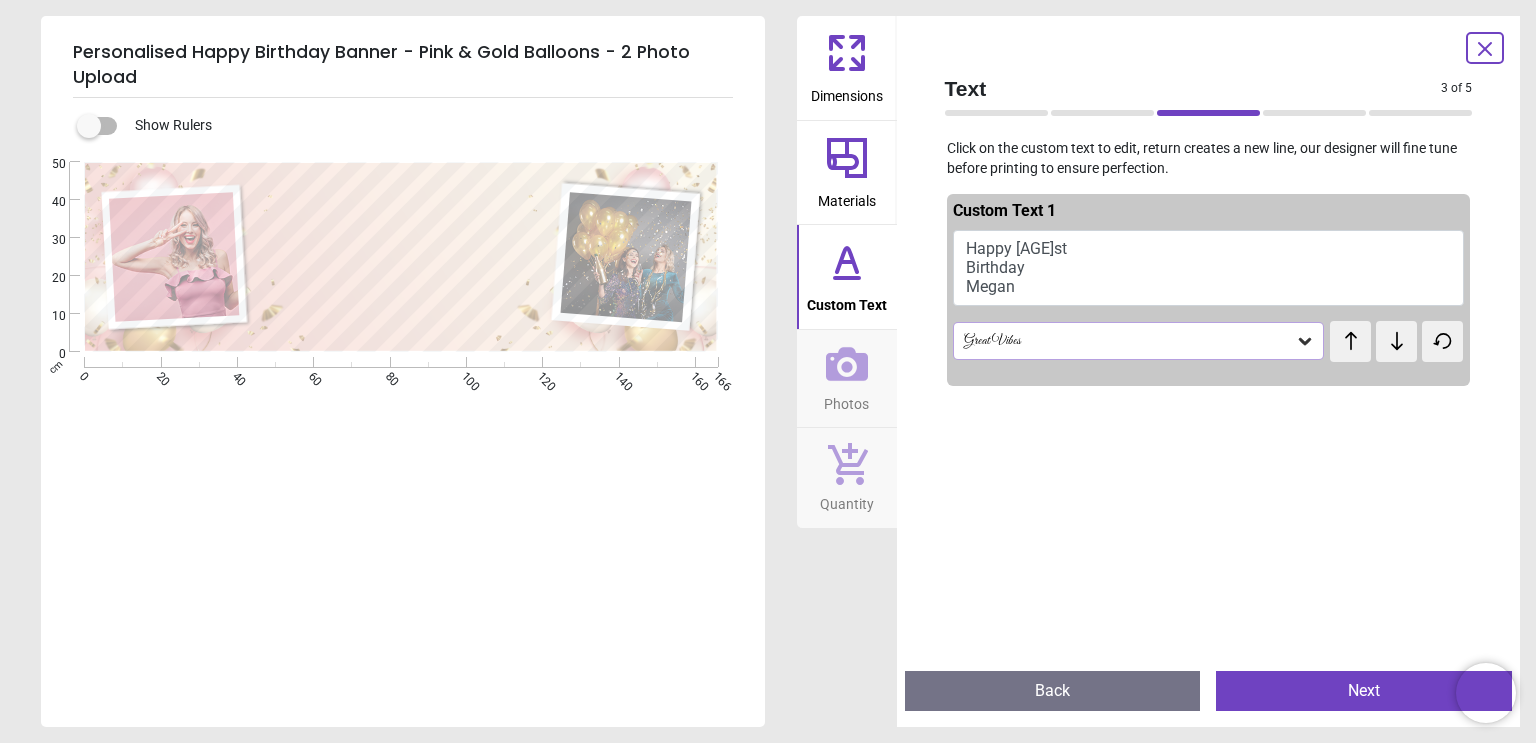 scroll, scrollTop: 2, scrollLeft: 0, axis: vertical 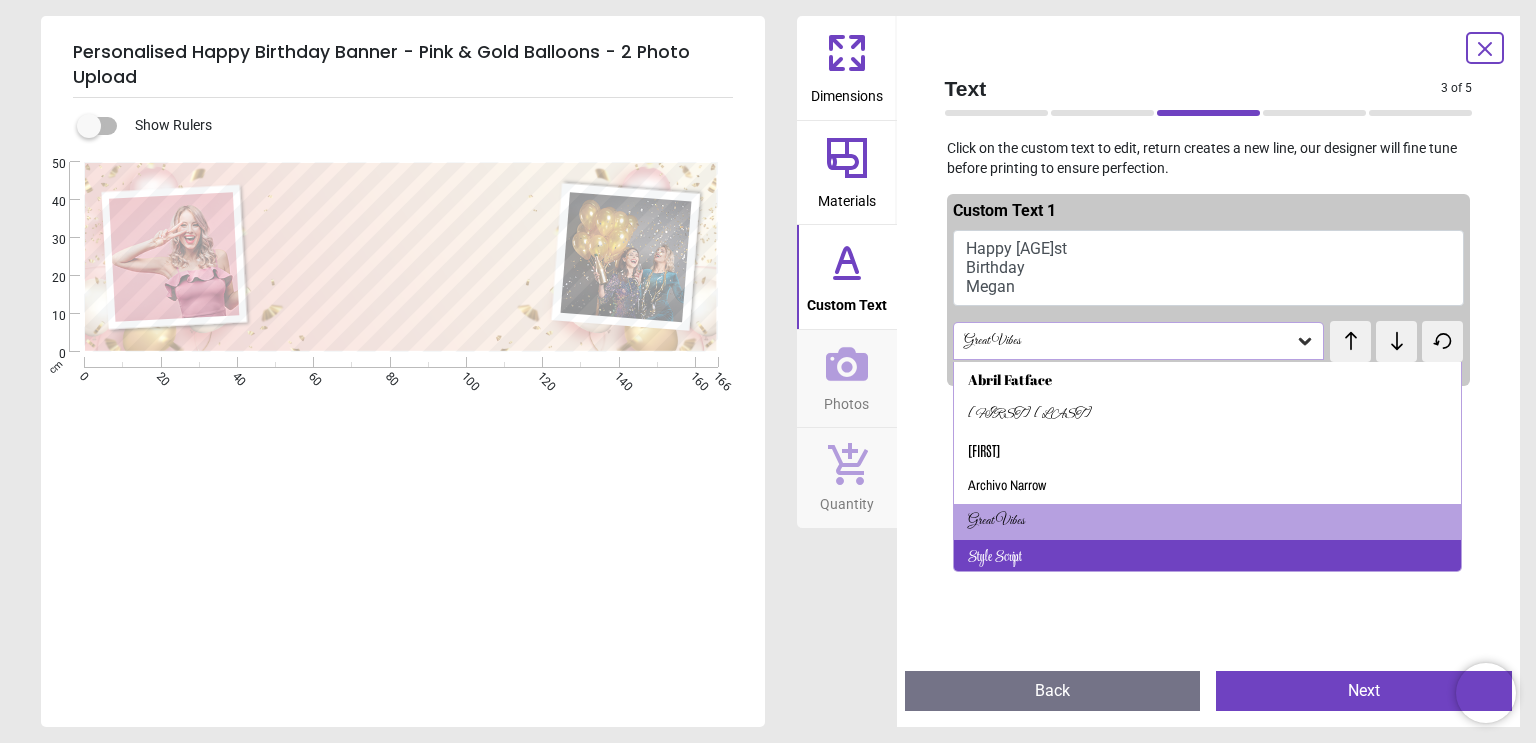 click on "Style Script" at bounding box center (1208, 558) 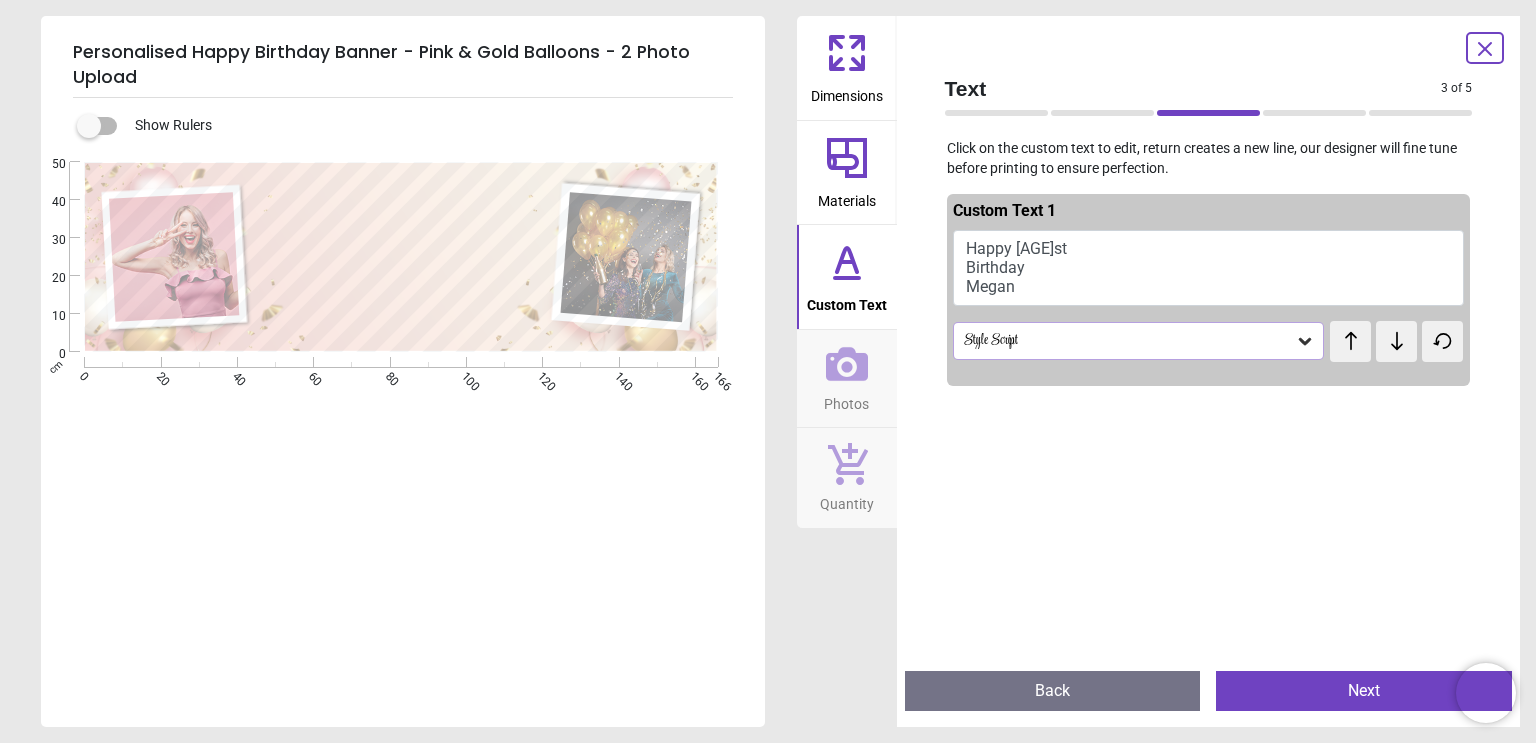 scroll, scrollTop: 0, scrollLeft: 0, axis: both 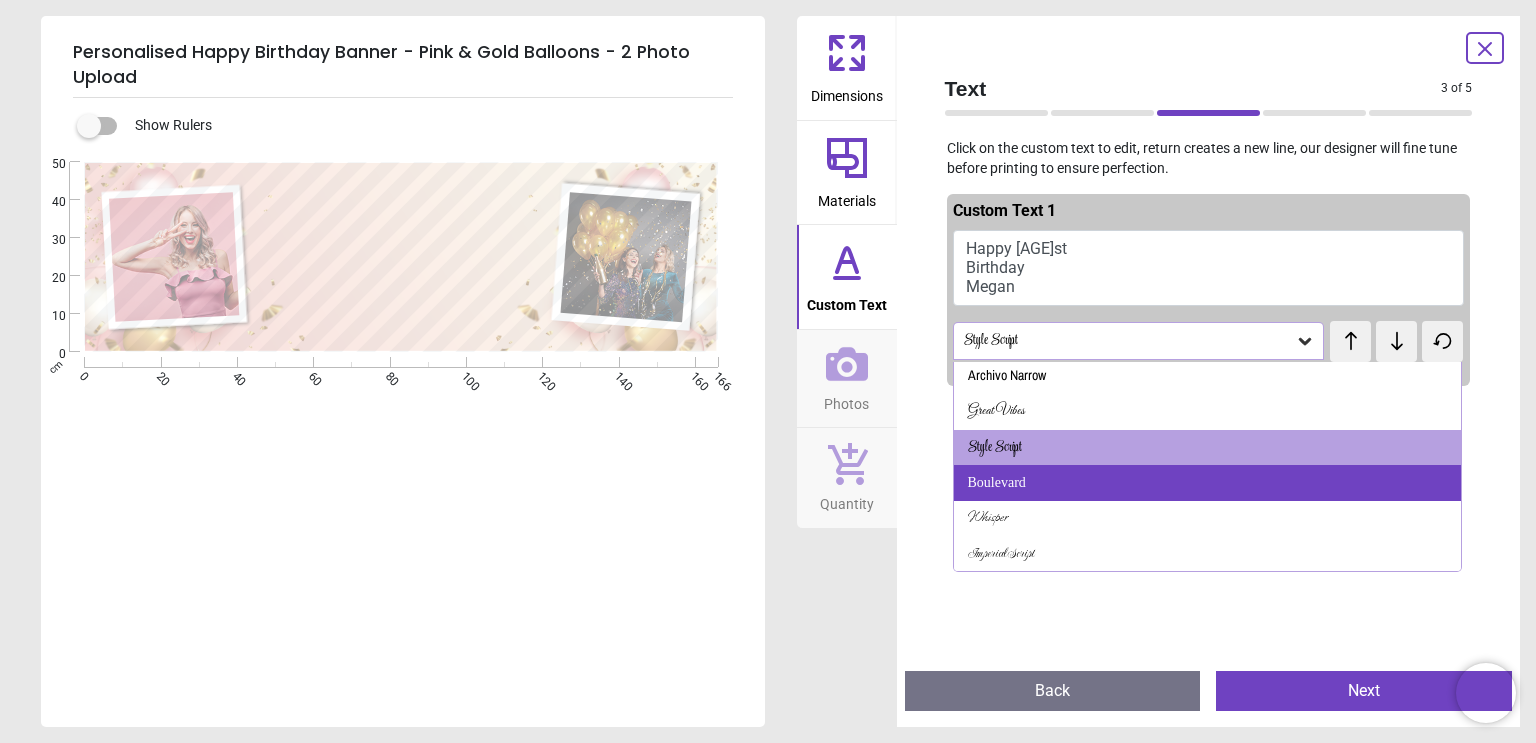 click on "Boulevard" at bounding box center (1208, 483) 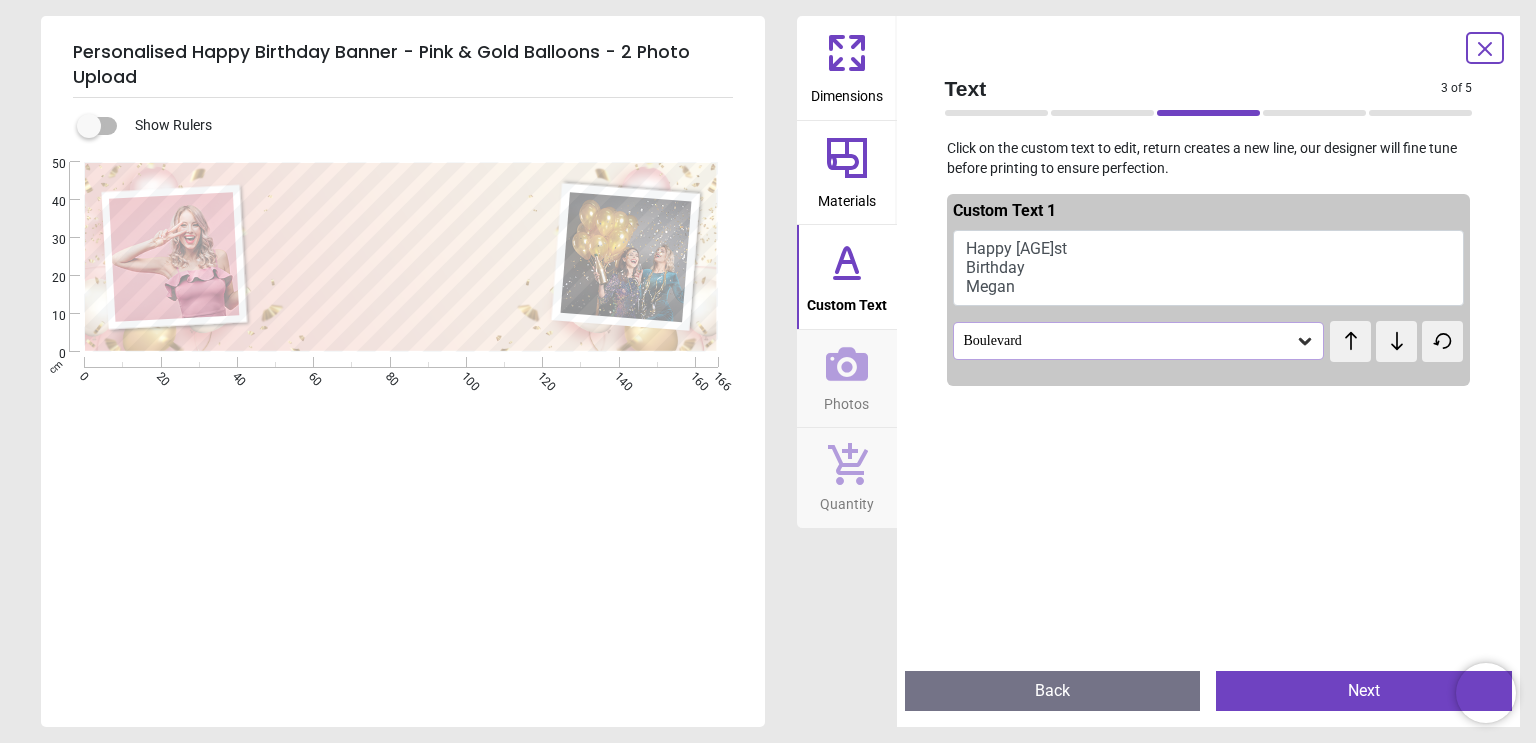 click on "Boulevard" at bounding box center [1129, 341] 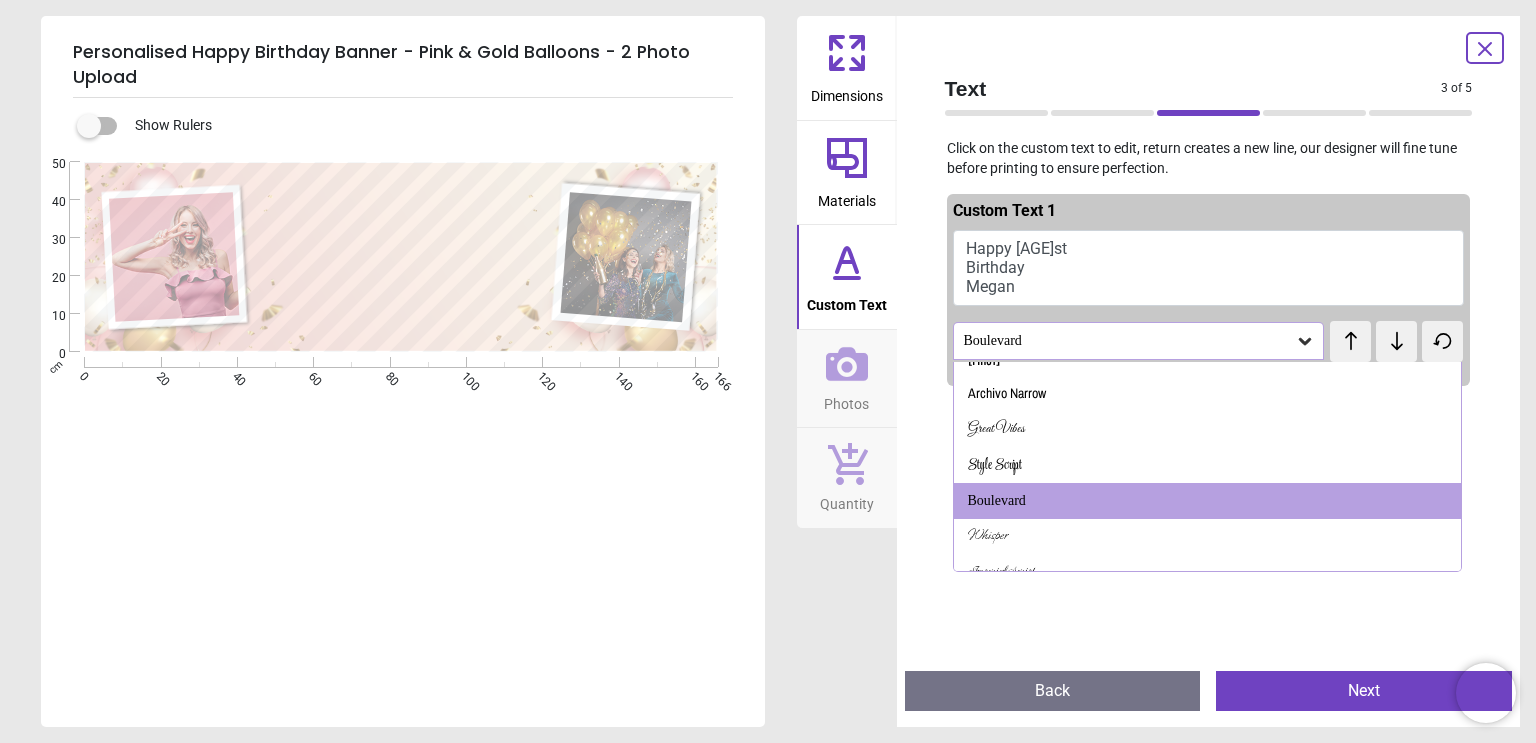 scroll, scrollTop: 110, scrollLeft: 0, axis: vertical 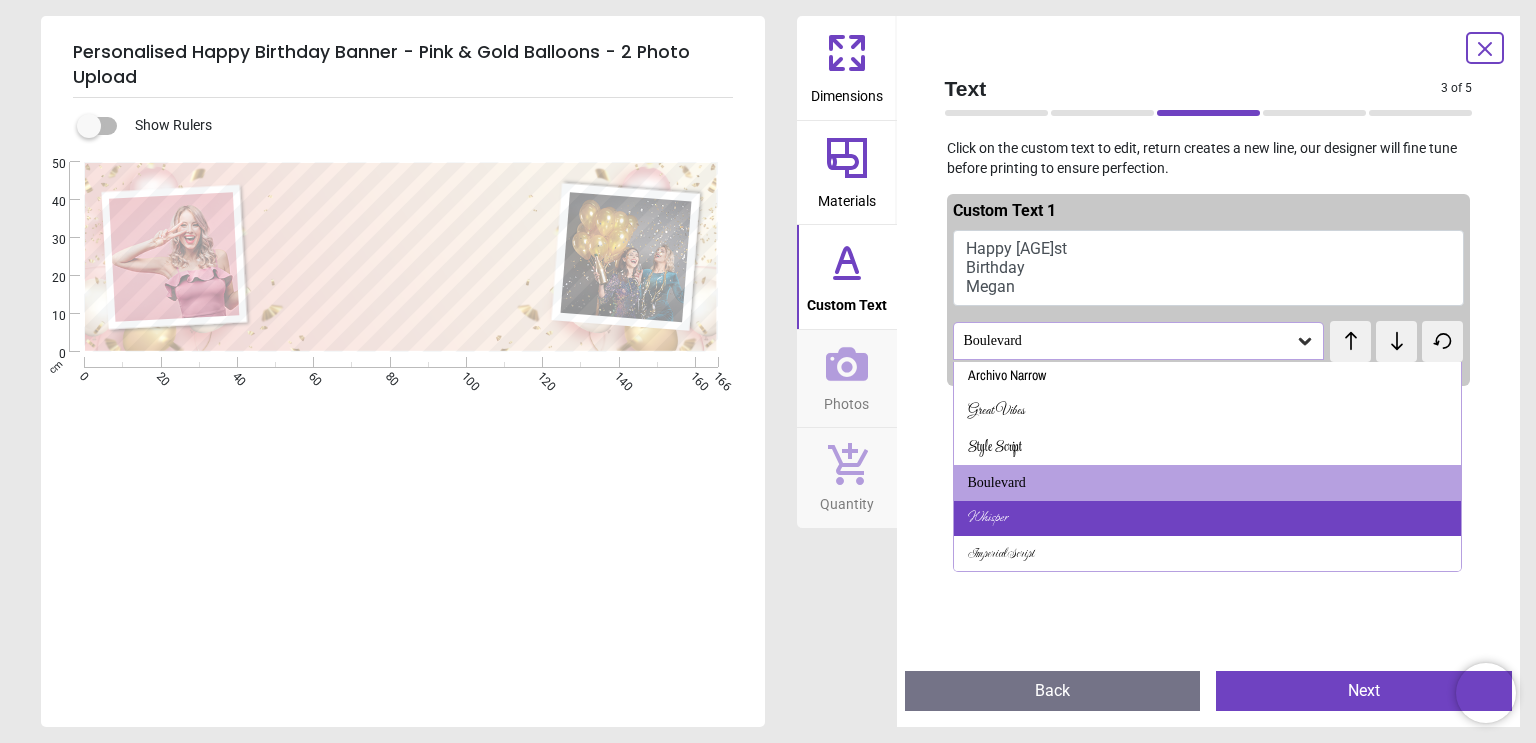 click on "Whisper" at bounding box center [1208, 519] 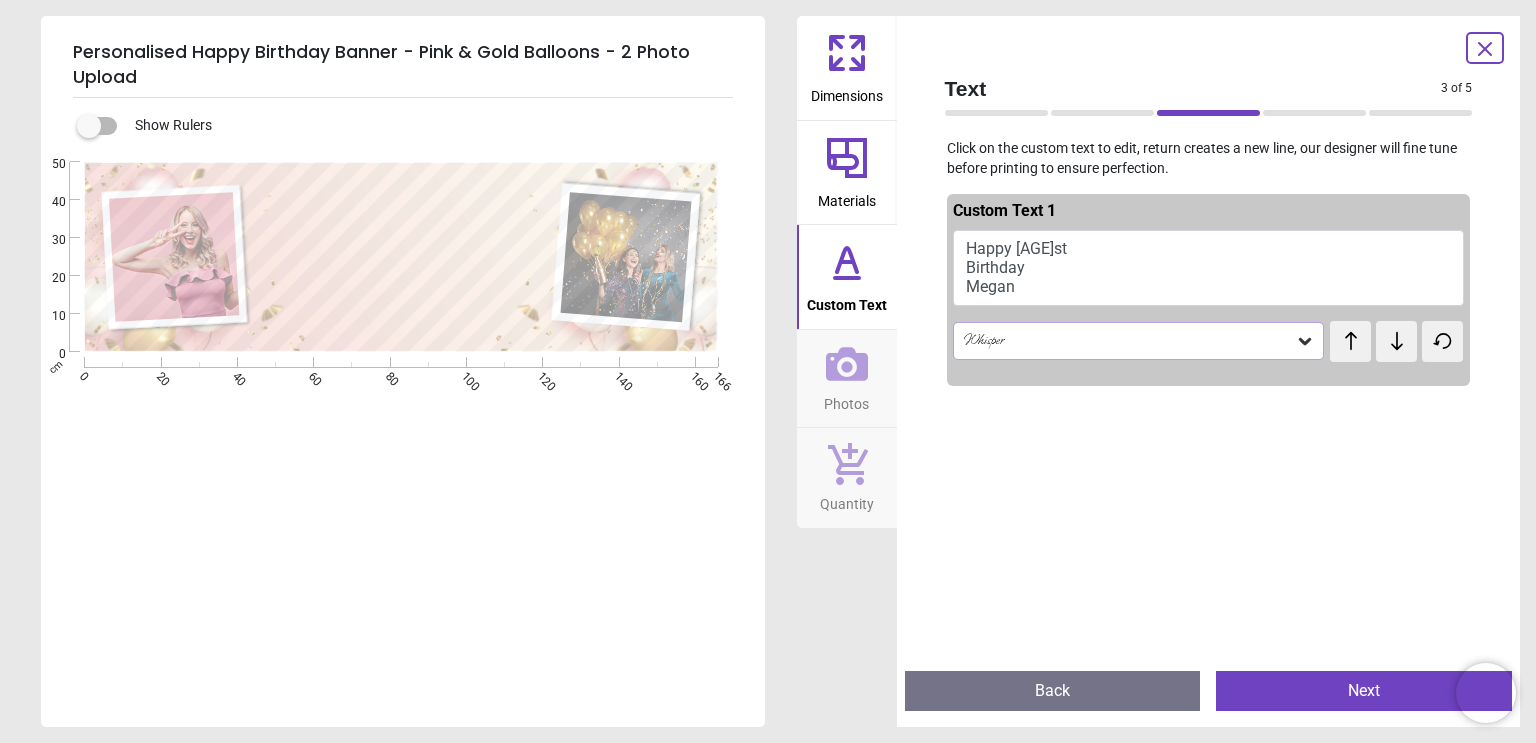click 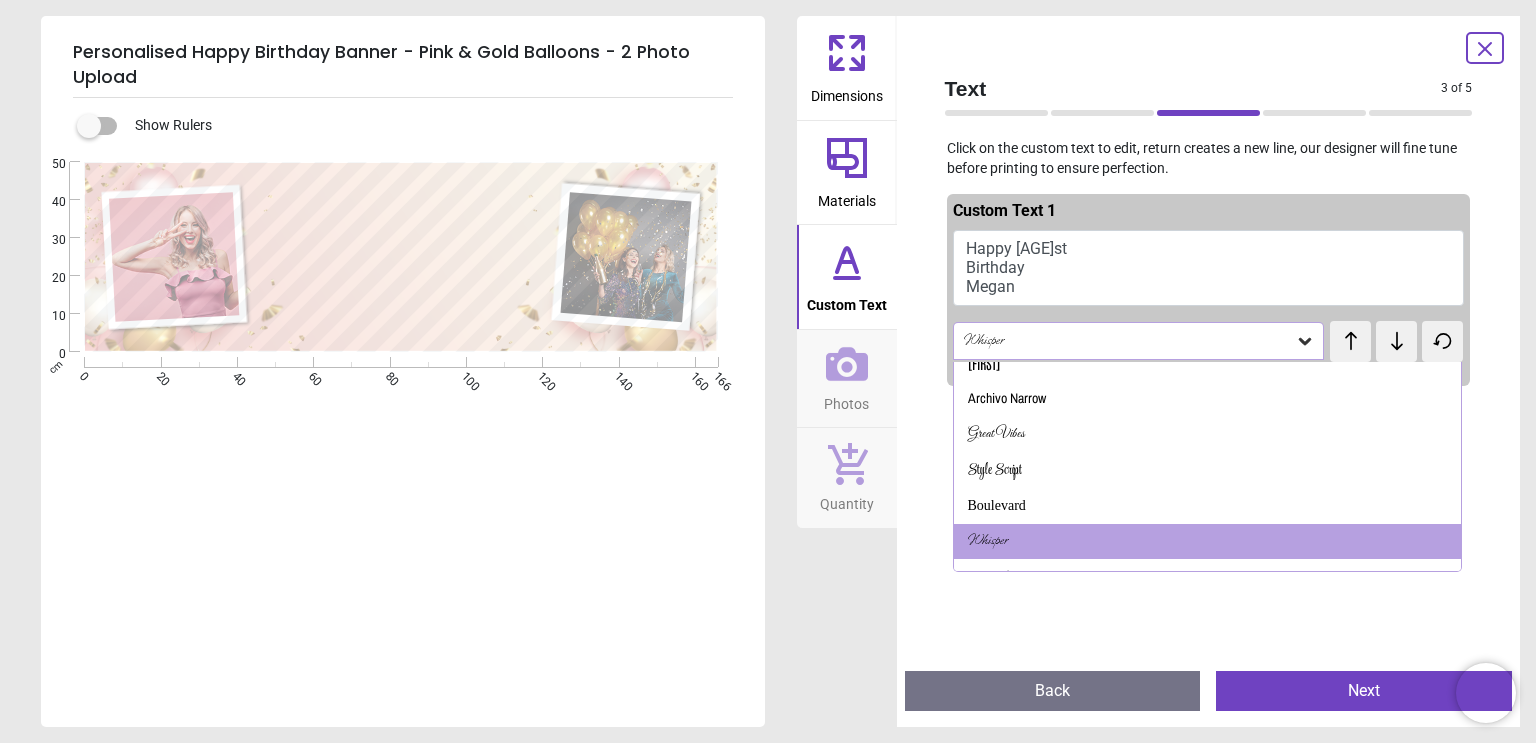 scroll, scrollTop: 110, scrollLeft: 0, axis: vertical 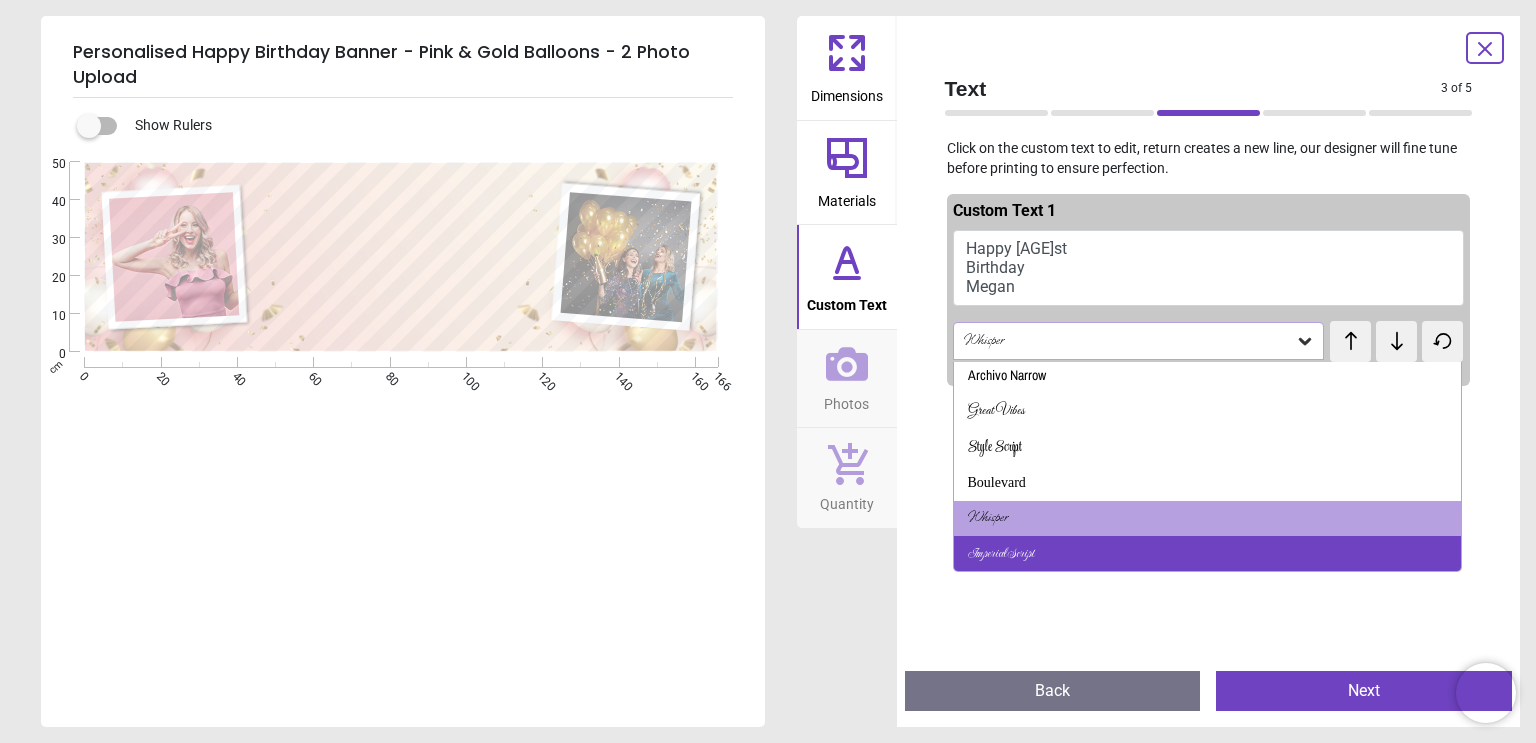 click on "Imperial Script" at bounding box center (1208, 554) 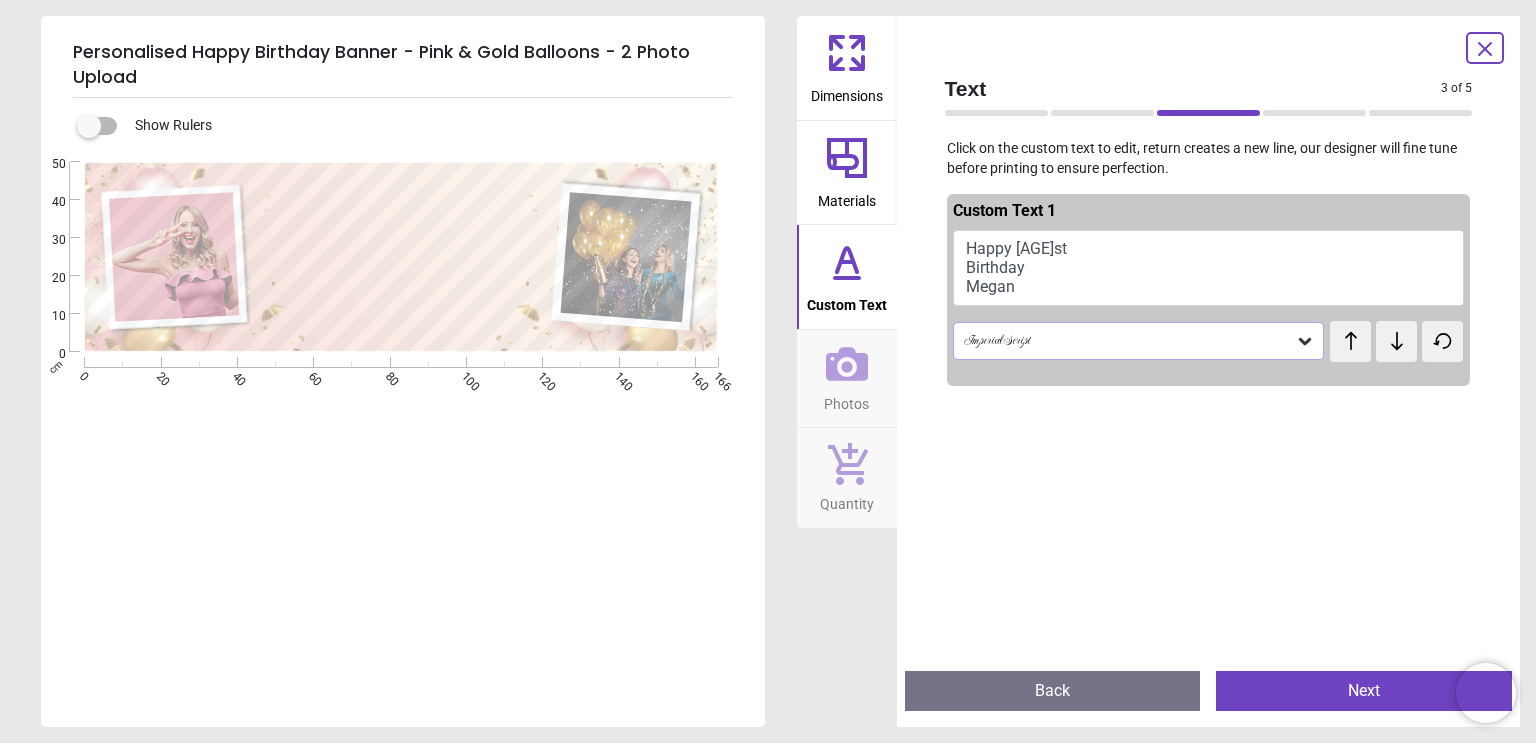click on "Imperial Script" at bounding box center [1129, 341] 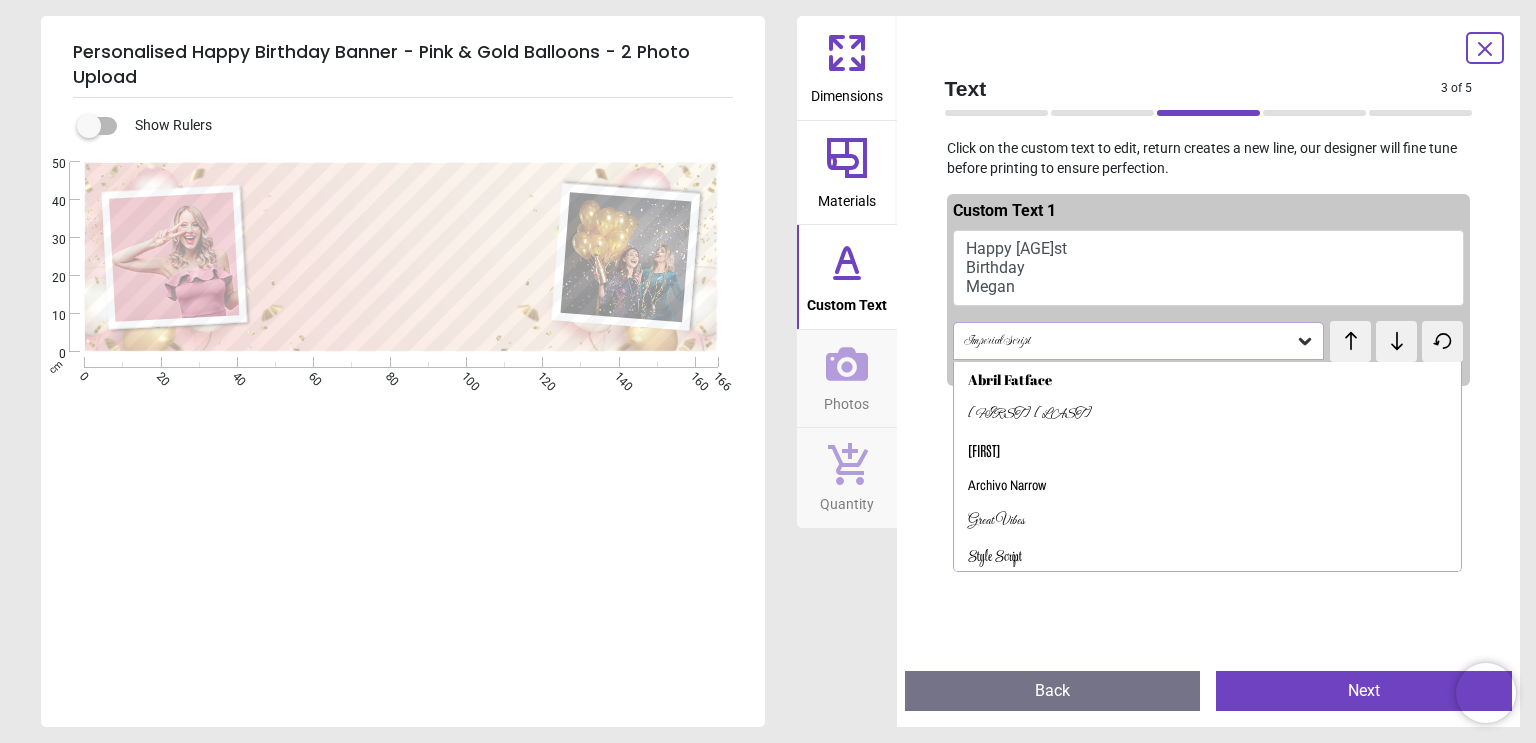 scroll, scrollTop: 110, scrollLeft: 0, axis: vertical 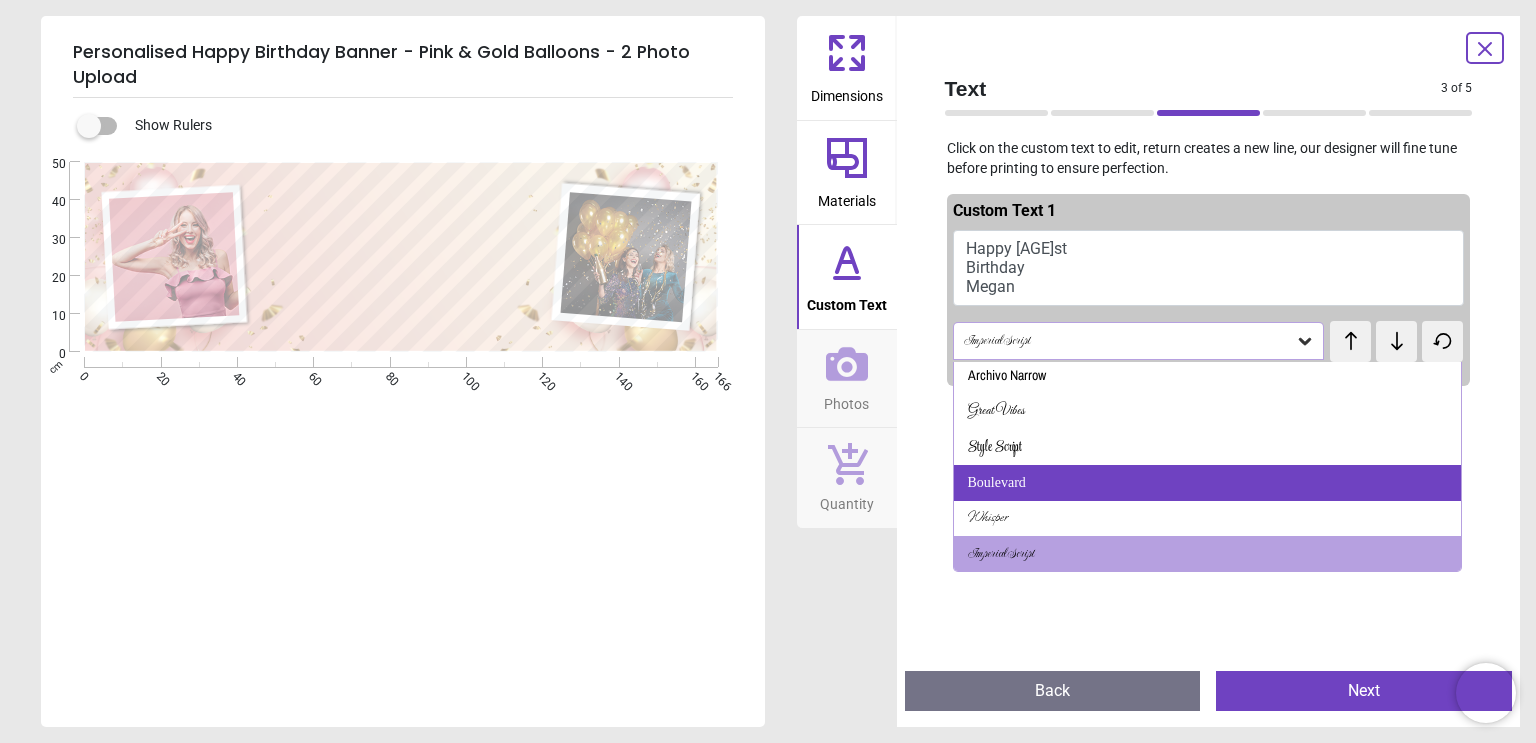 click on "Boulevard" at bounding box center (1208, 483) 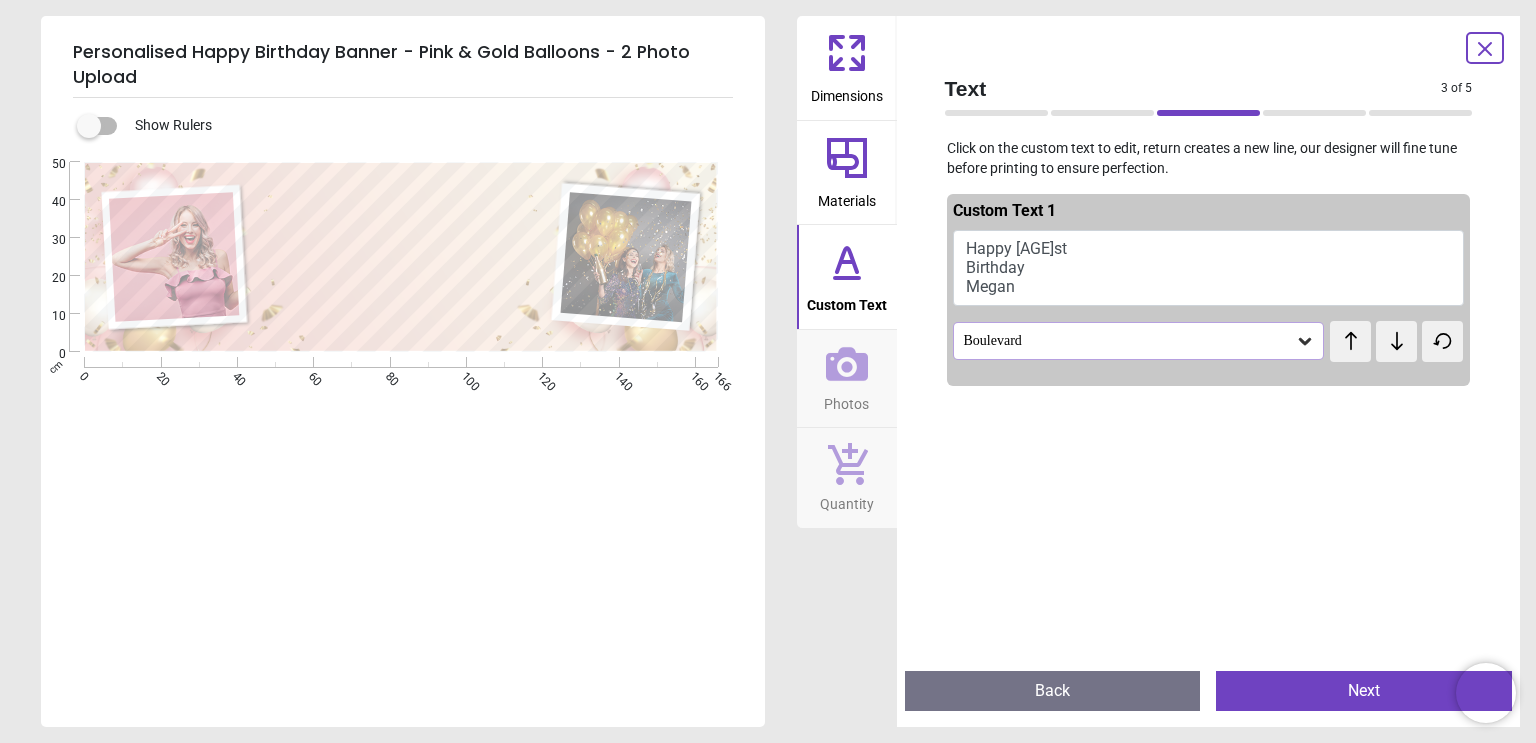 click on "Boulevard" at bounding box center (1129, 341) 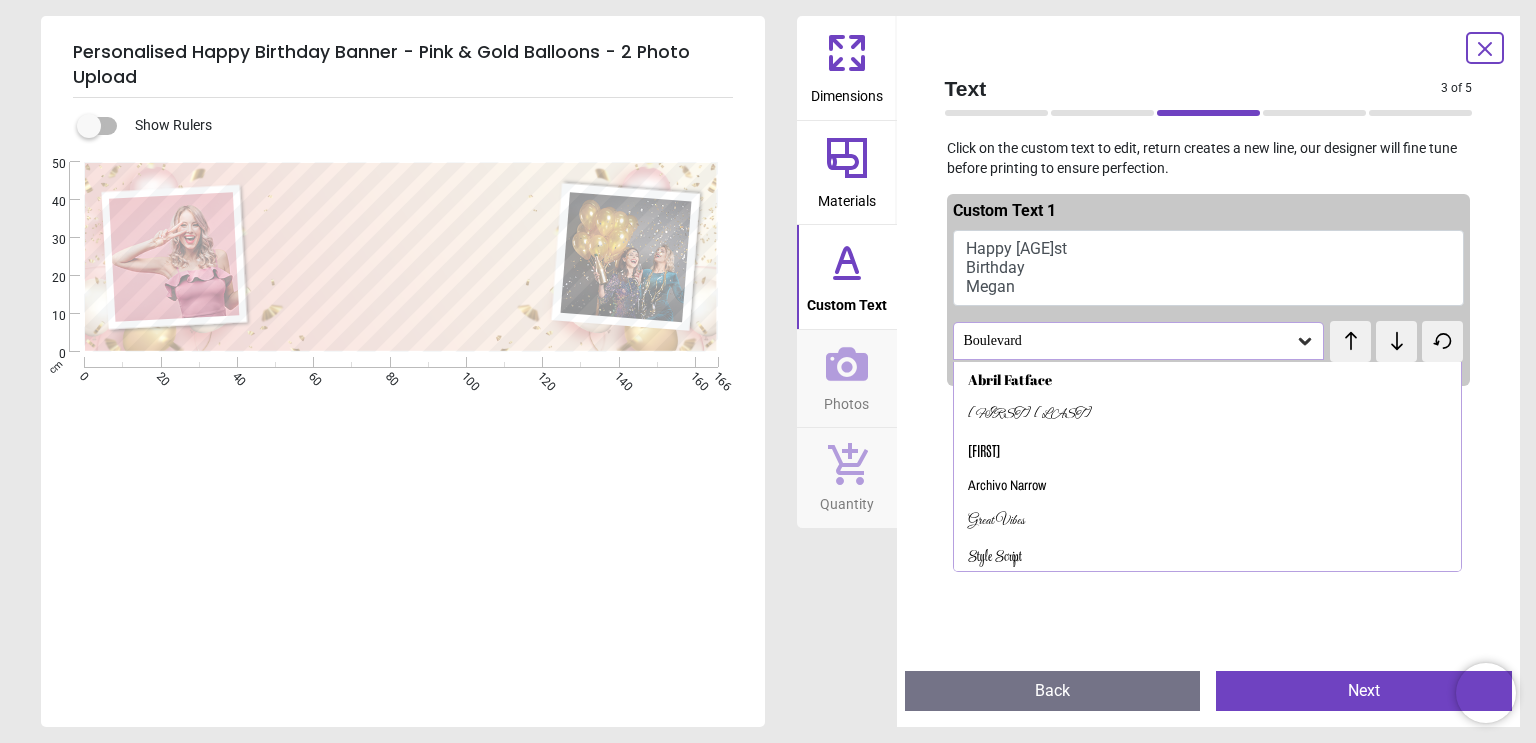 scroll, scrollTop: 39, scrollLeft: 0, axis: vertical 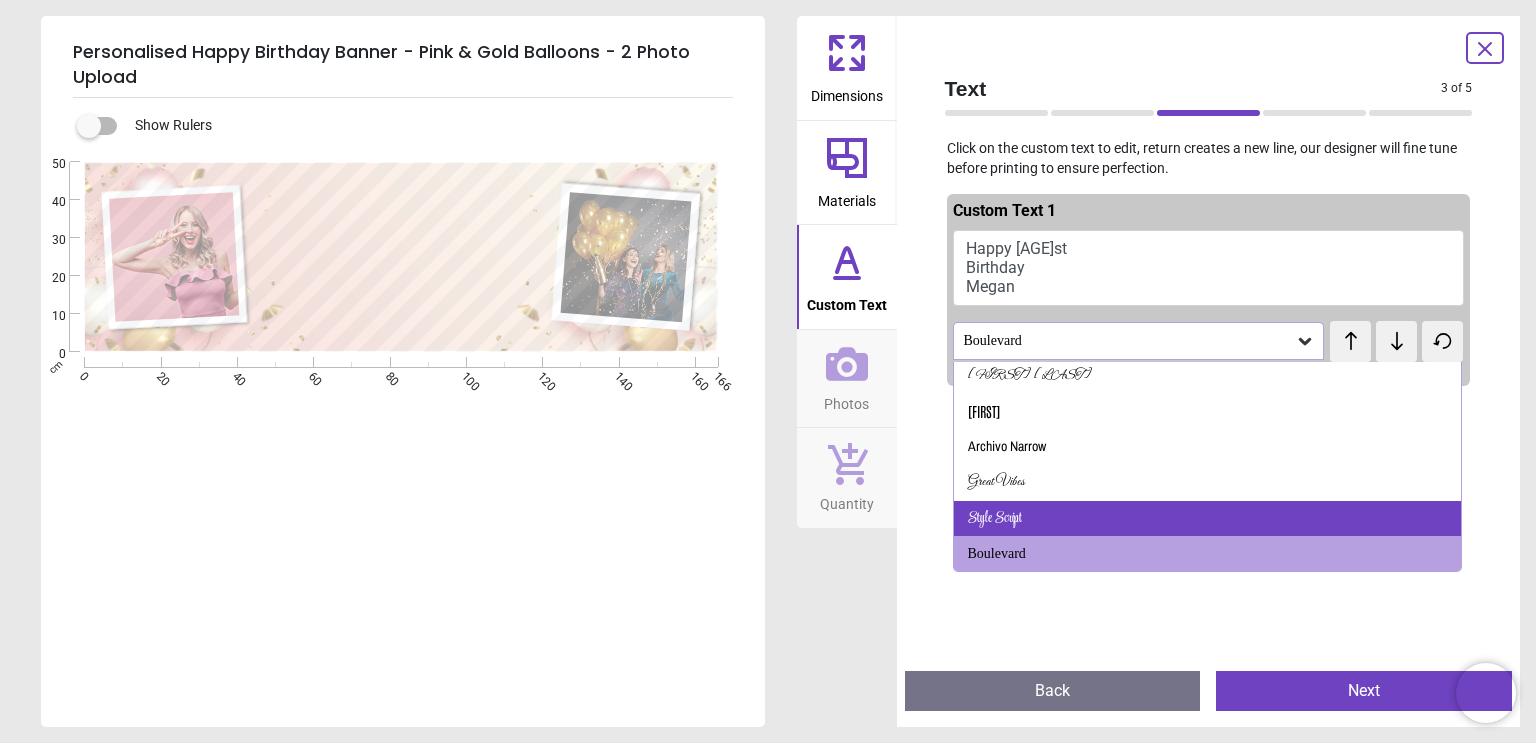 click on "Style Script" at bounding box center (1208, 519) 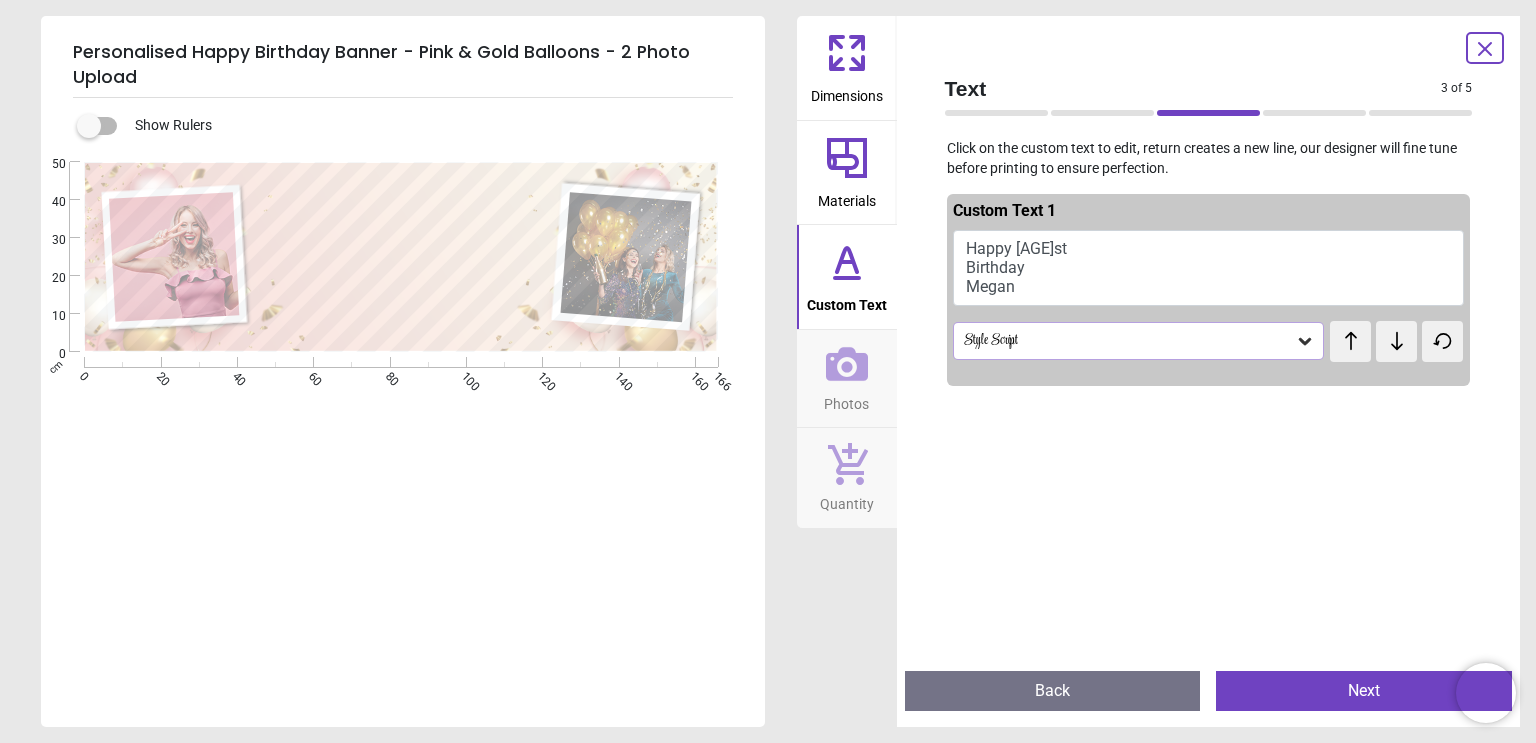 click on "Style Script" at bounding box center [1129, 341] 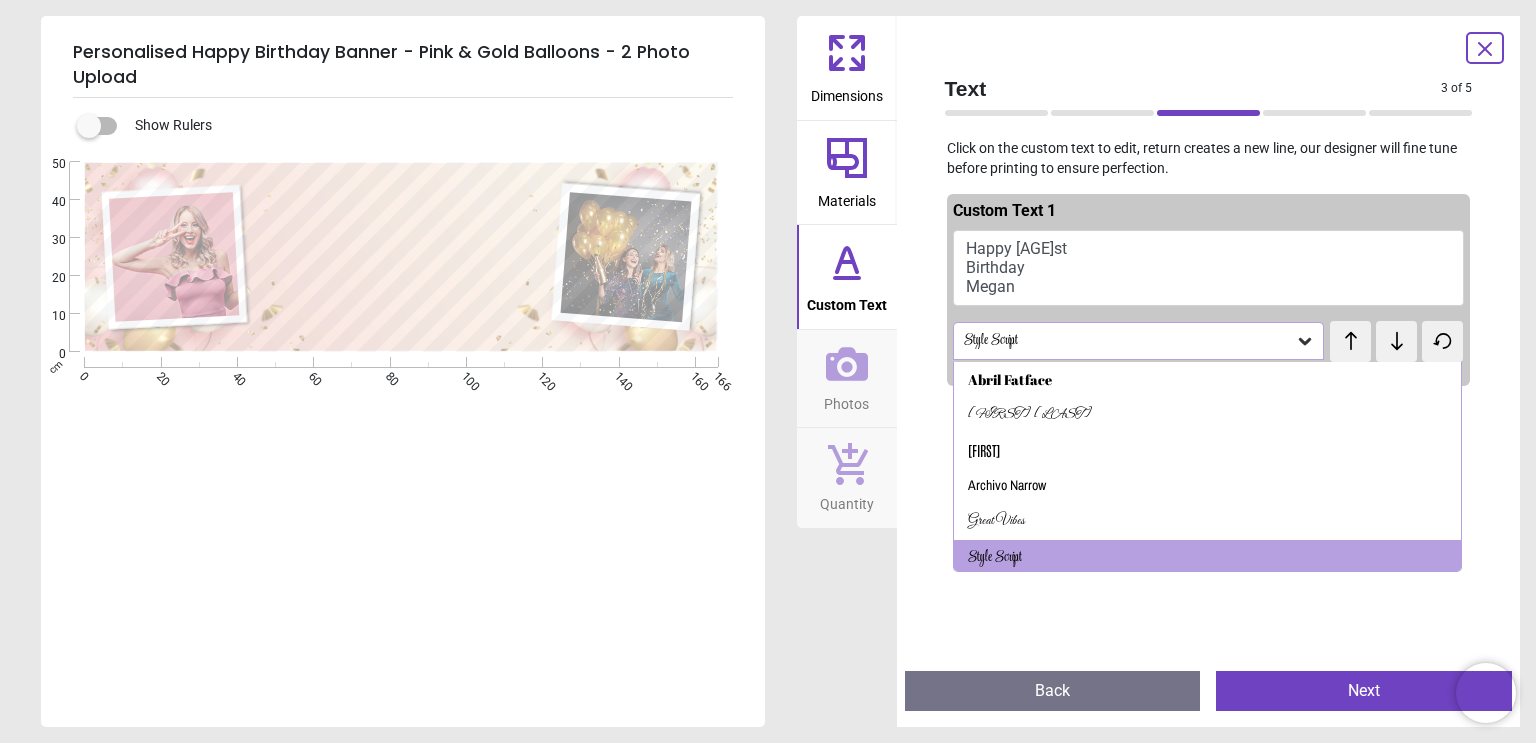 scroll, scrollTop: 4, scrollLeft: 0, axis: vertical 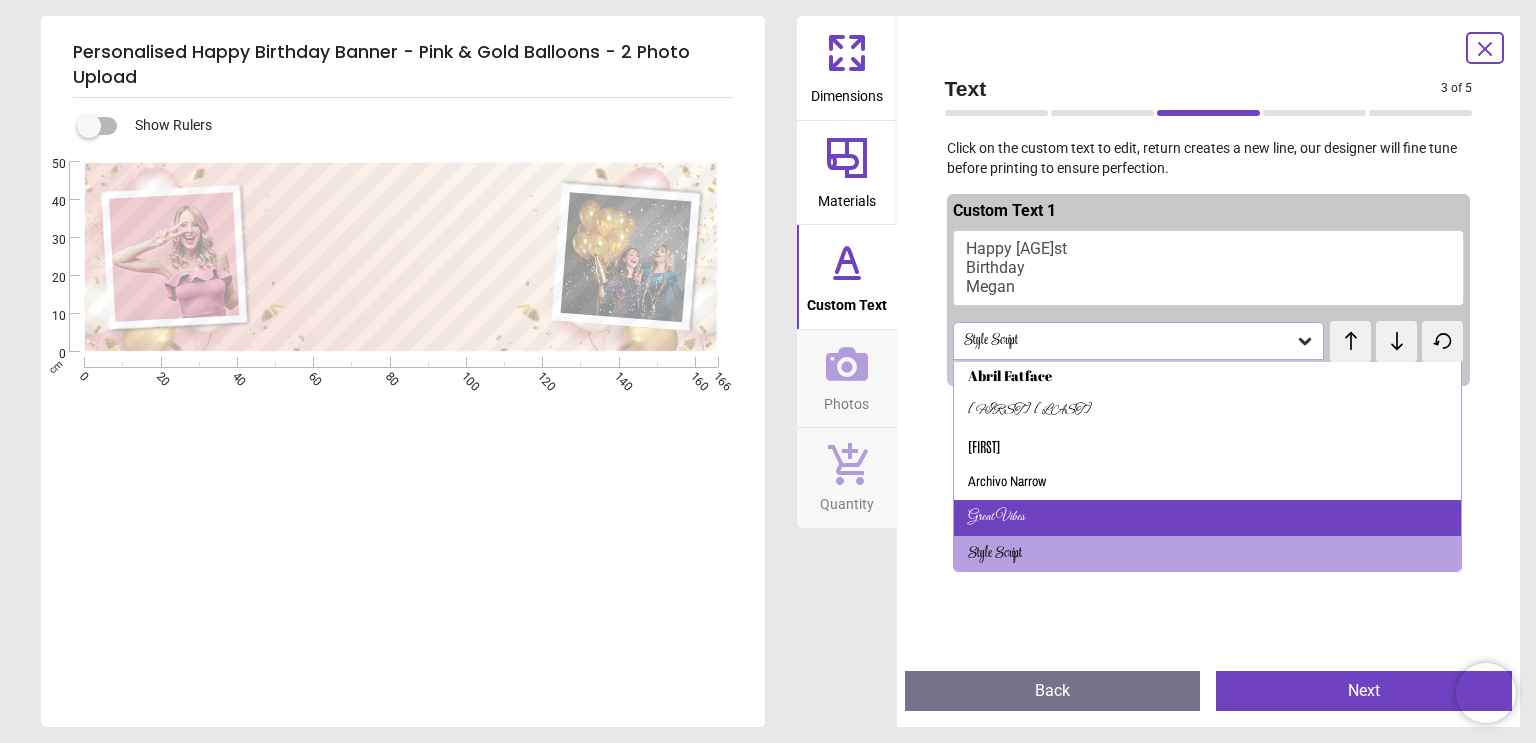 click on "Great Vibes" at bounding box center (1208, 518) 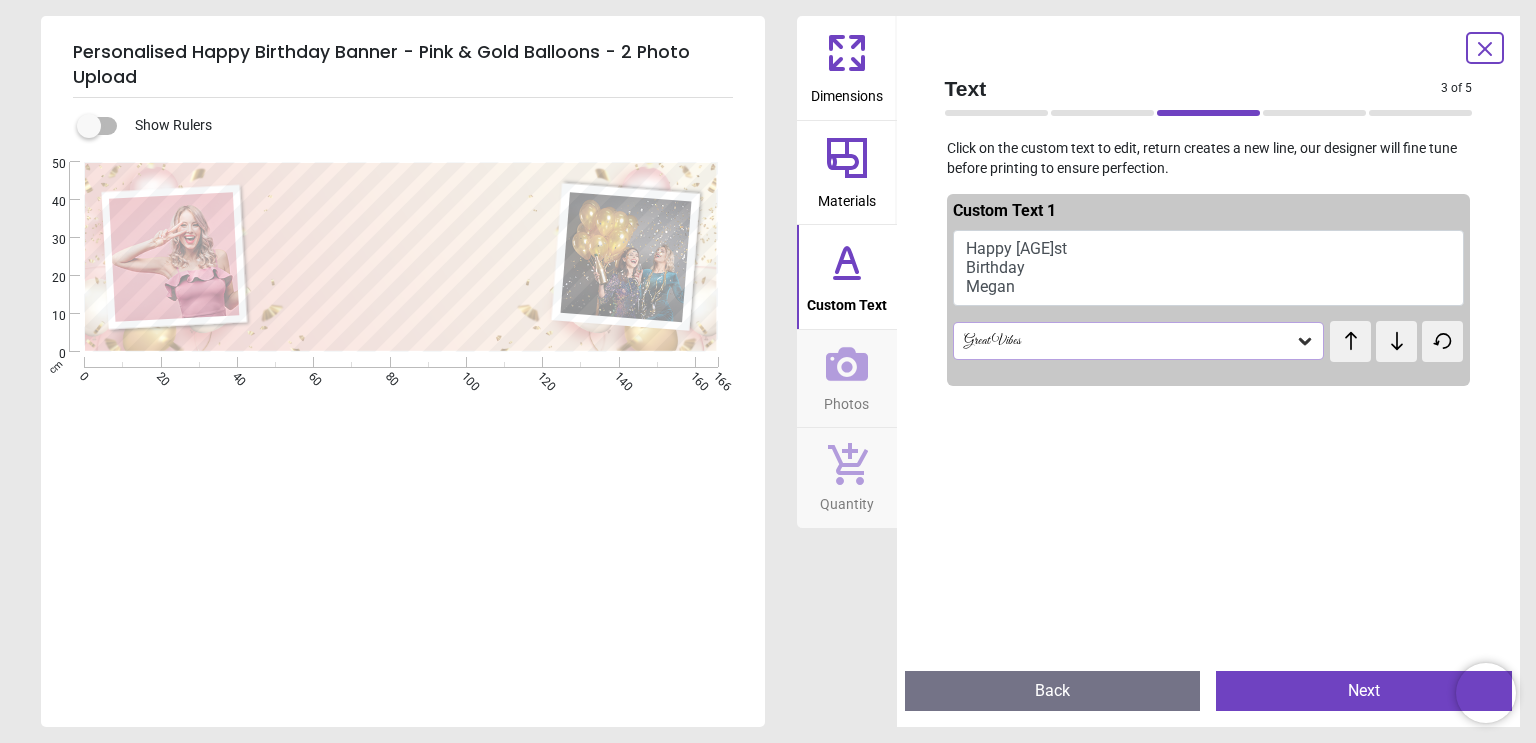 click on "Photos" at bounding box center (846, 400) 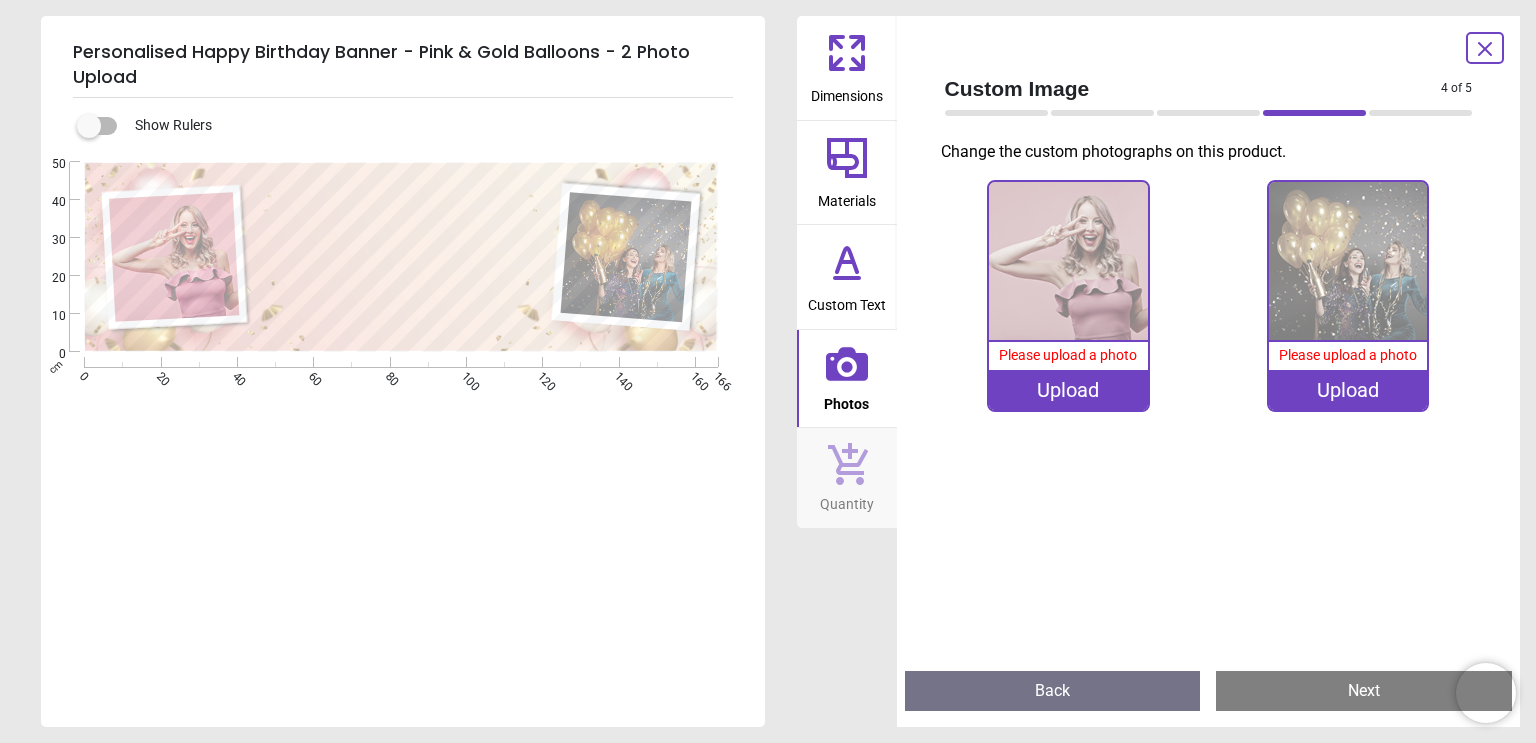 click on "Please upload a photo" at bounding box center (1068, 356) 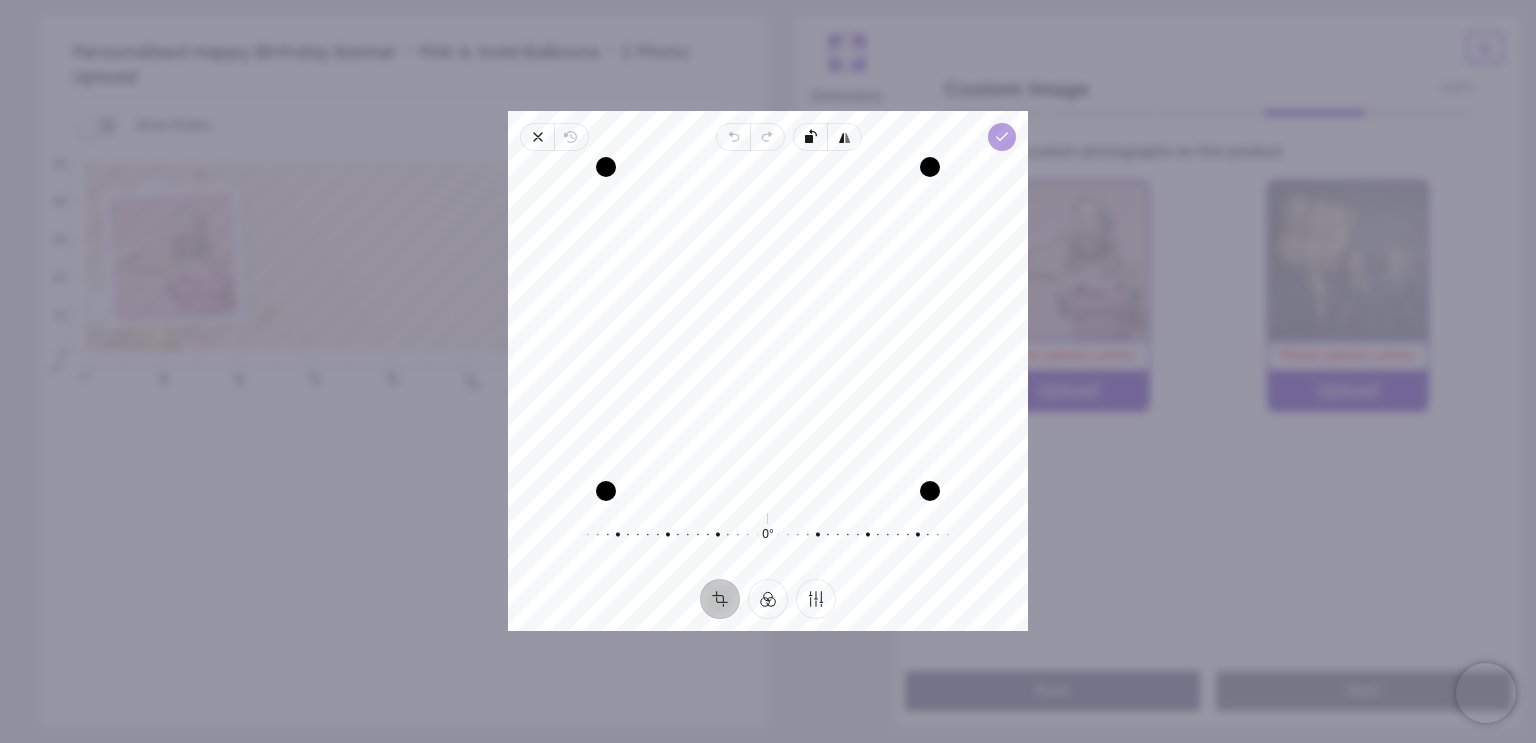click 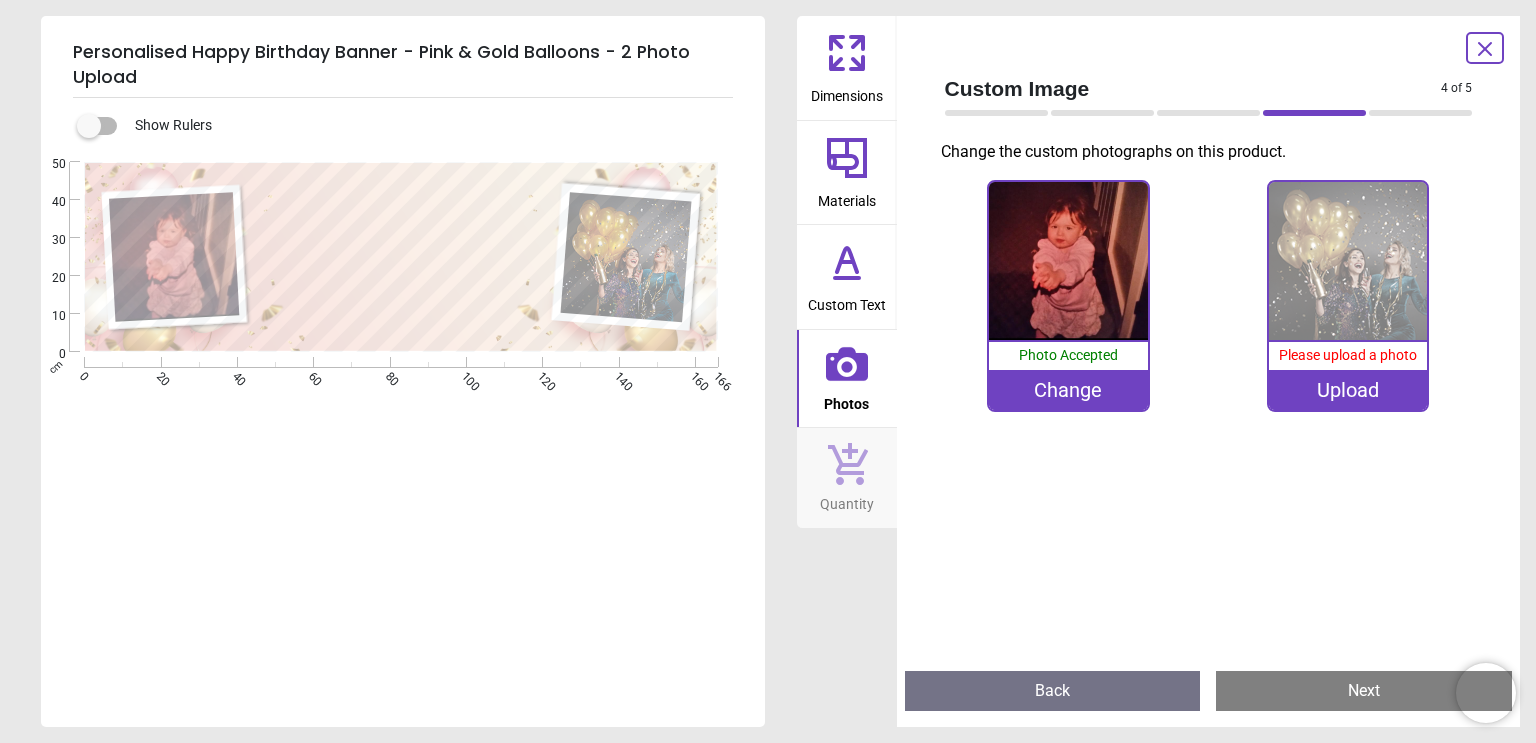 click on "Upload" at bounding box center (1348, 390) 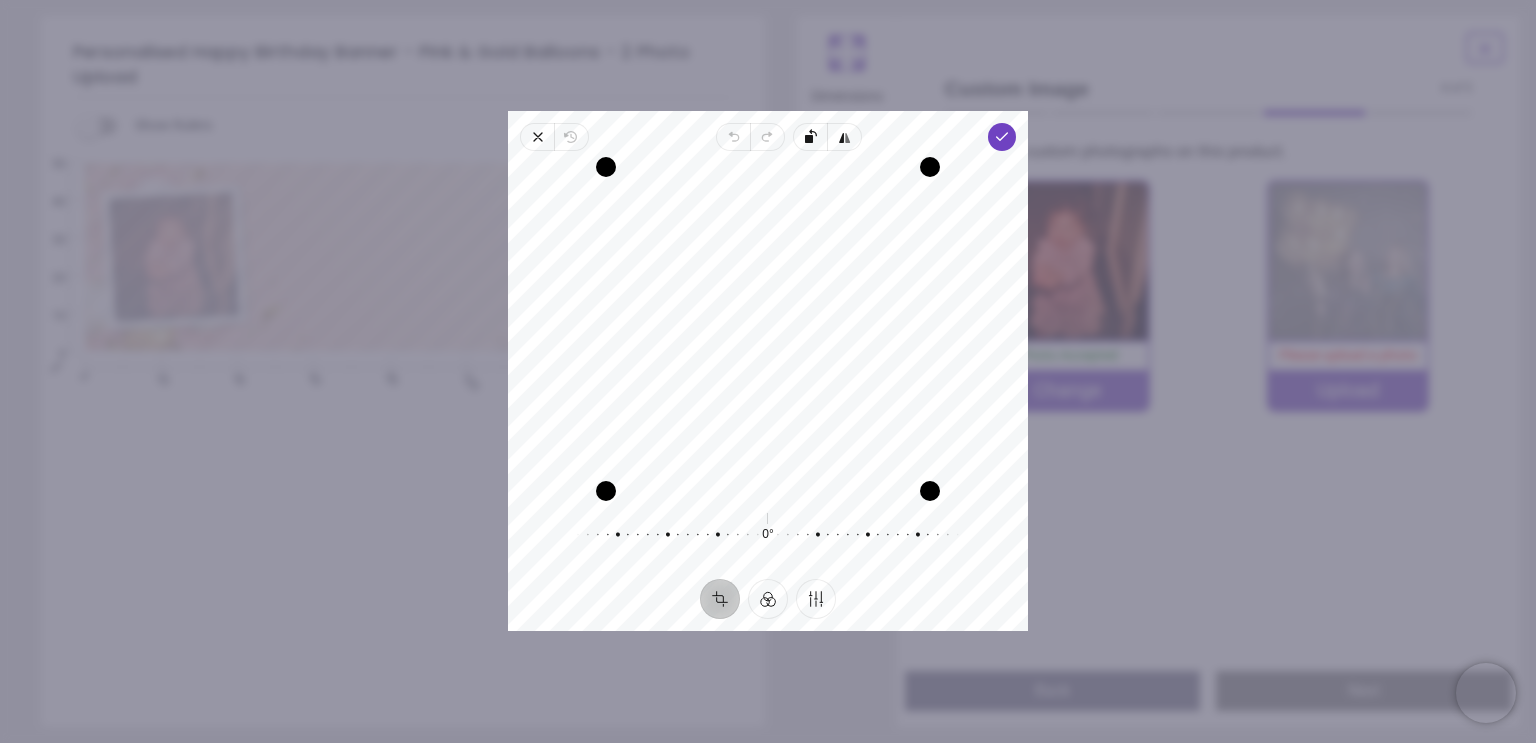 drag, startPoint x: 847, startPoint y: 361, endPoint x: 840, endPoint y: 410, distance: 49.497475 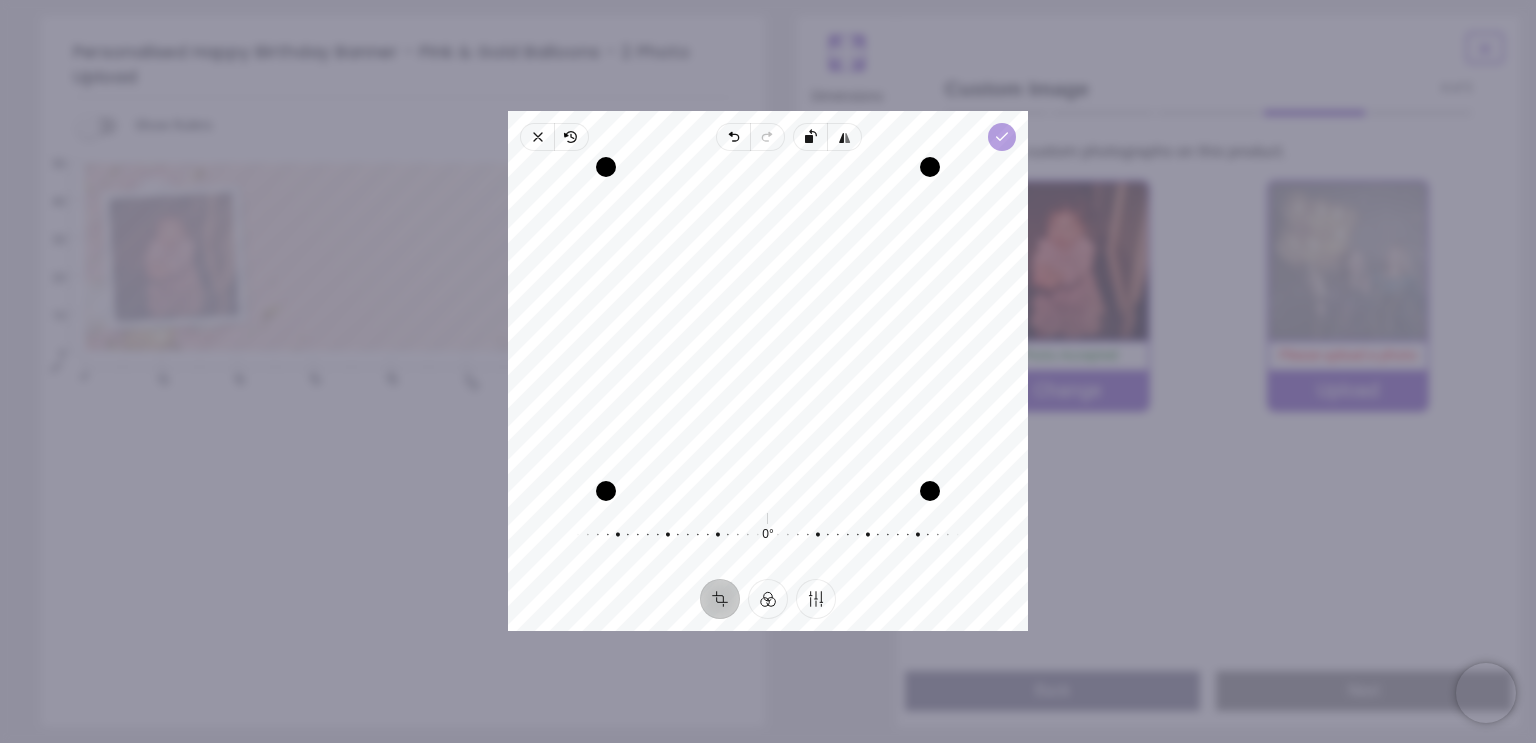 click 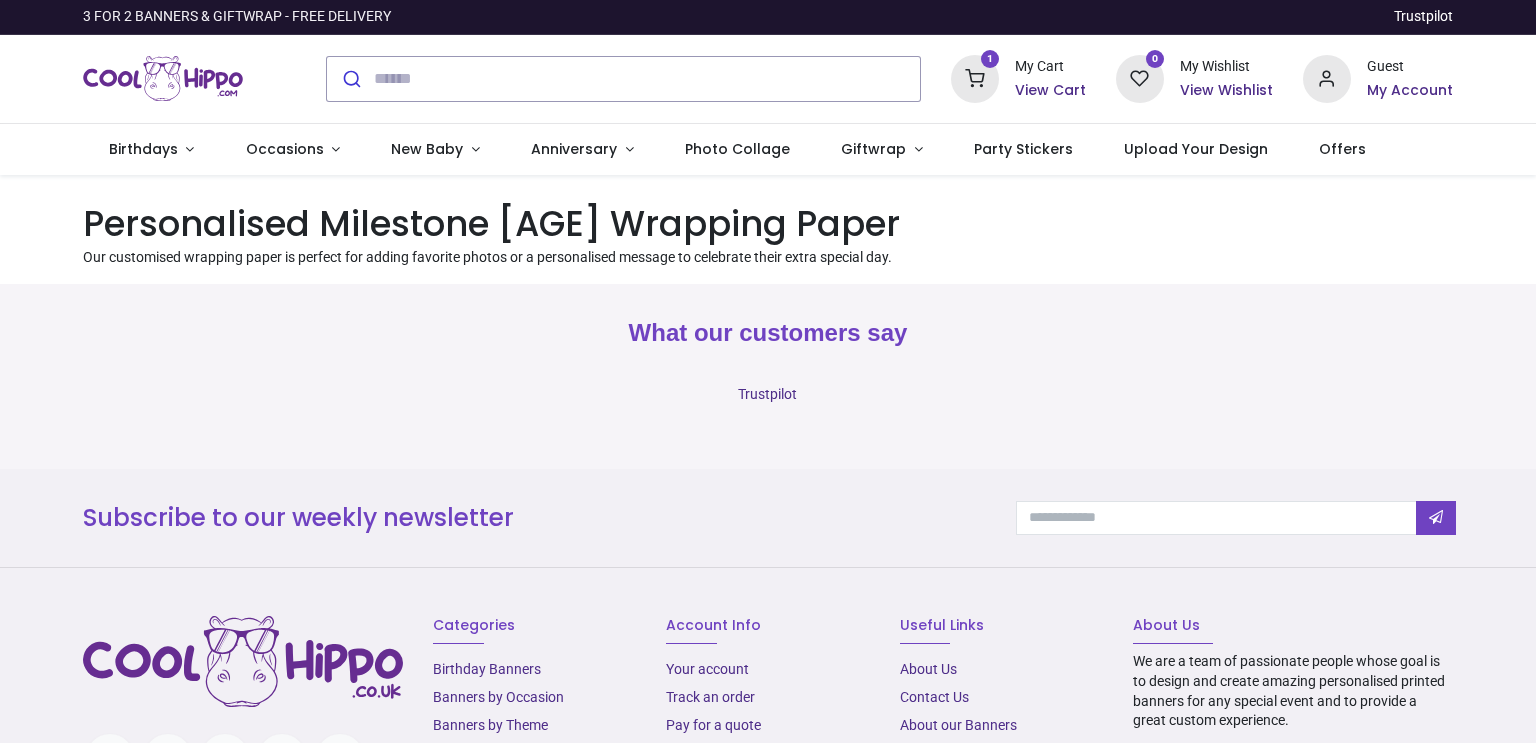 scroll, scrollTop: 0, scrollLeft: 0, axis: both 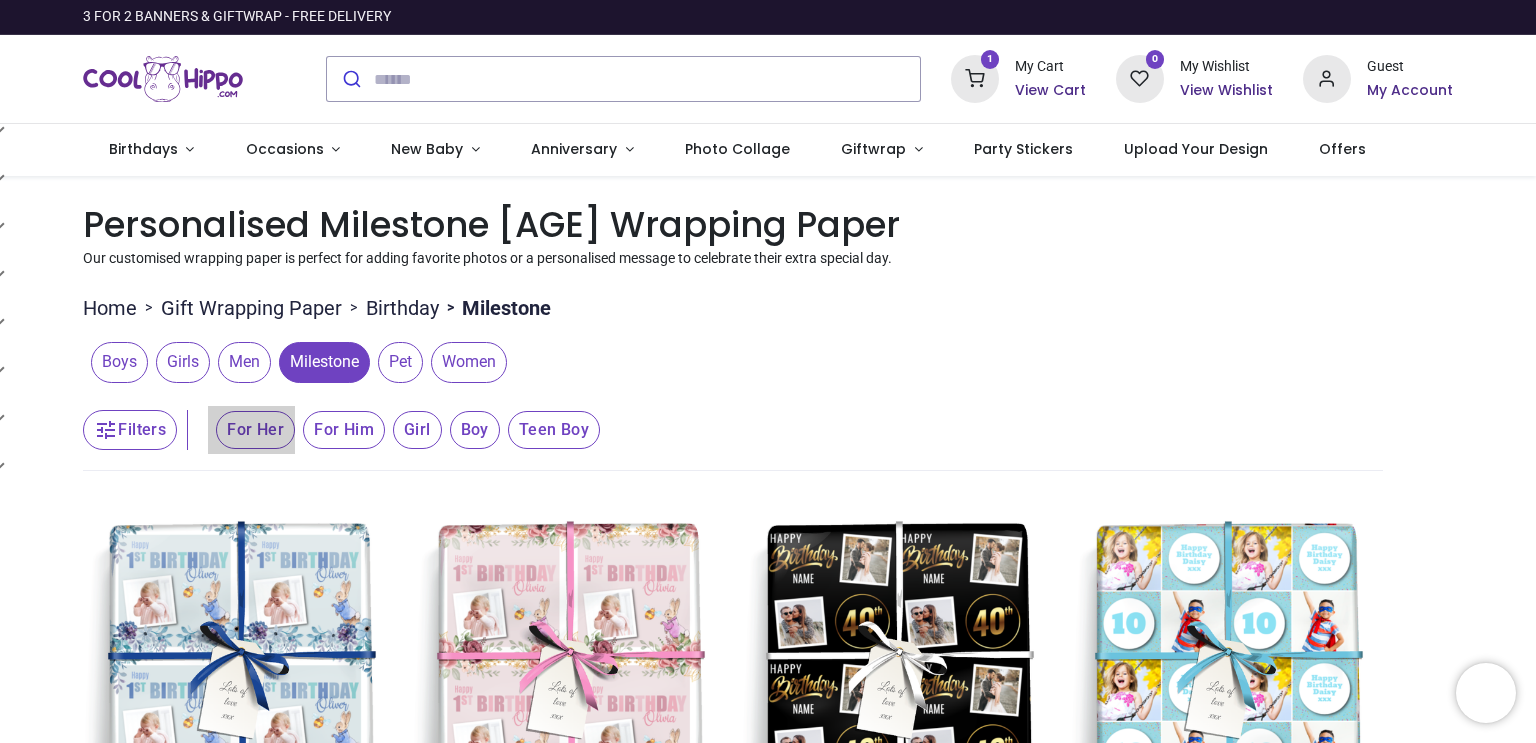 click on "For Her" at bounding box center (255, 430) 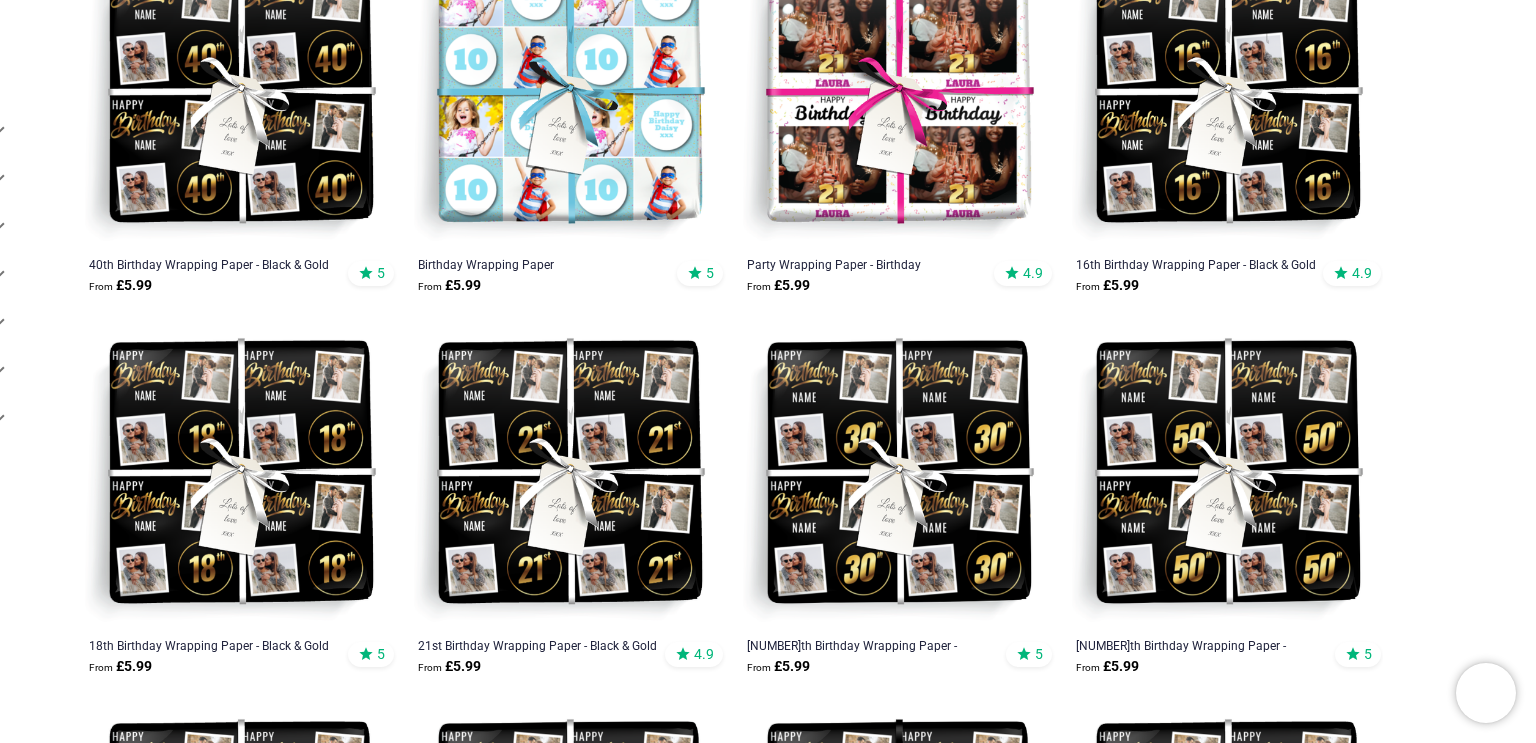 scroll, scrollTop: 0, scrollLeft: 0, axis: both 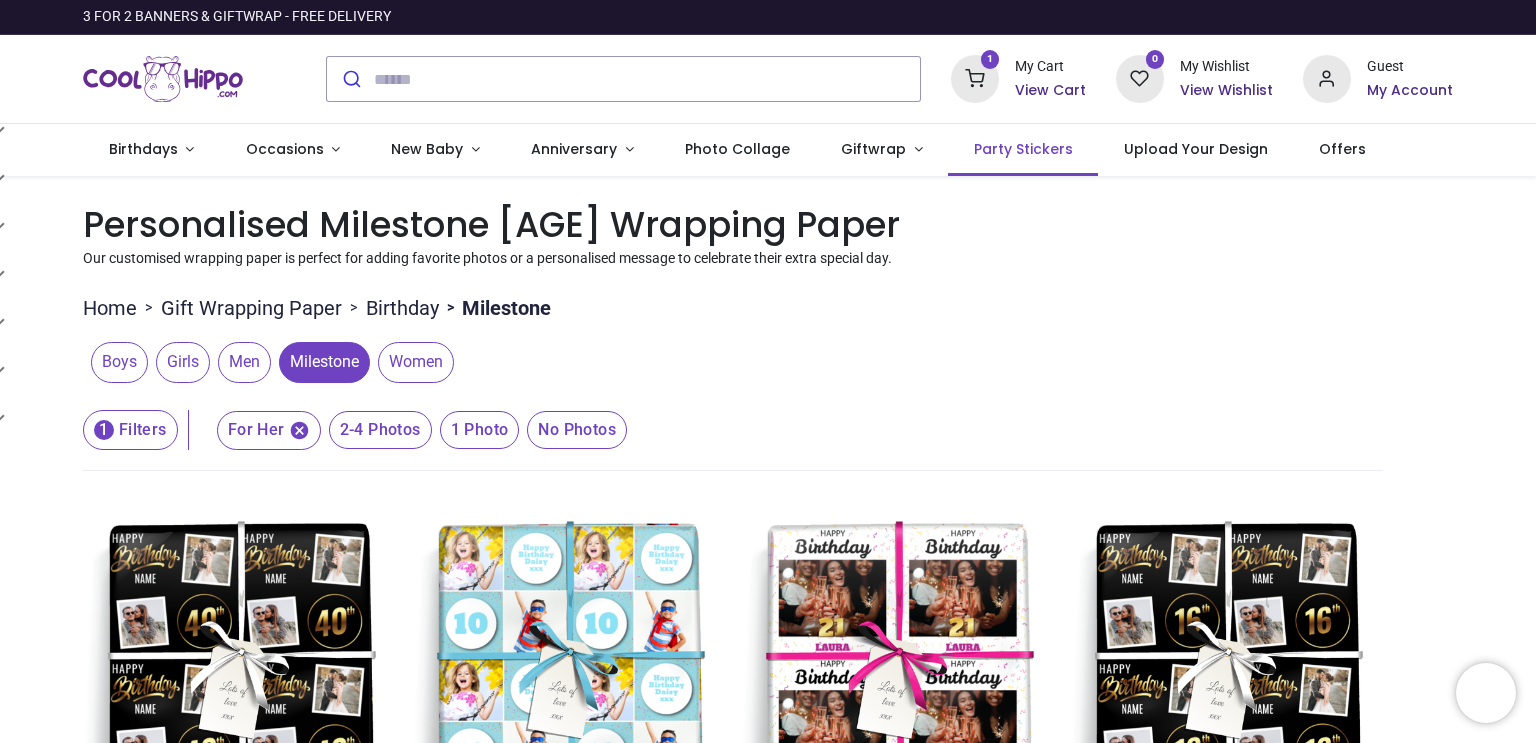 click on "Party Stickers" at bounding box center (1023, 149) 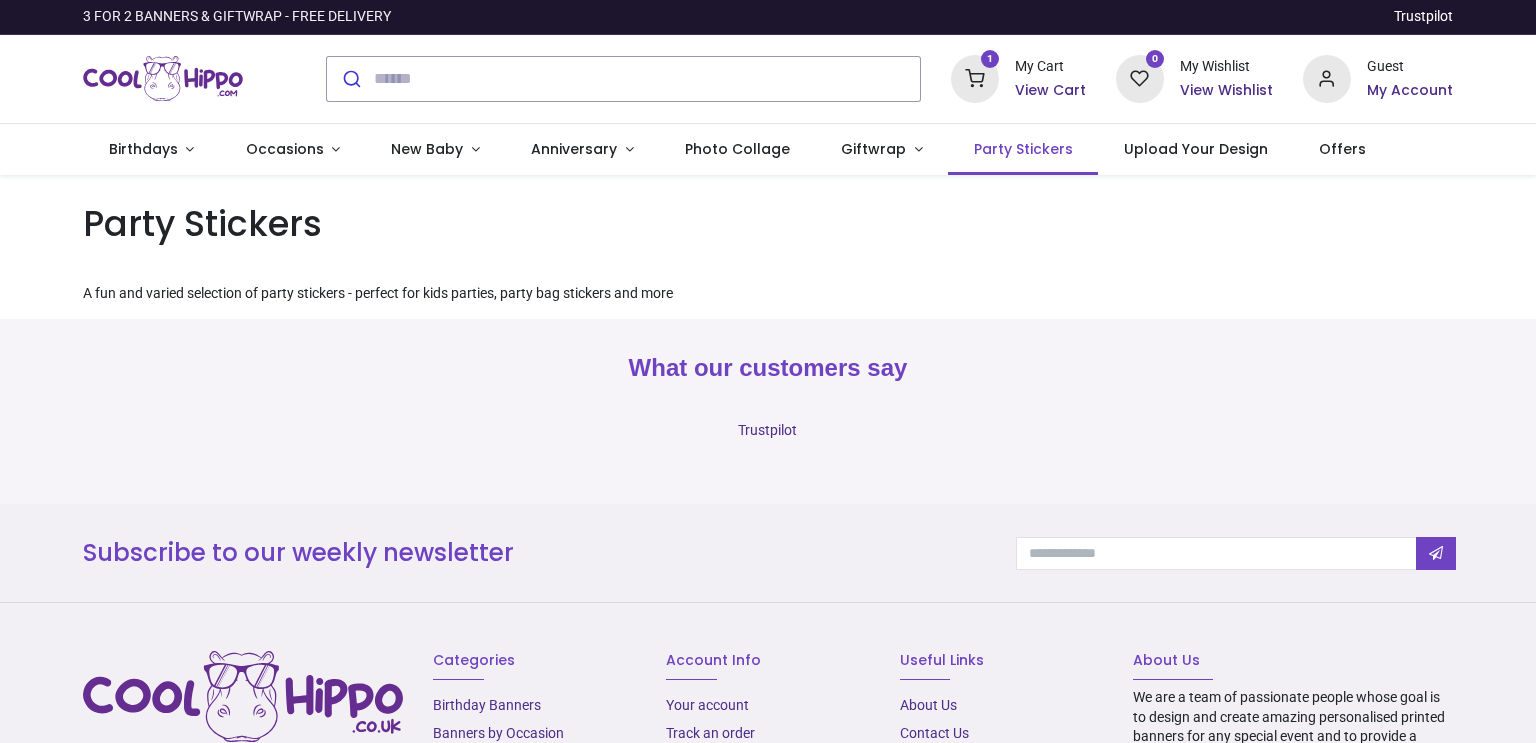 scroll, scrollTop: 0, scrollLeft: 0, axis: both 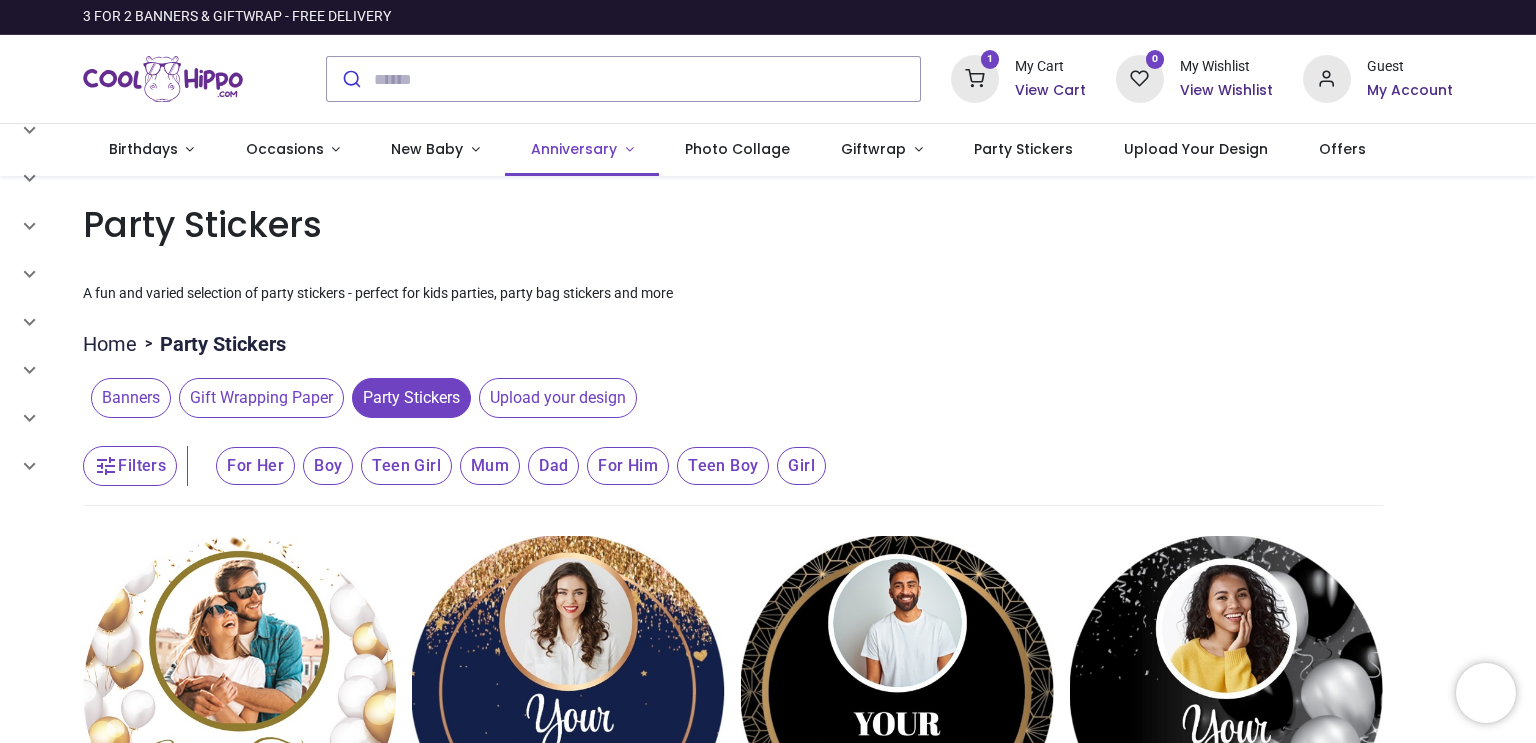 click on "Anniversary" at bounding box center (574, 149) 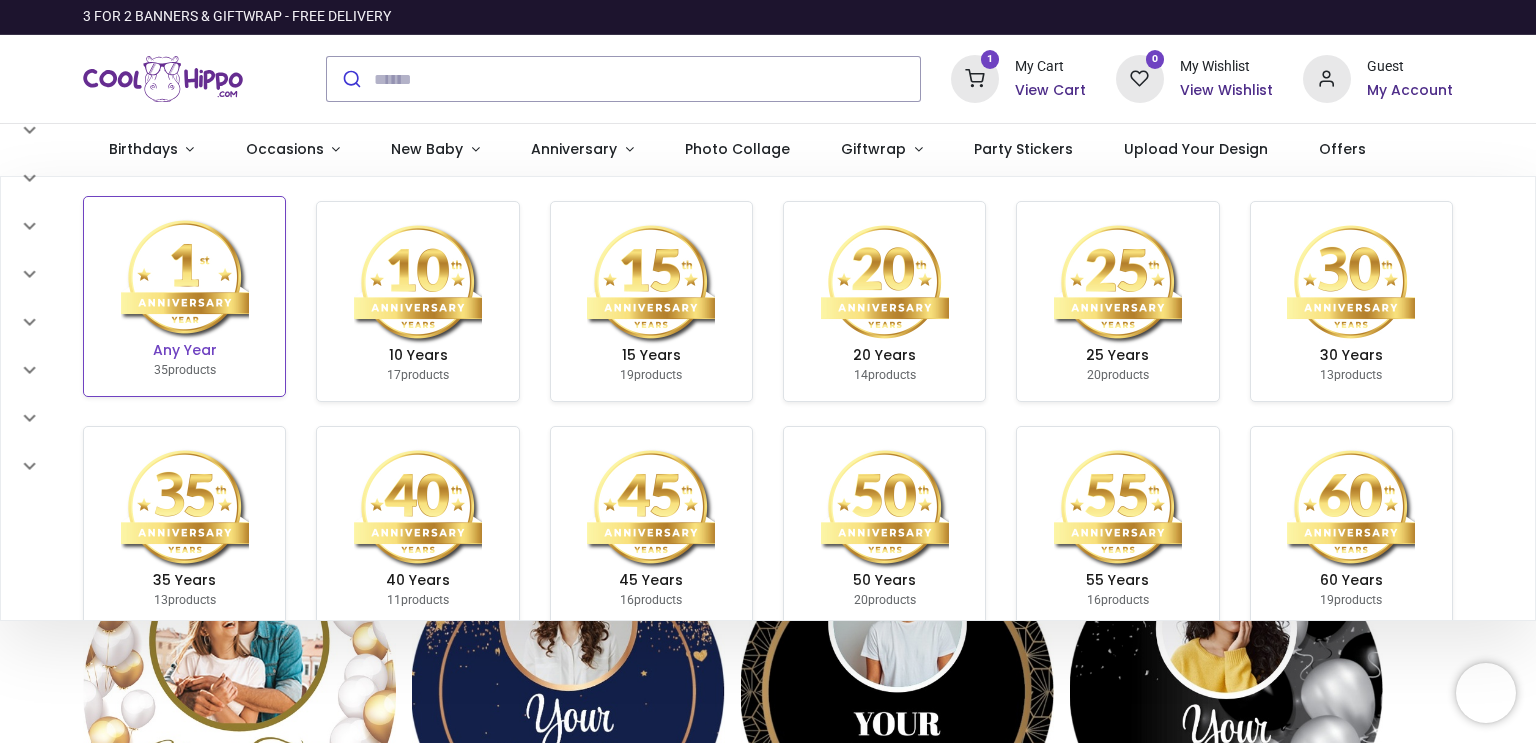click at bounding box center [185, 277] 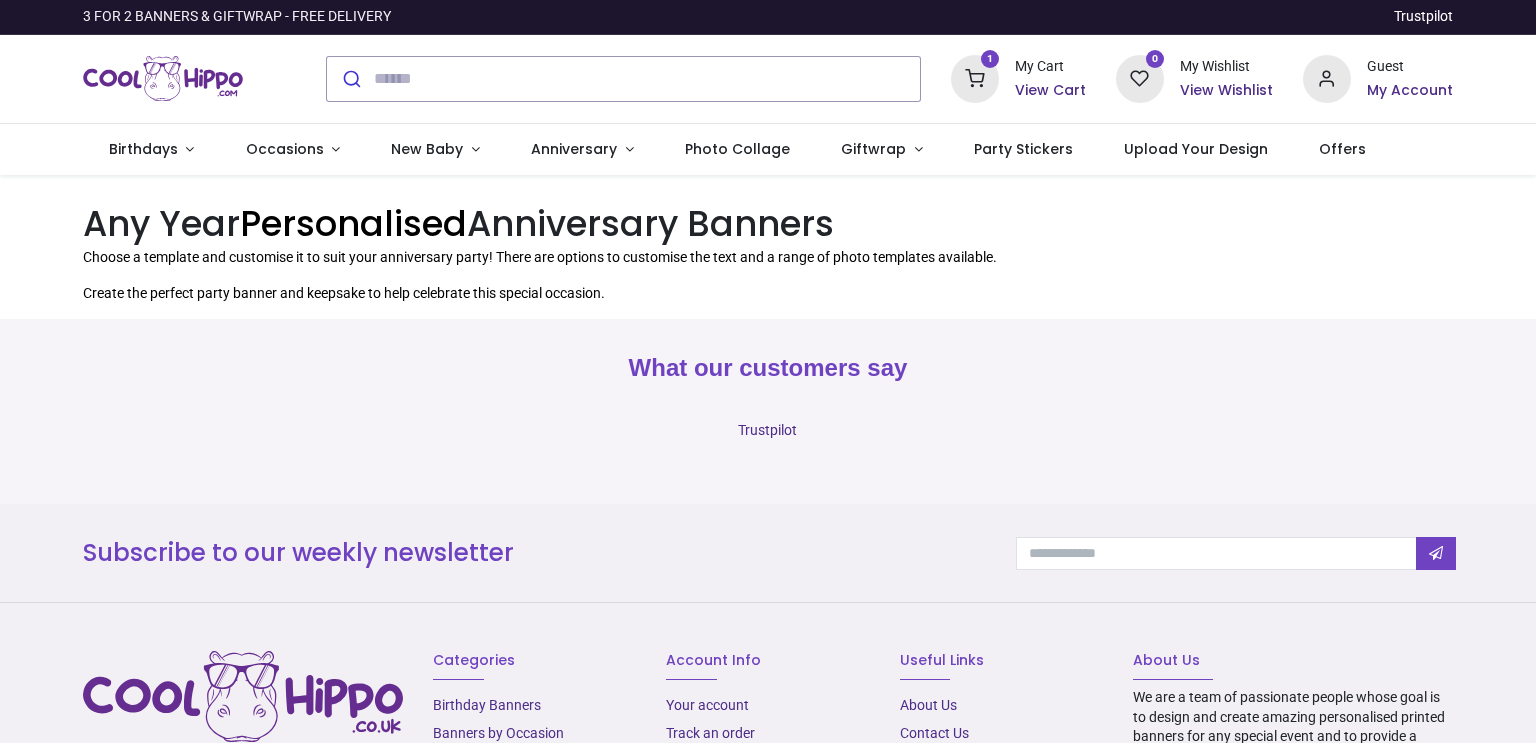 scroll, scrollTop: 0, scrollLeft: 0, axis: both 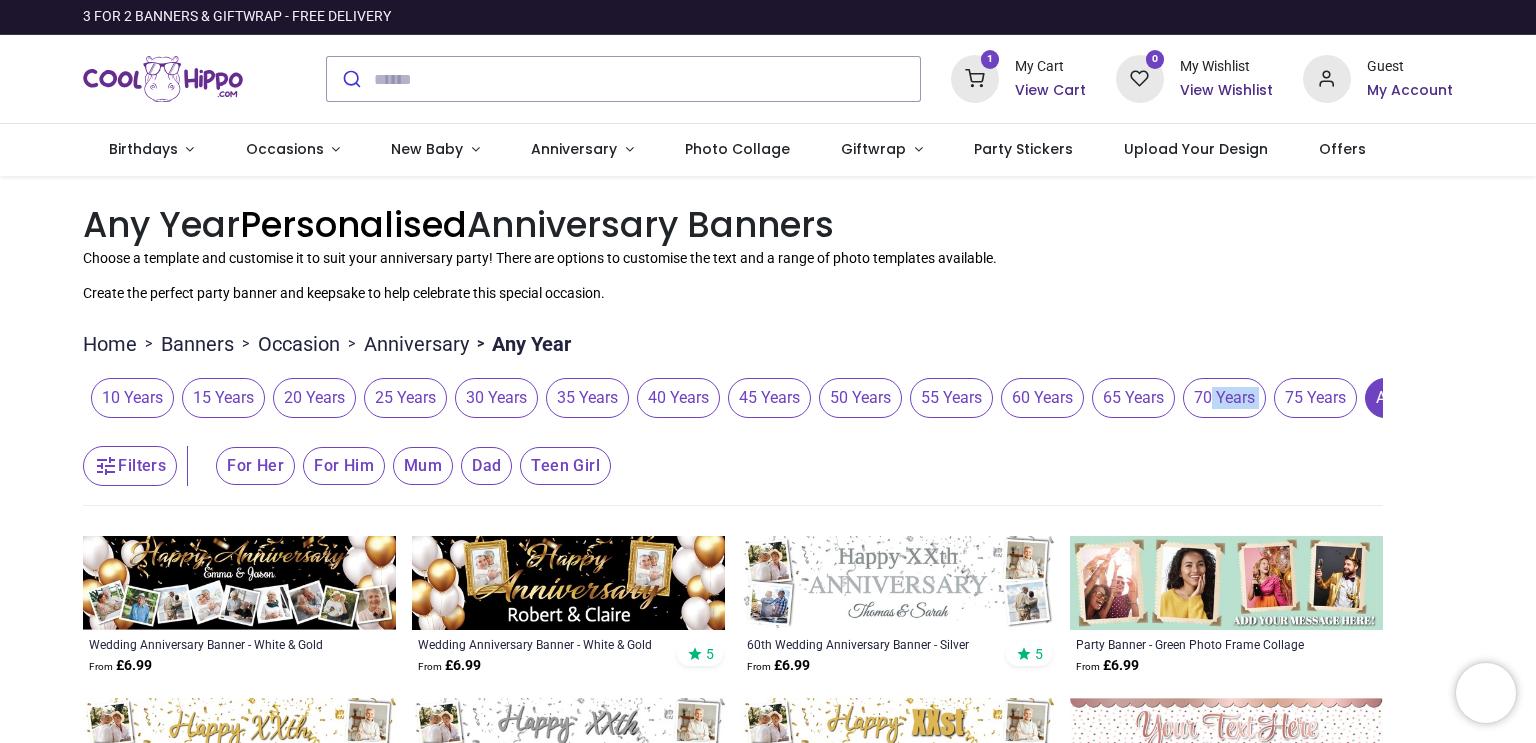 drag, startPoint x: 1215, startPoint y: 425, endPoint x: 1278, endPoint y: 419, distance: 63.28507 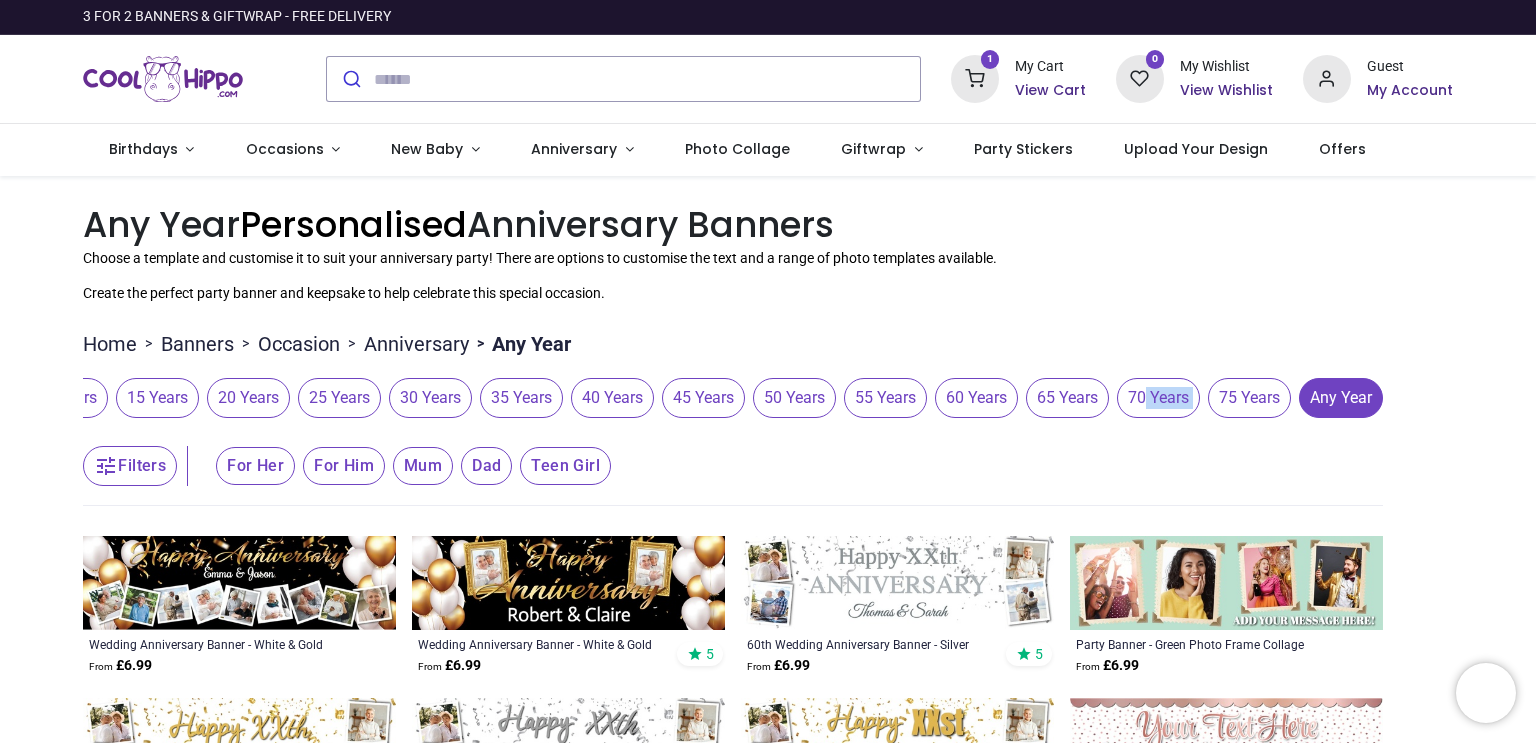 scroll, scrollTop: 0, scrollLeft: 73, axis: horizontal 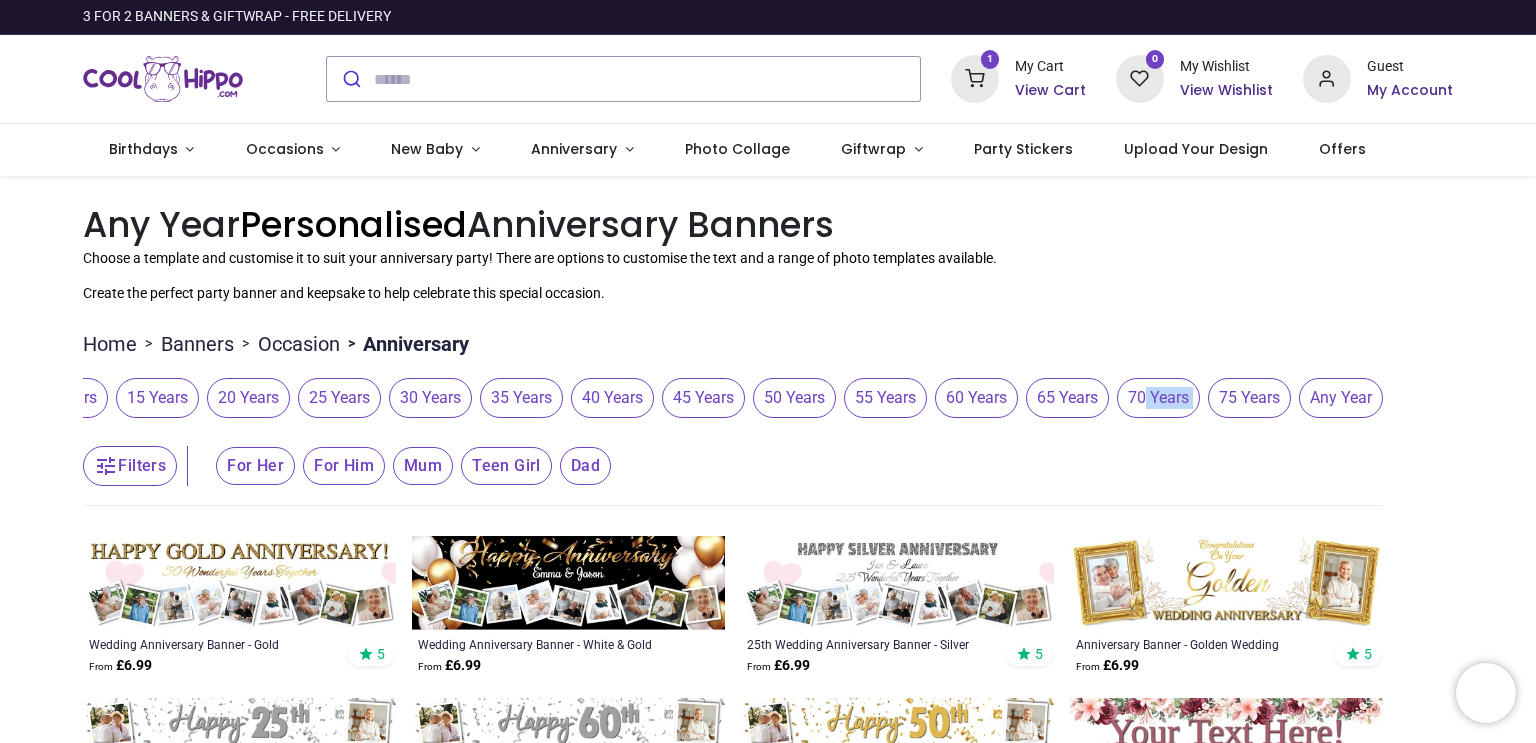 click on "View Cart" at bounding box center (1050, 91) 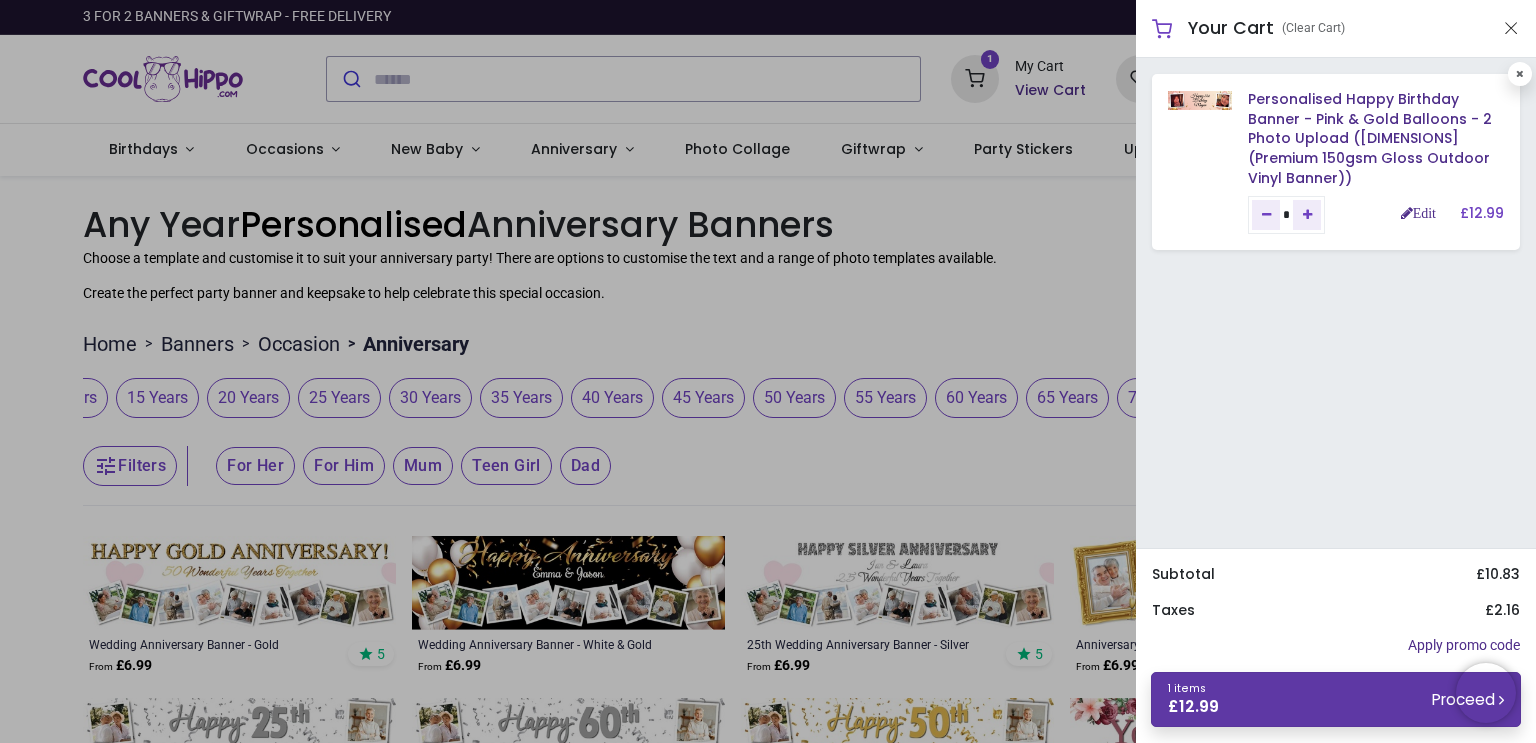 click on "1 items
£  12.99
Proceed" at bounding box center [1336, 699] 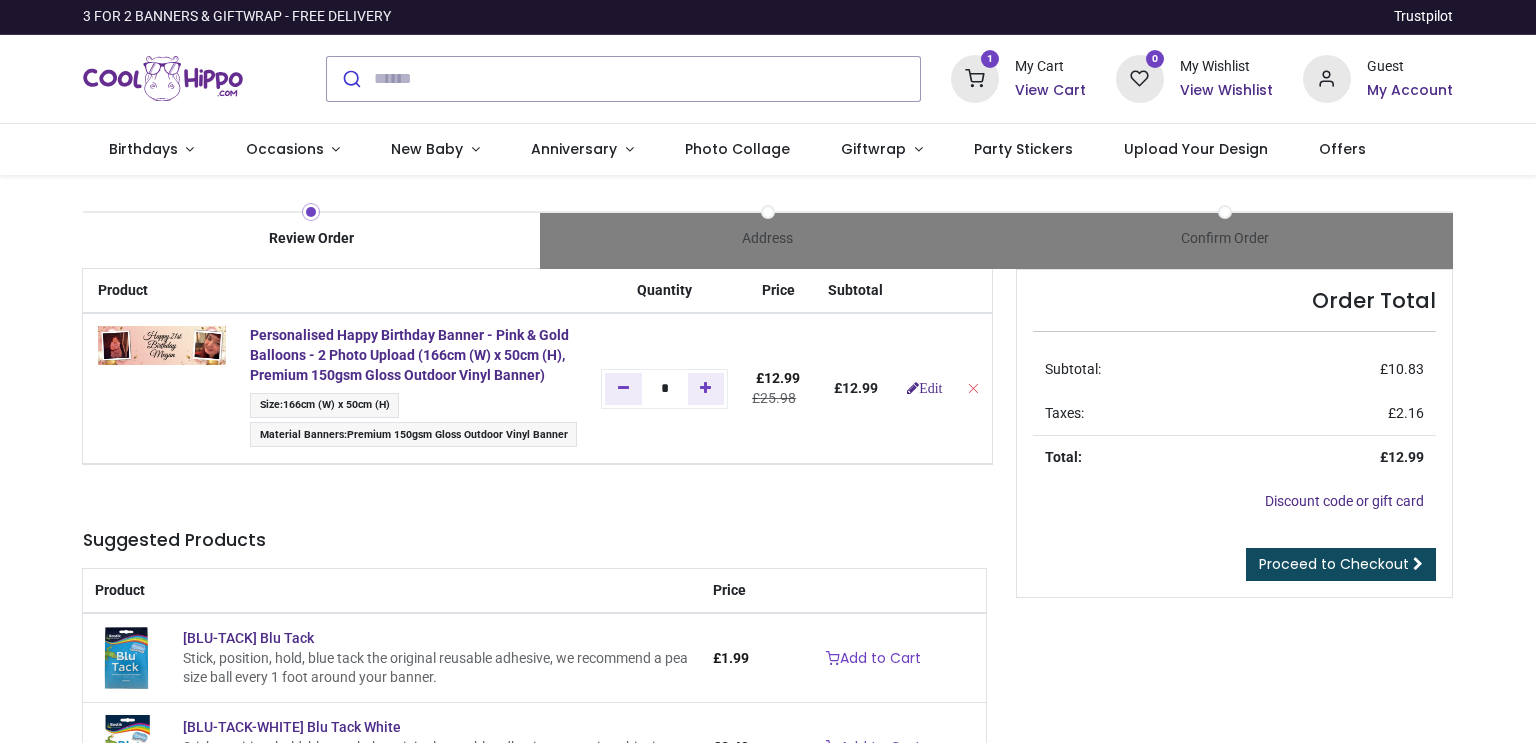 scroll, scrollTop: 0, scrollLeft: 0, axis: both 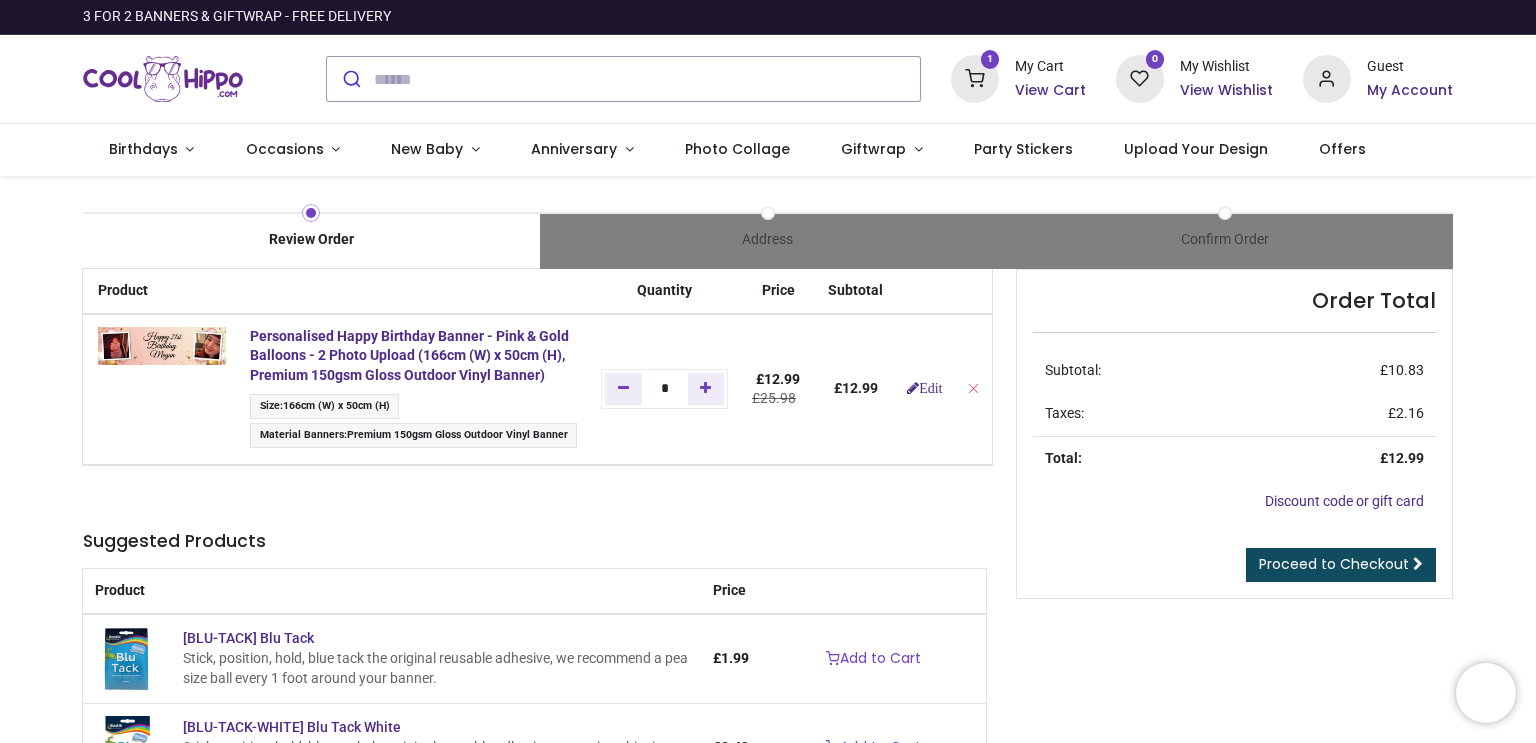 click on "0
1
Birthdays" at bounding box center (768, 150) 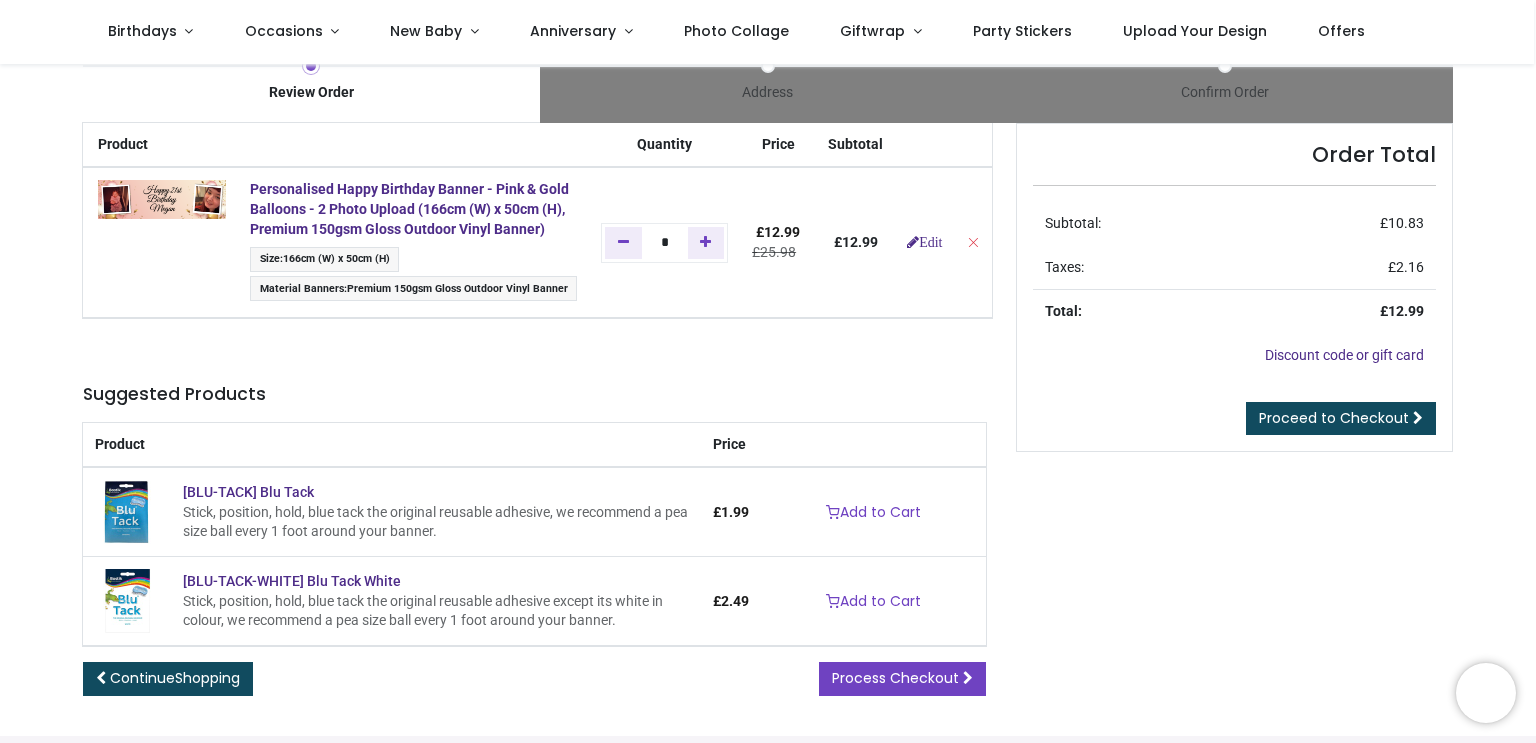 scroll, scrollTop: 40, scrollLeft: 0, axis: vertical 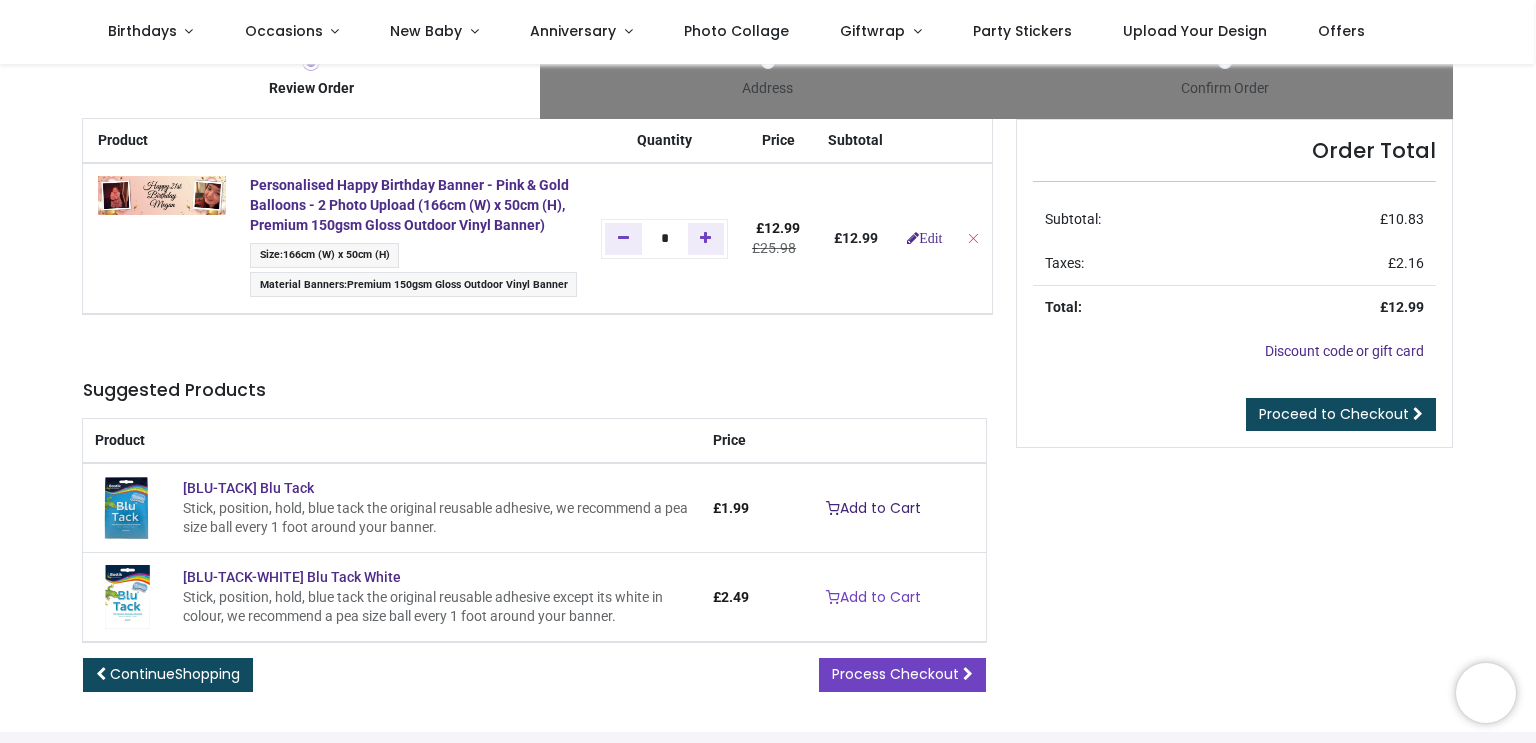 click on "Add to Cart" at bounding box center (873, 509) 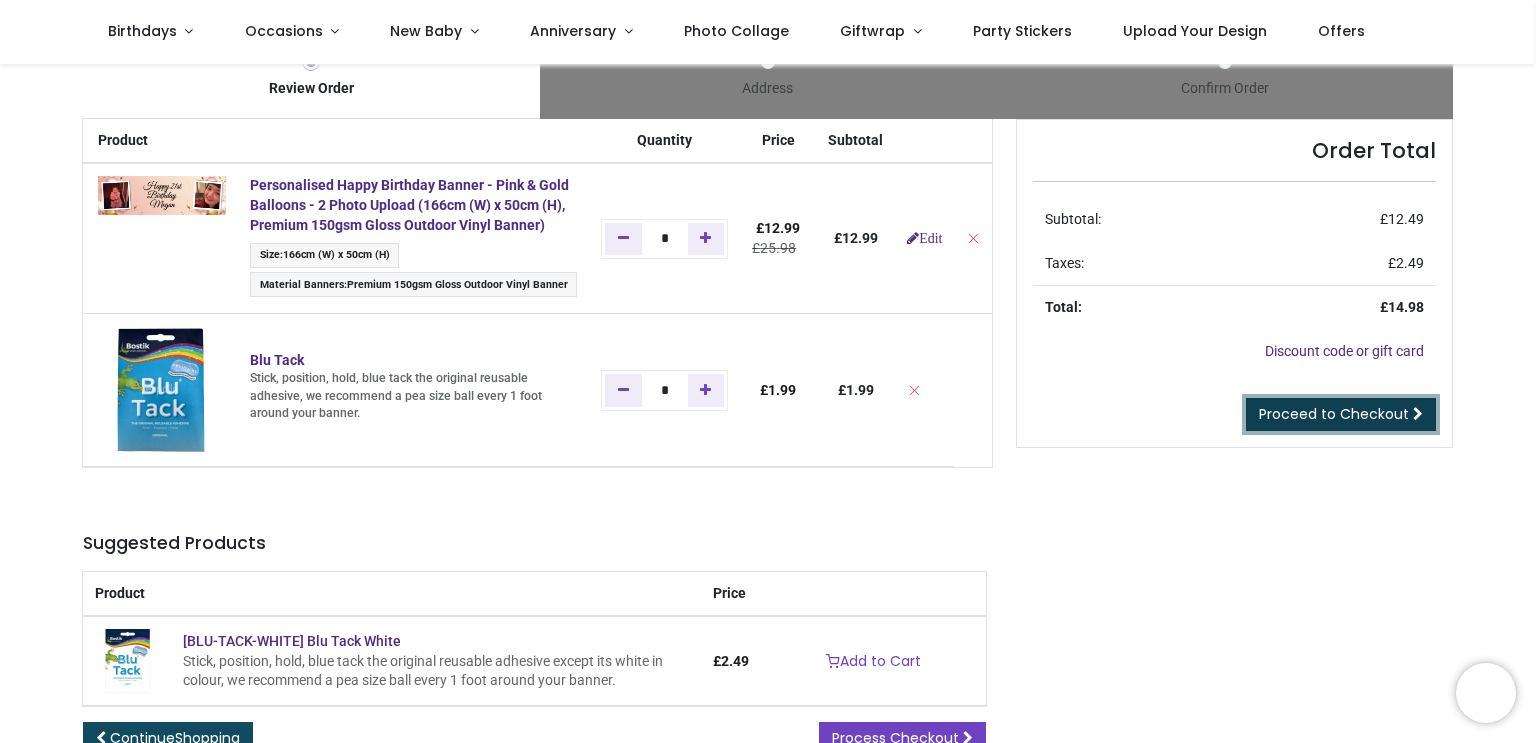 click on "Proceed to Checkout" at bounding box center (1341, 415) 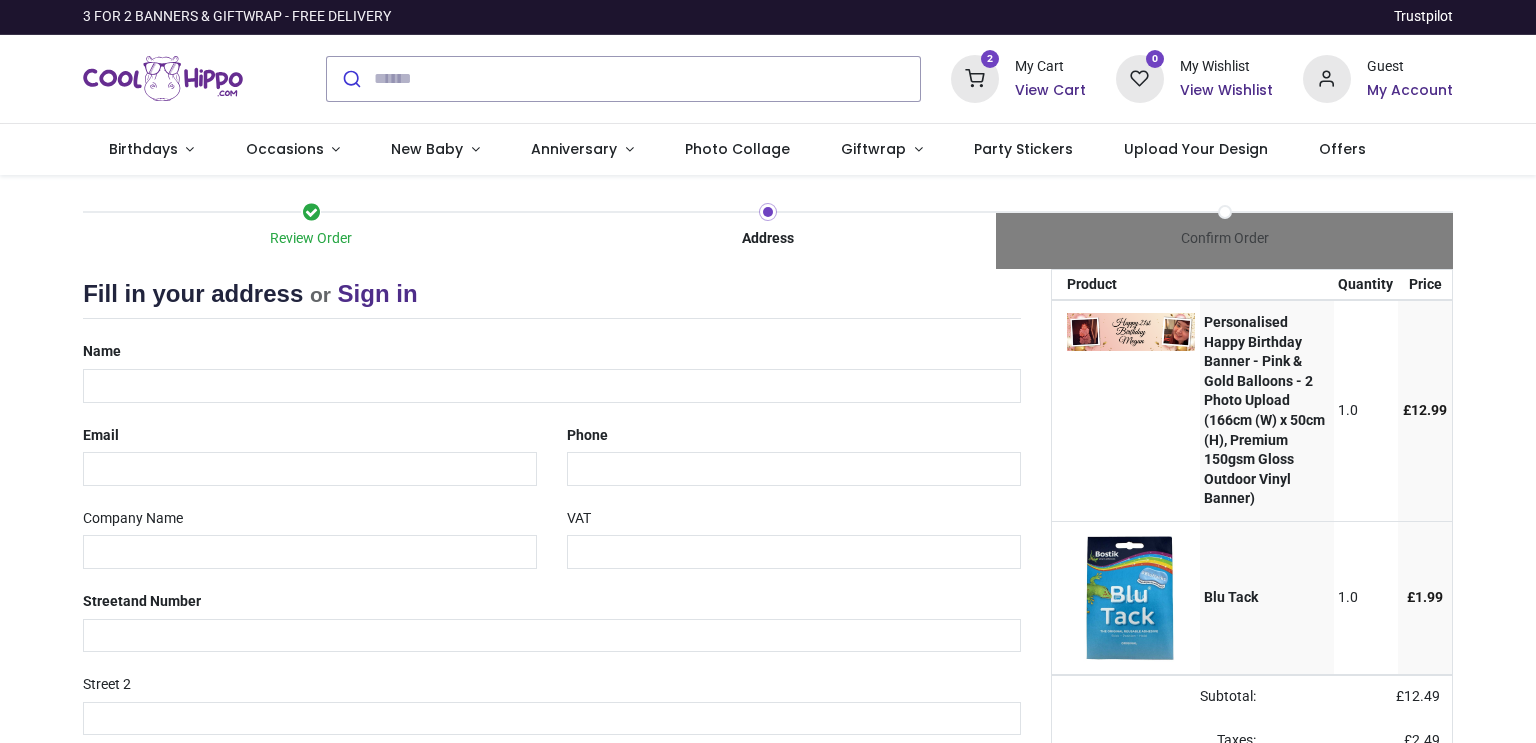 scroll, scrollTop: 0, scrollLeft: 0, axis: both 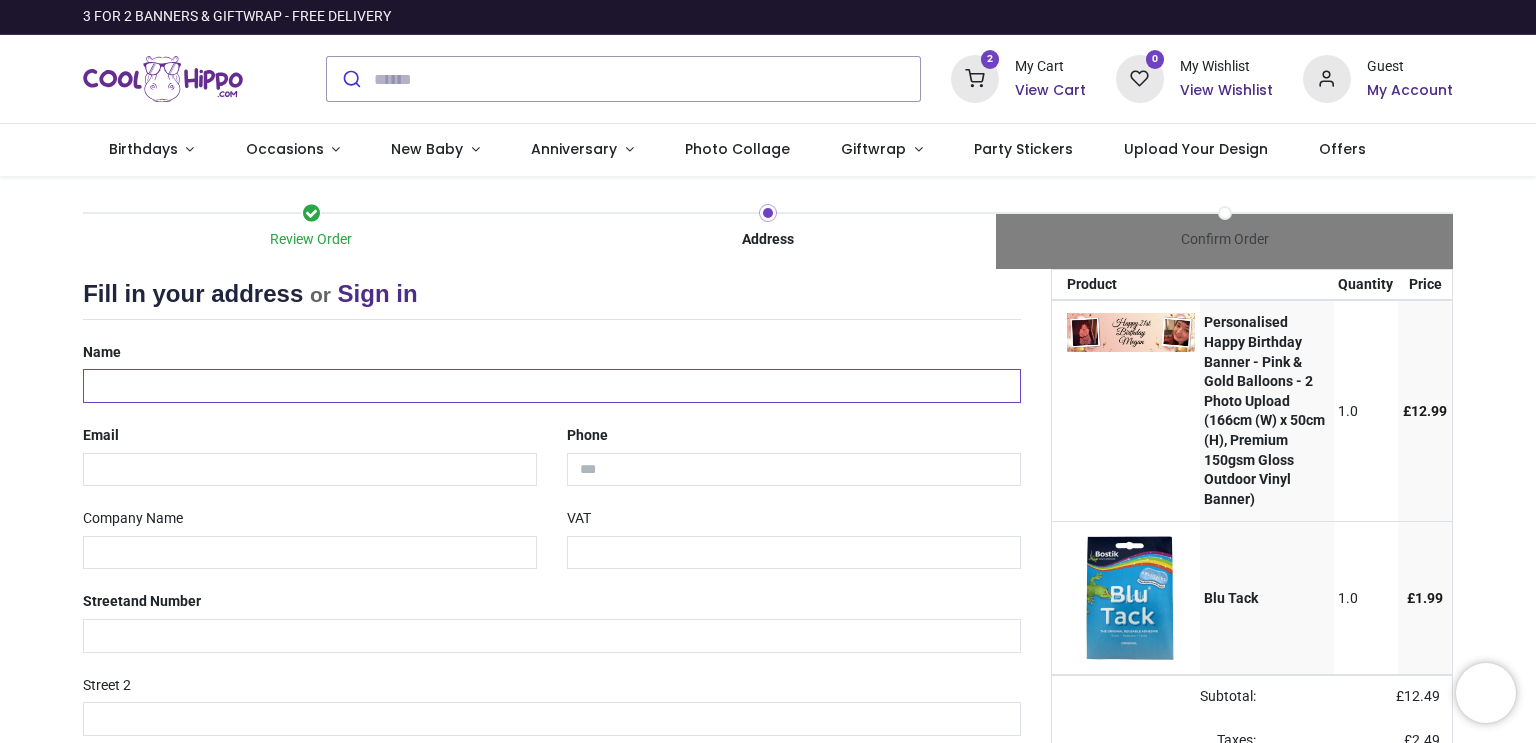 click at bounding box center (552, 386) 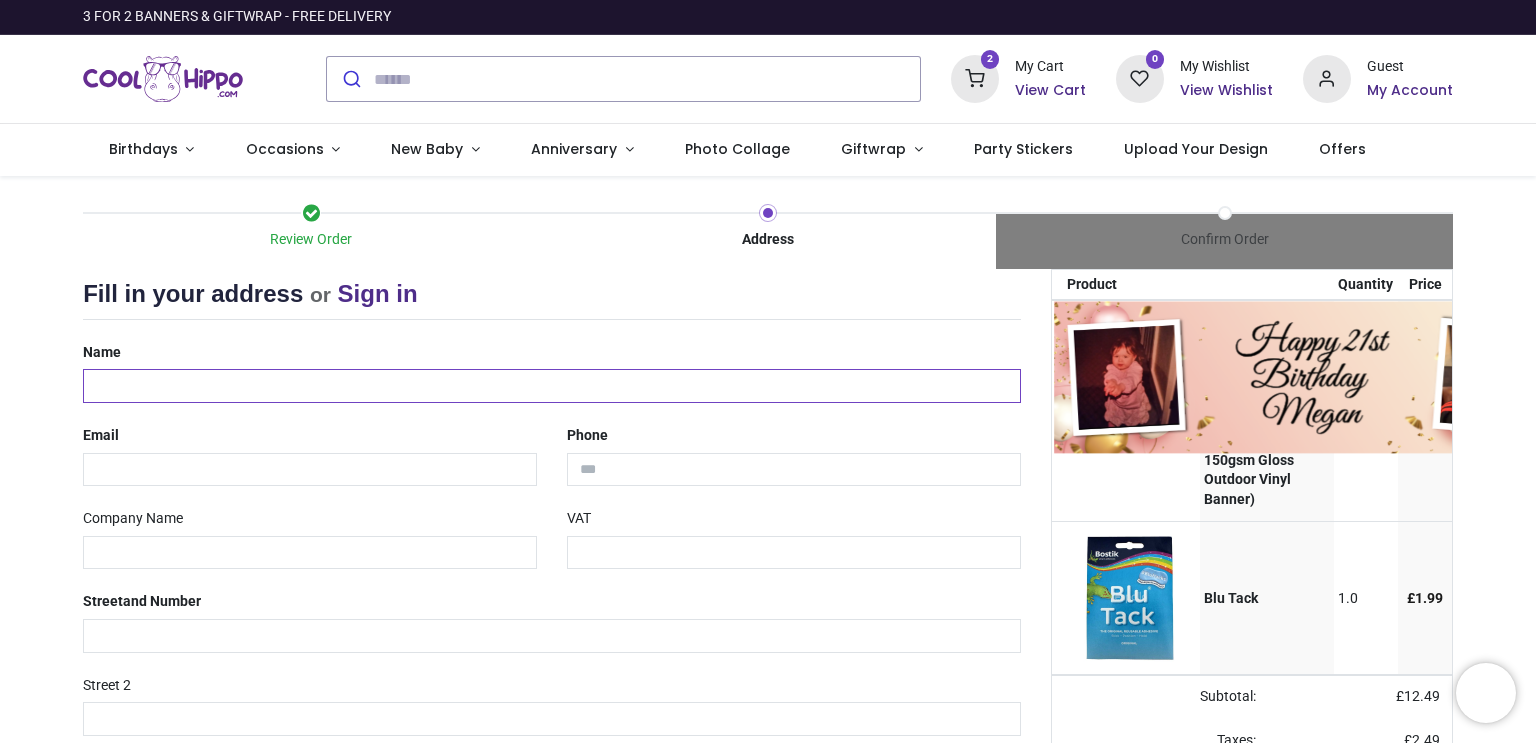 type on "**********" 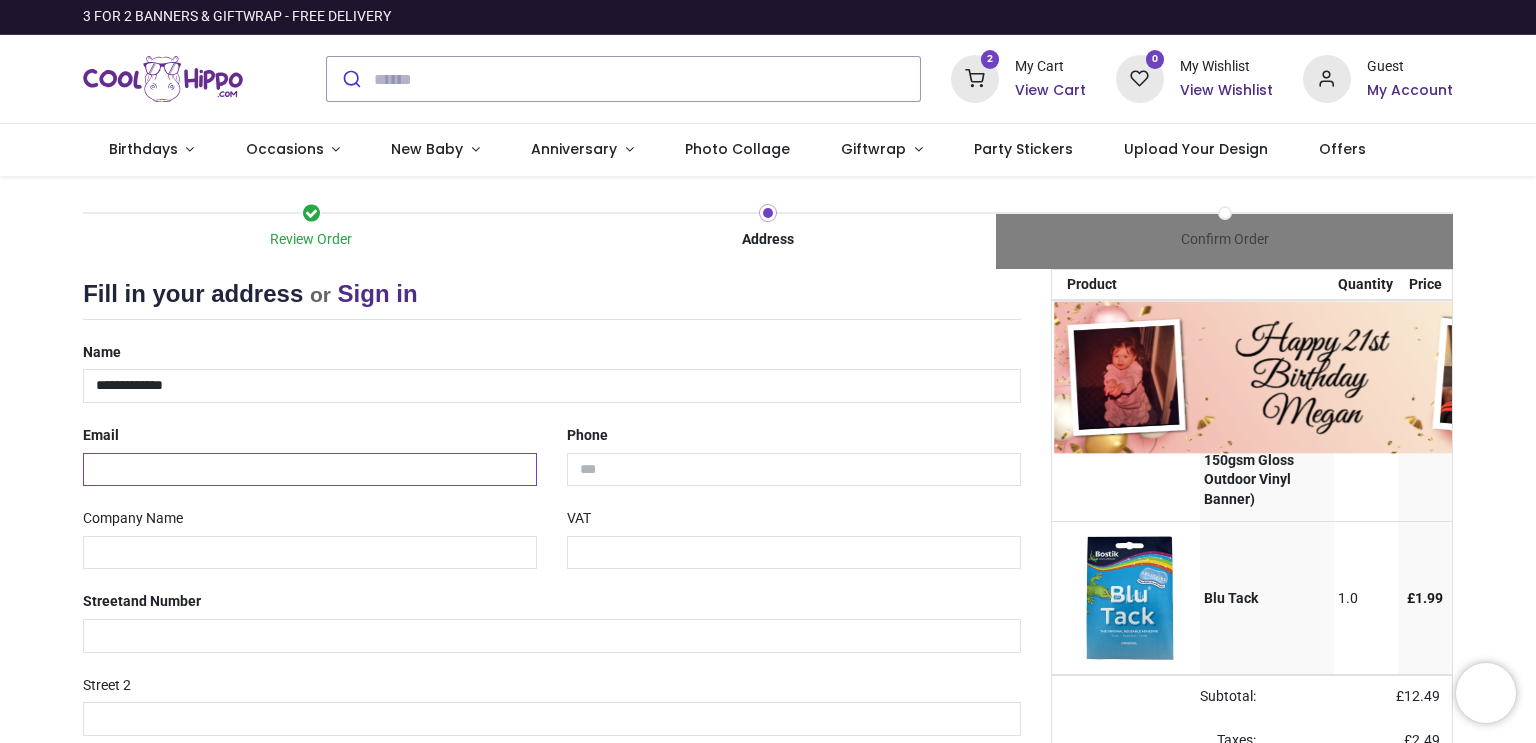 type on "**********" 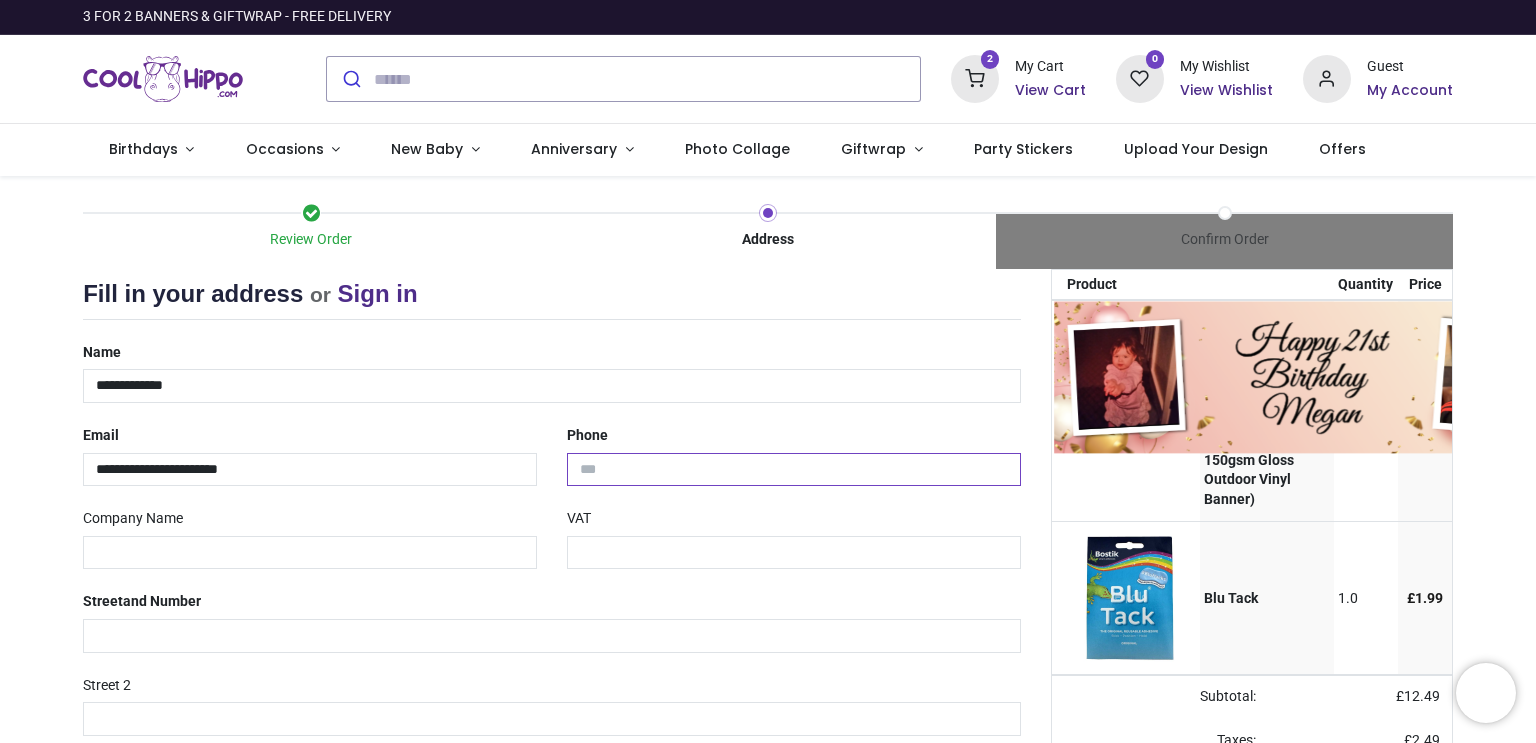 type on "**********" 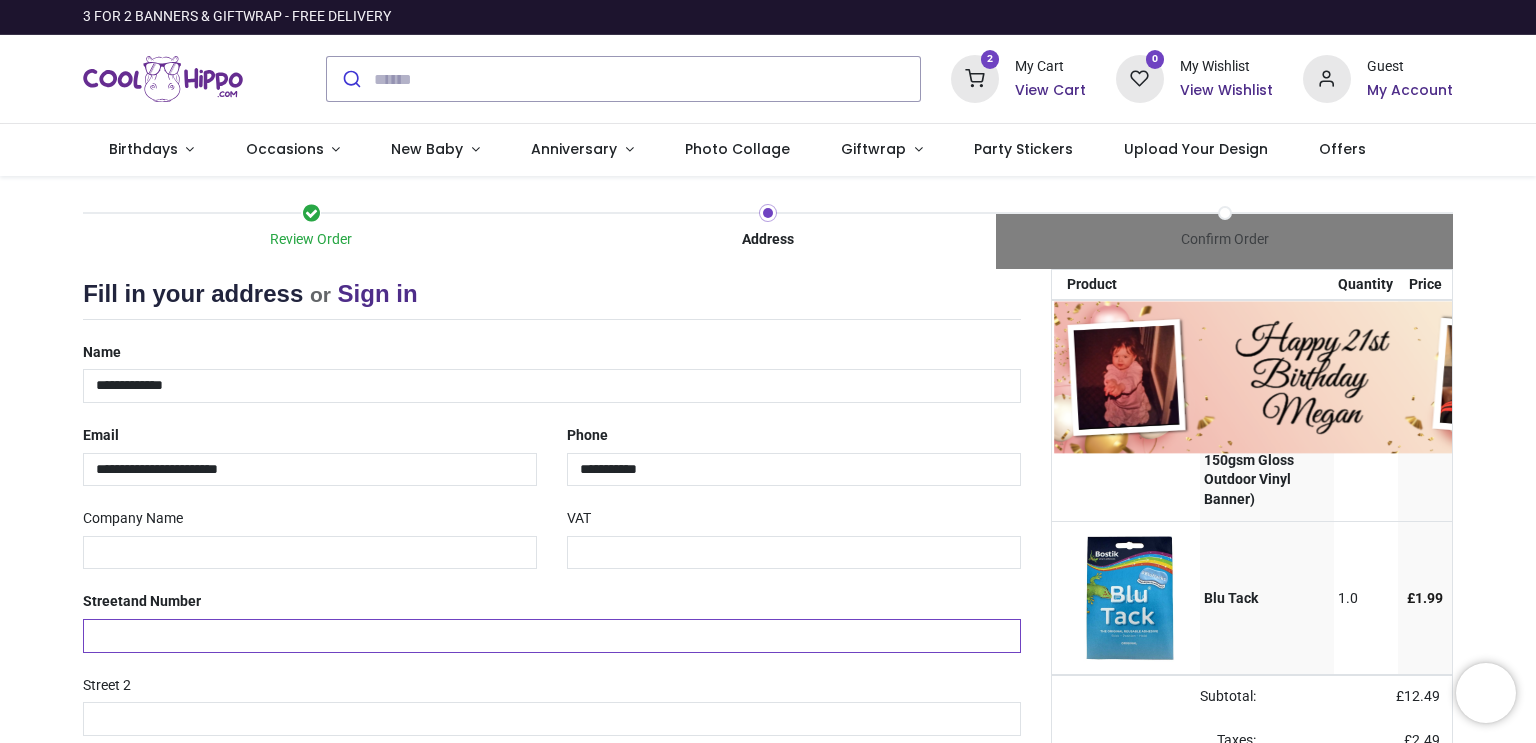 type on "**********" 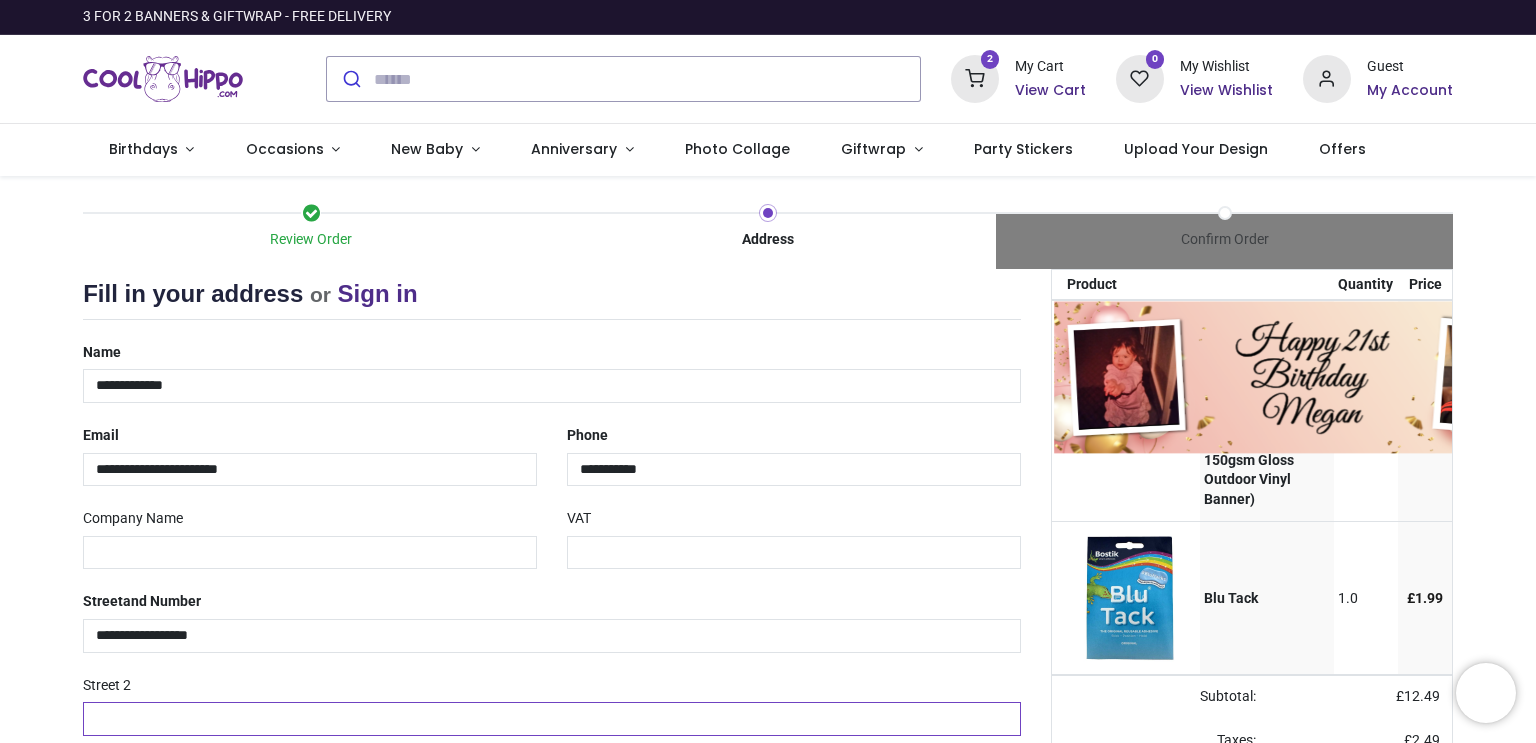 type on "*********" 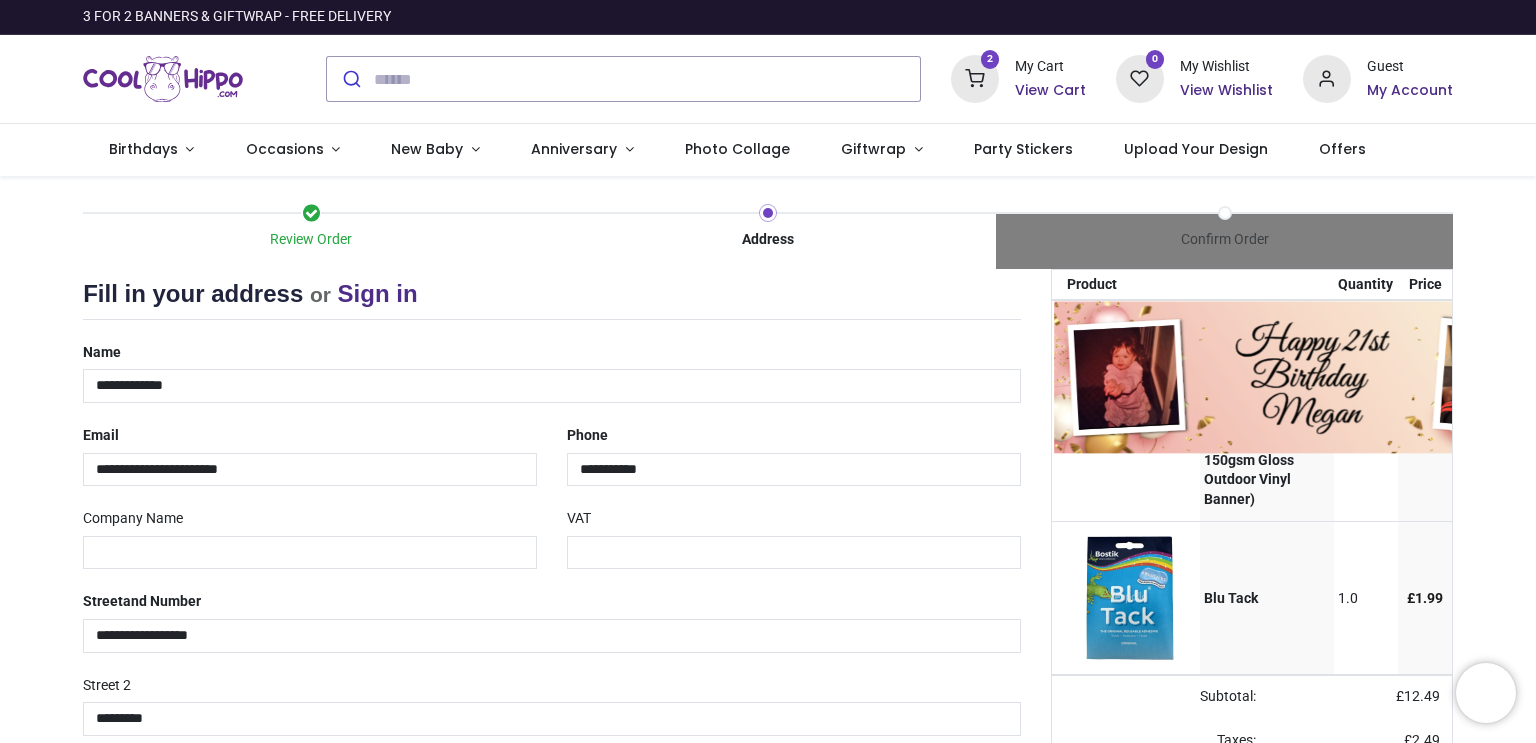 type on "******" 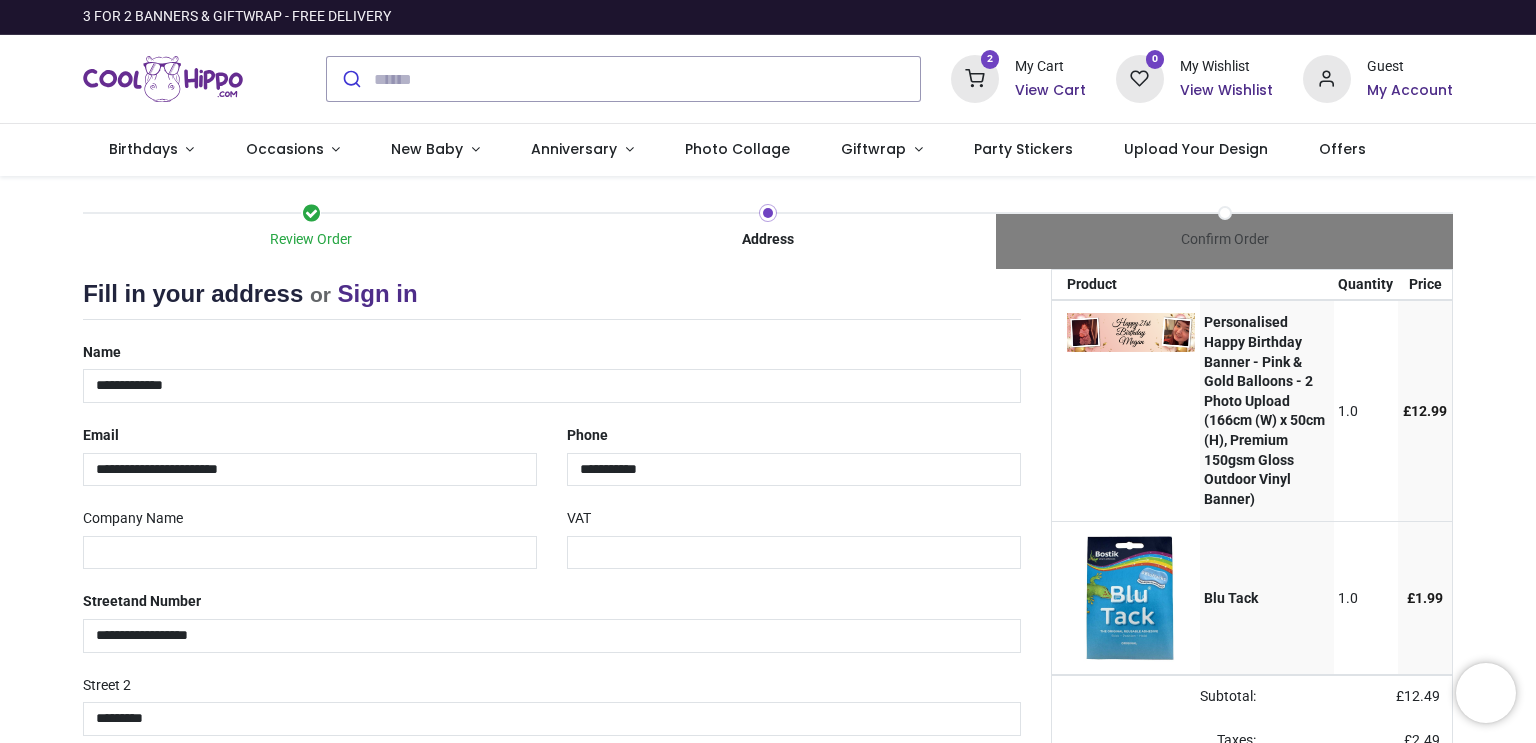 click on "Fill in your address
or
Sign in" at bounding box center [552, 298] 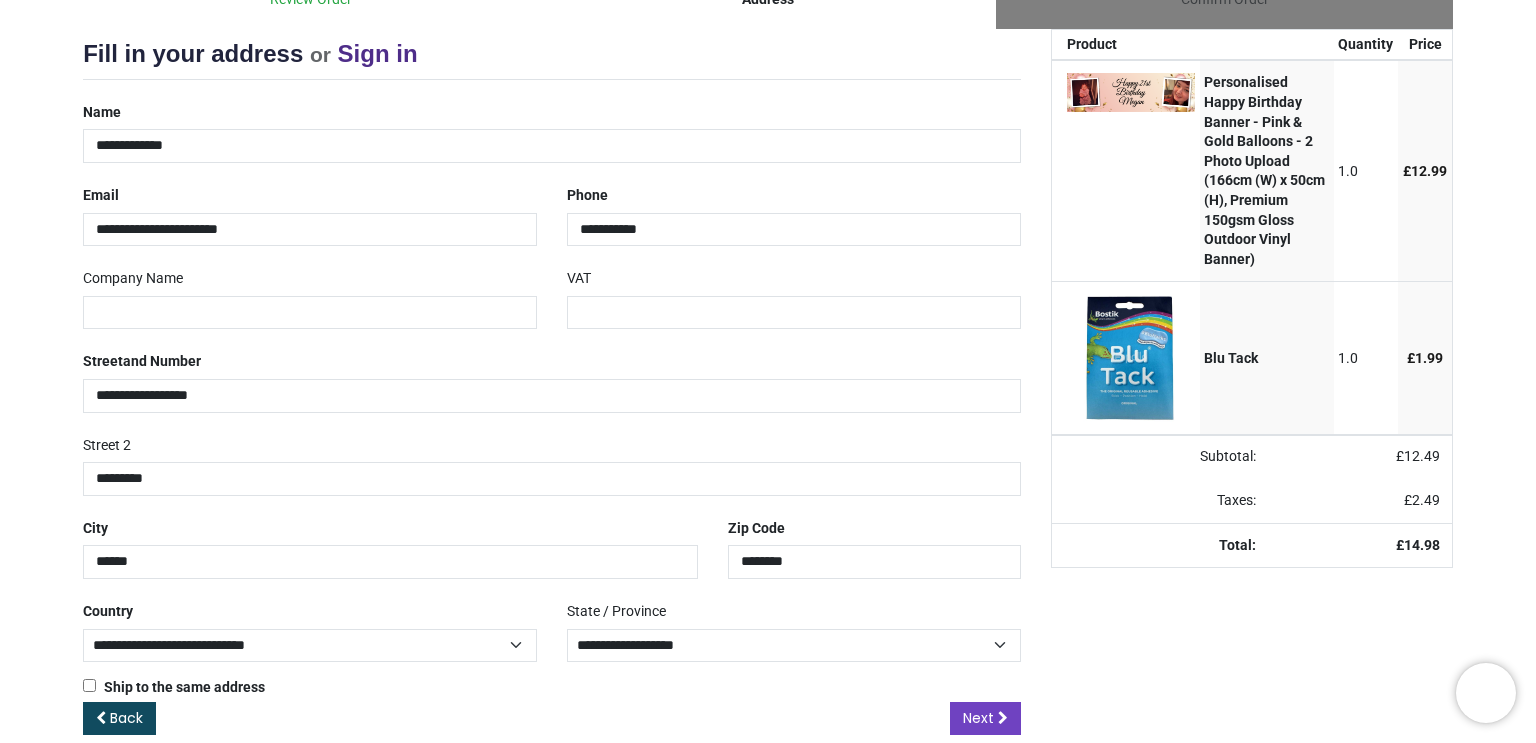 scroll, scrollTop: 269, scrollLeft: 0, axis: vertical 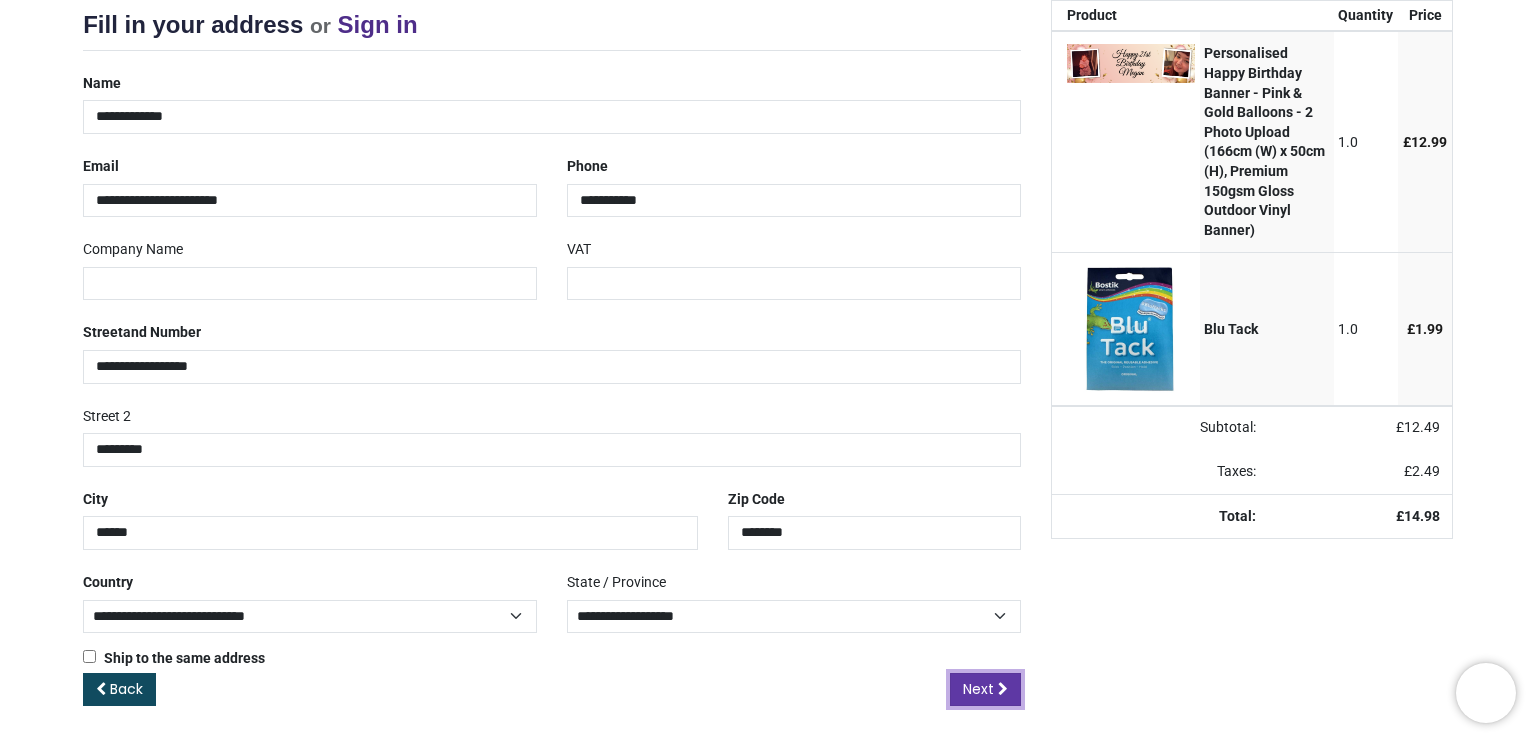 click on "Next" at bounding box center [978, 689] 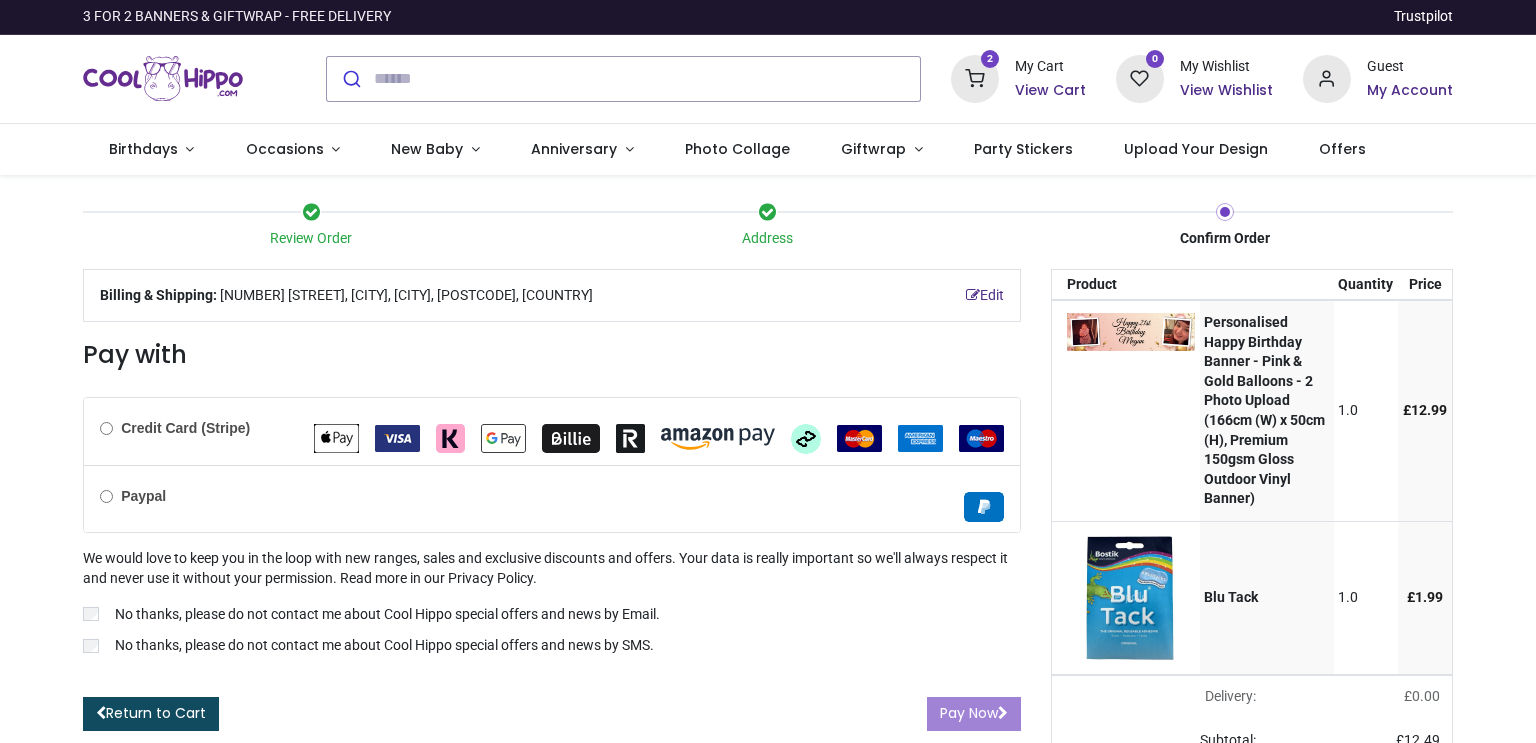 scroll, scrollTop: 0, scrollLeft: 0, axis: both 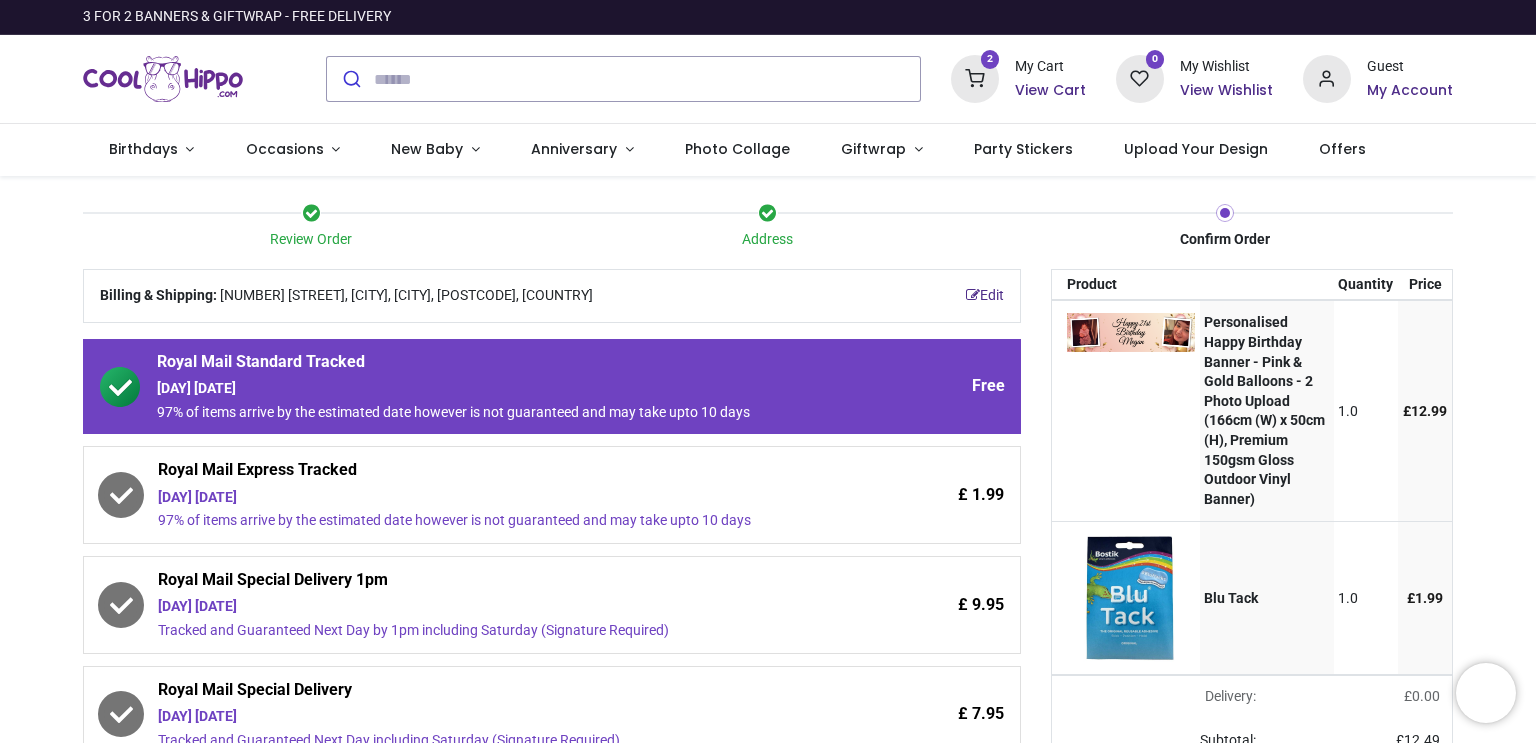 click 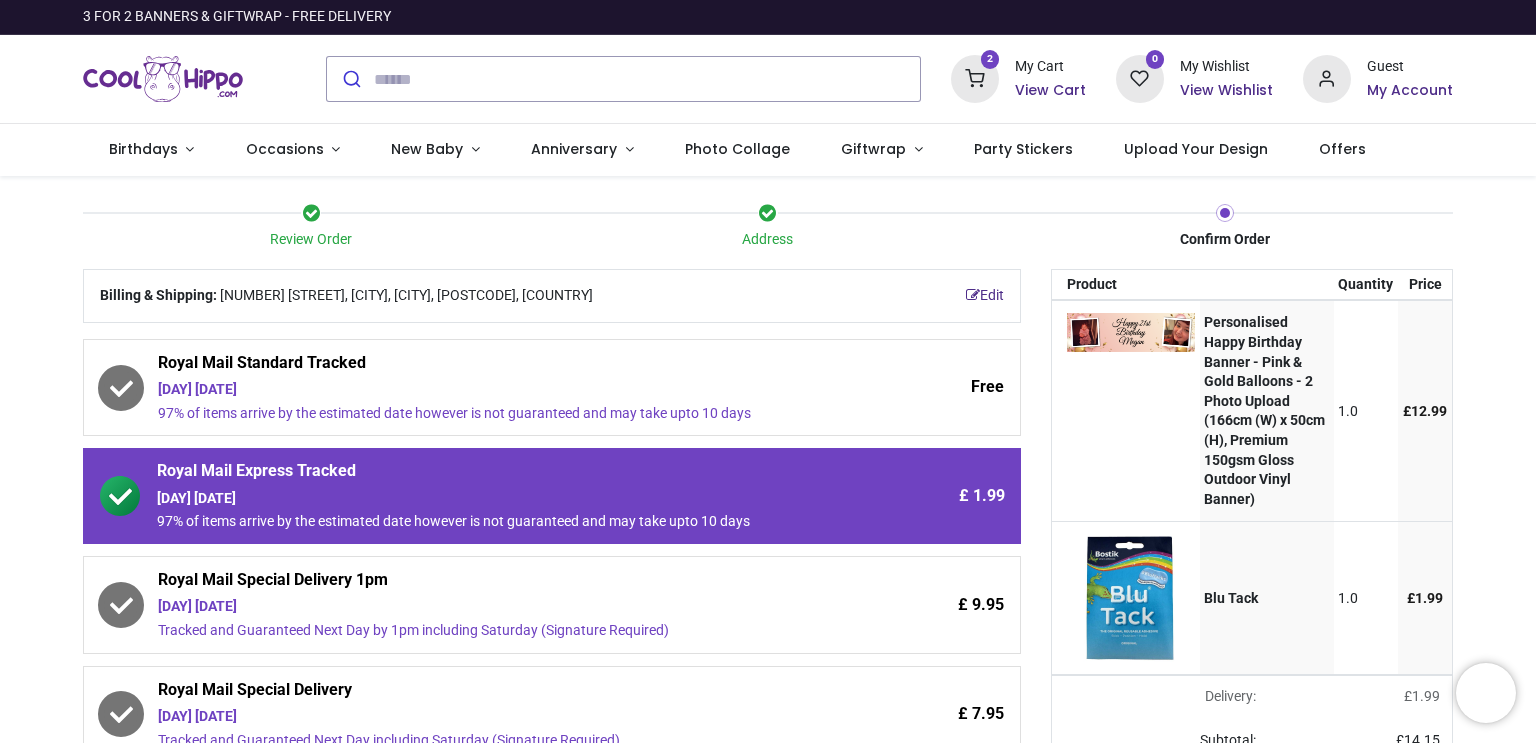 click on "Review Order
Address
Confirm Order
Your order:    £  16.97" at bounding box center [768, 684] 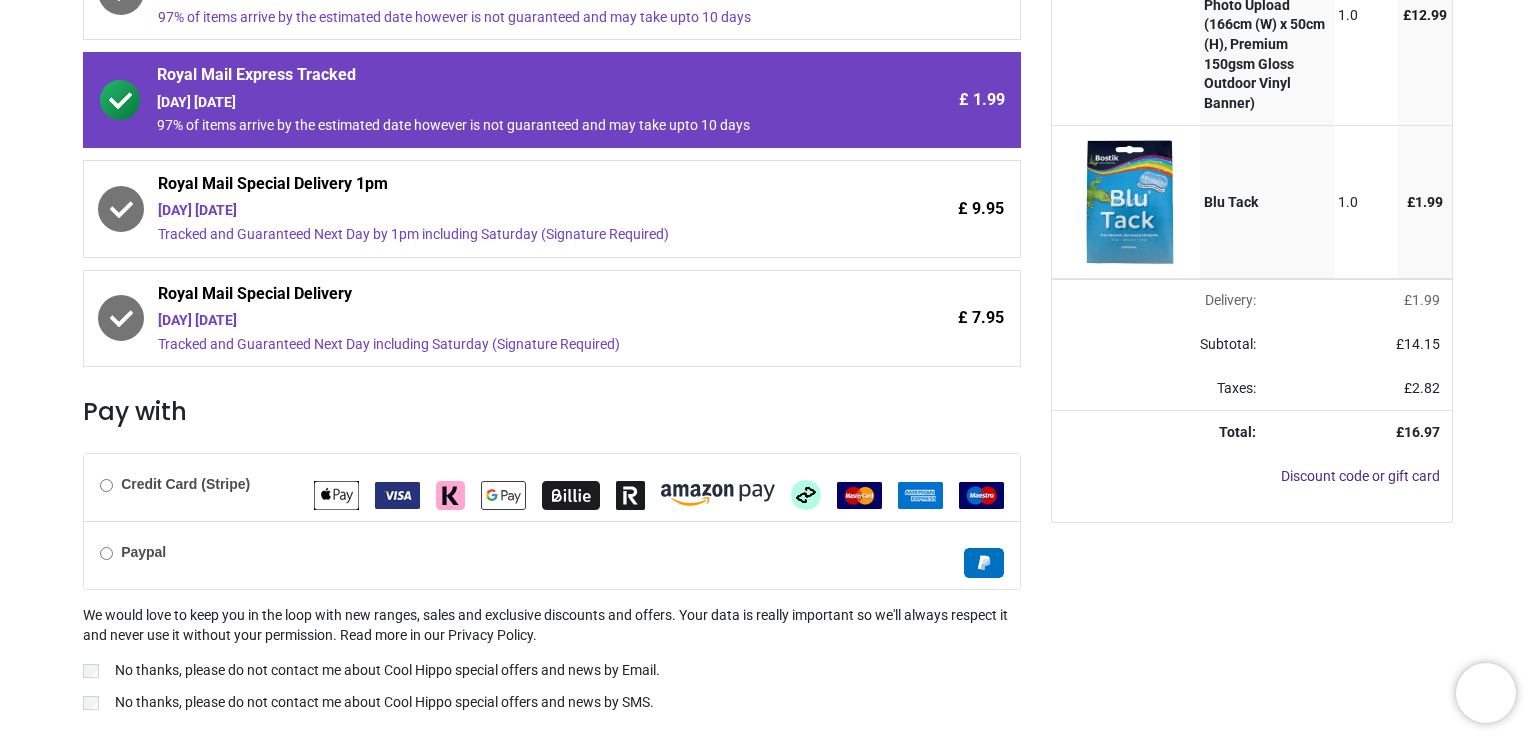 scroll, scrollTop: 400, scrollLeft: 0, axis: vertical 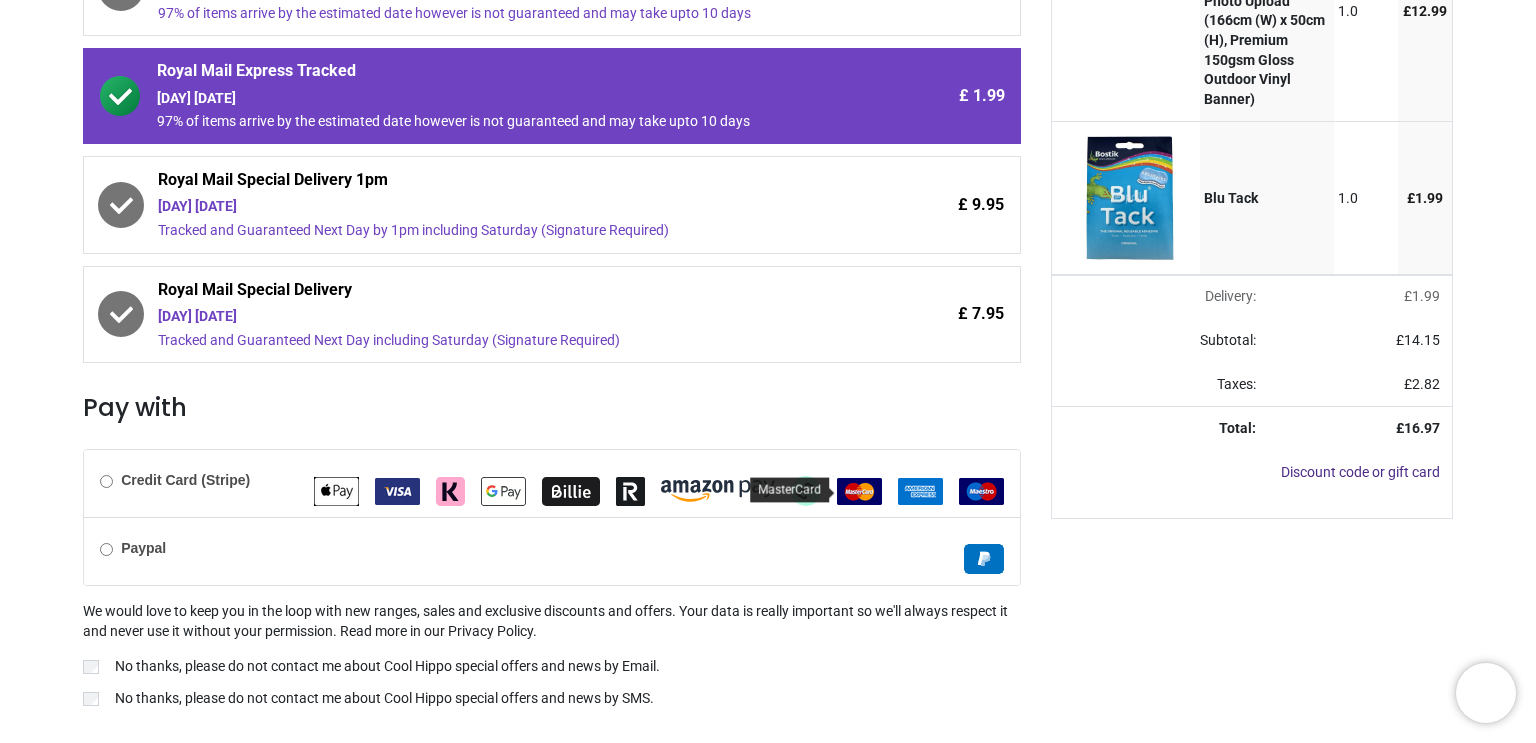 click at bounding box center (859, 491) 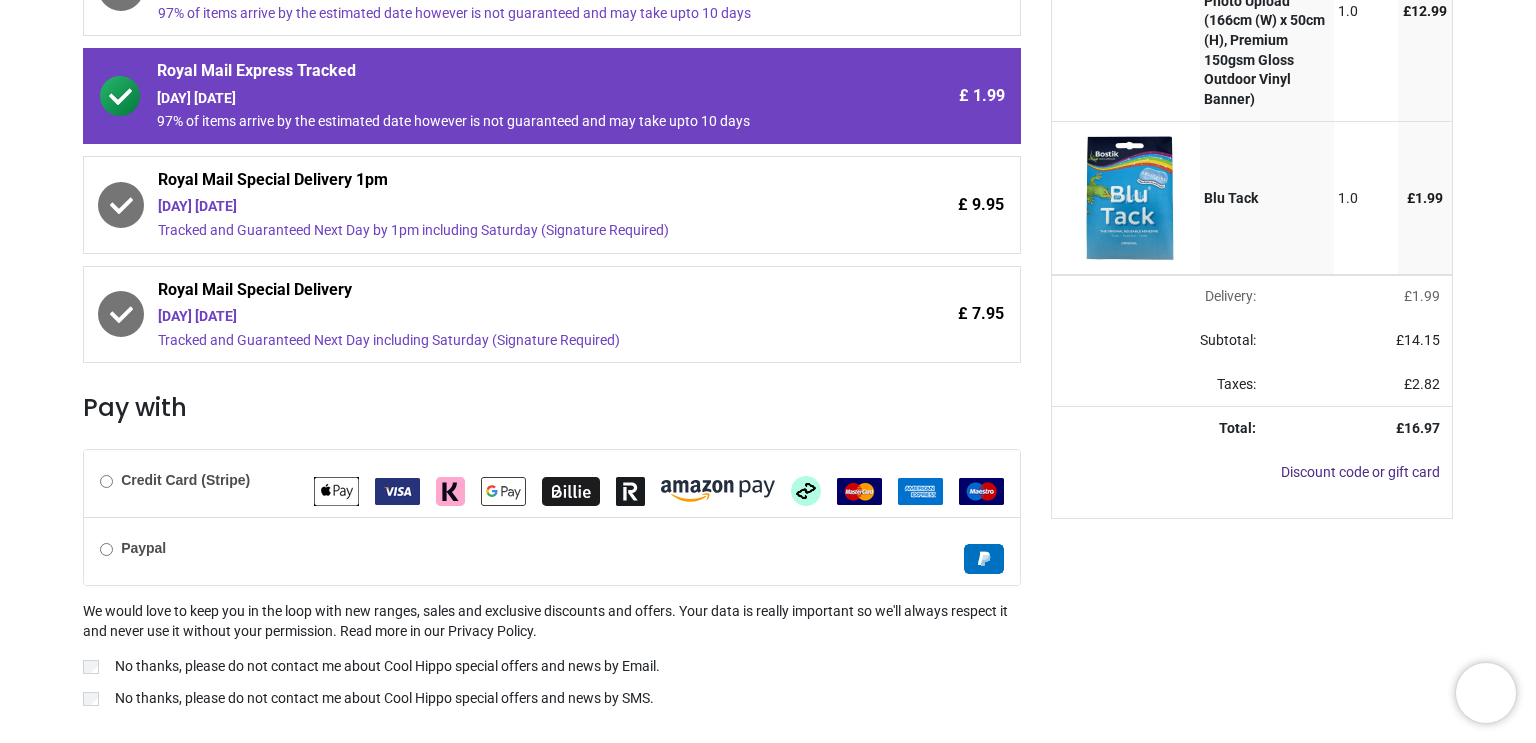 click on "Your order:    £  16.97
Product
Quantity
Price
Personalised Happy Birthday Banner - Pink & Gold Balloons - 2 Photo Upload (166cm (W) x 50cm (H), Premium 150gsm Gloss Outdoor Vinyl Banner)
1.0 £  12.99
1.0" at bounding box center [1252, 326] 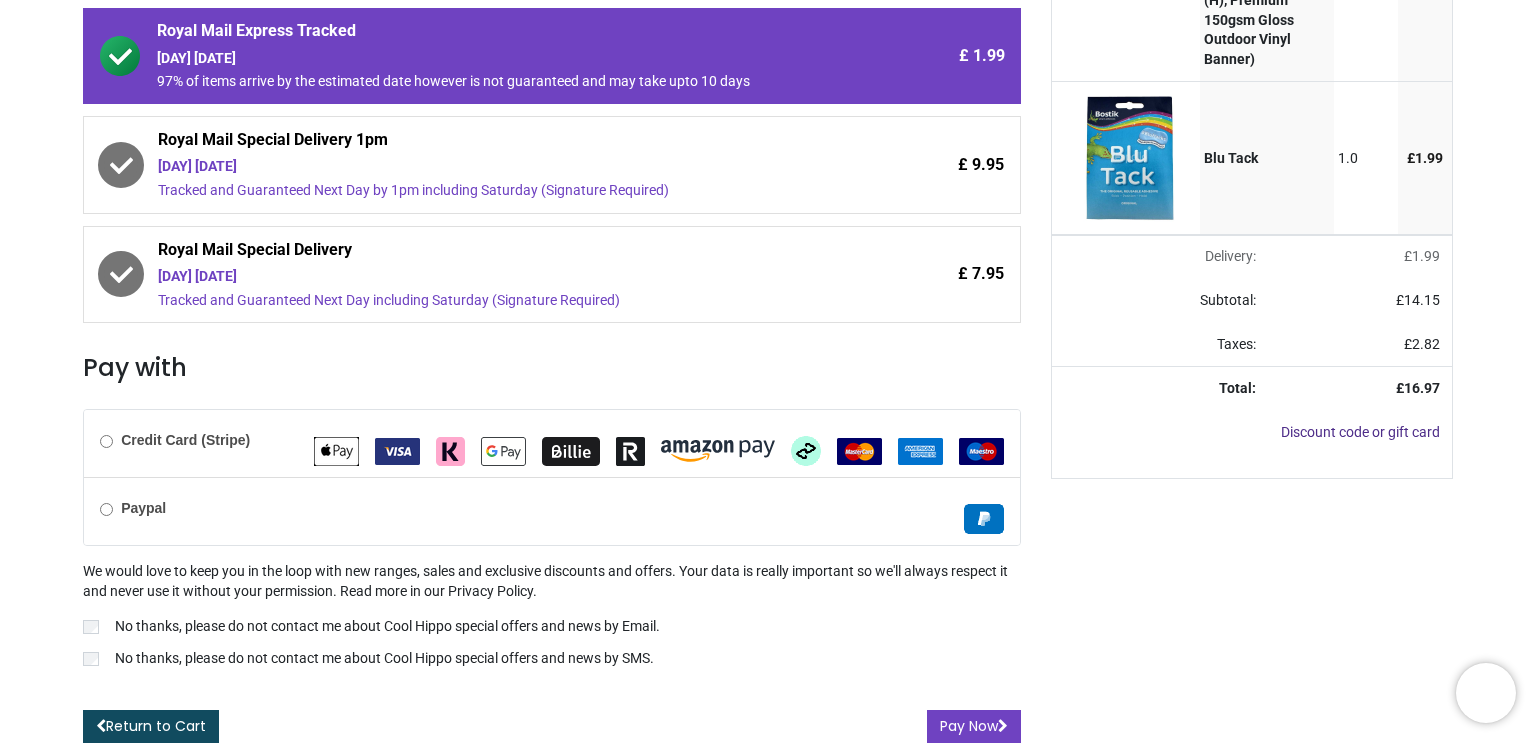 scroll, scrollTop: 446, scrollLeft: 0, axis: vertical 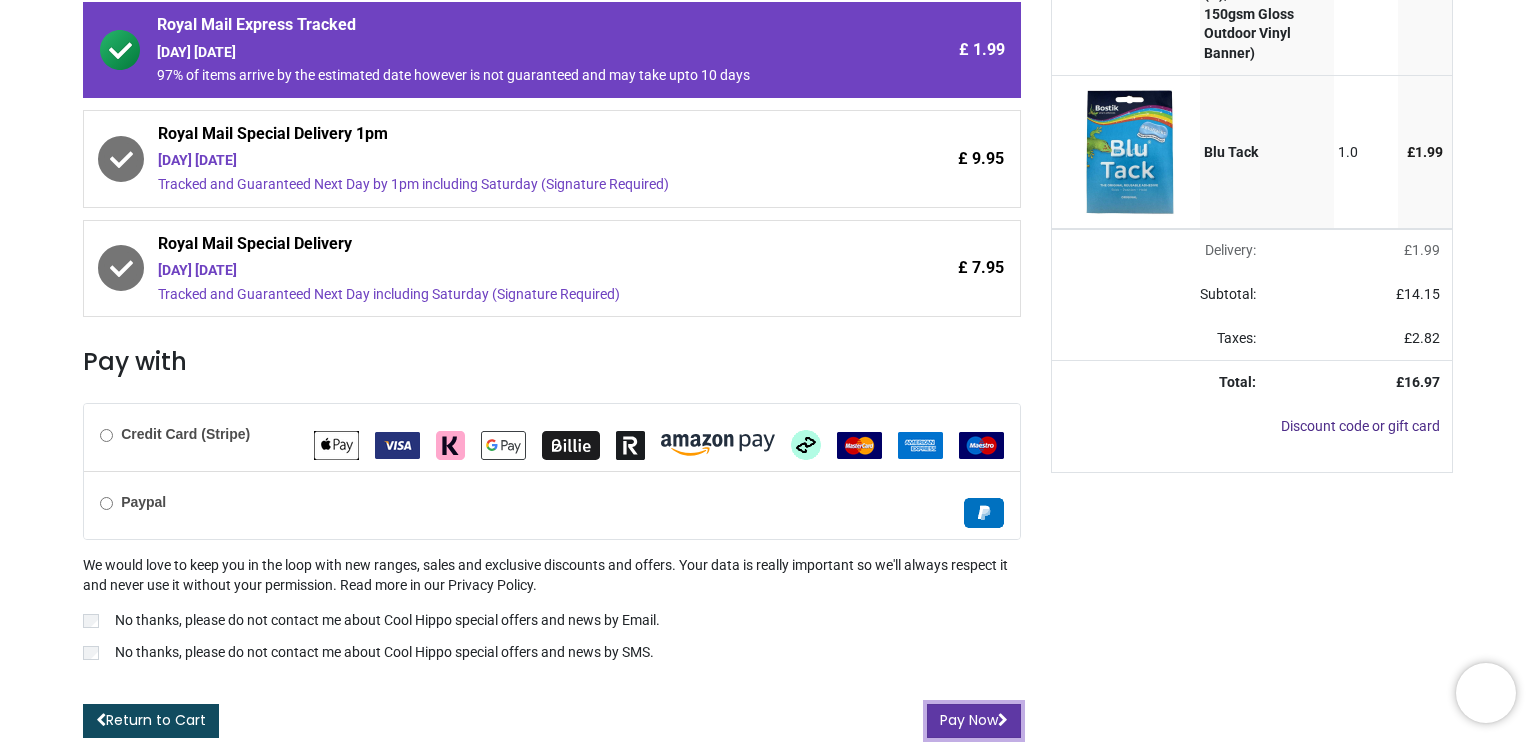 click on "Pay Now" at bounding box center (974, 721) 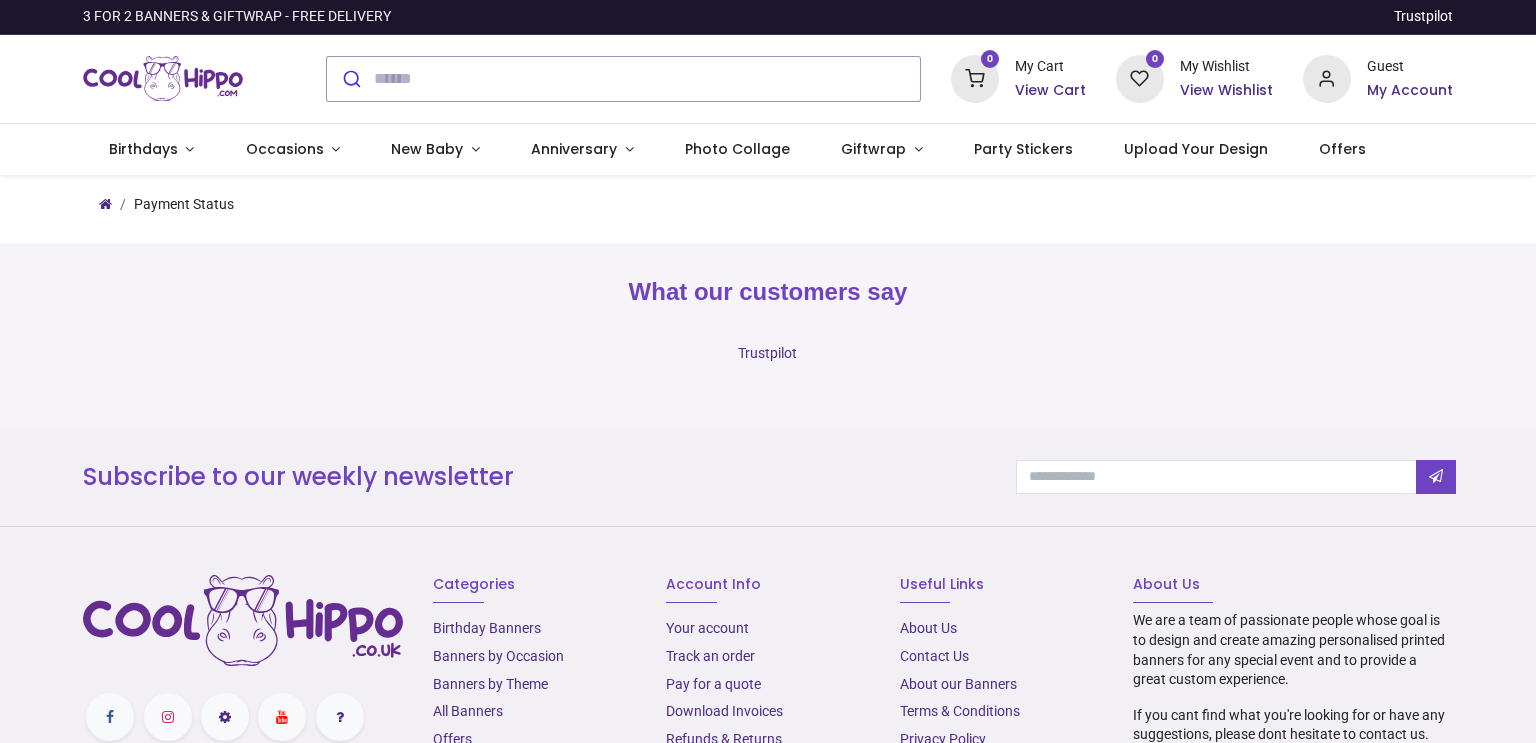 scroll, scrollTop: 0, scrollLeft: 0, axis: both 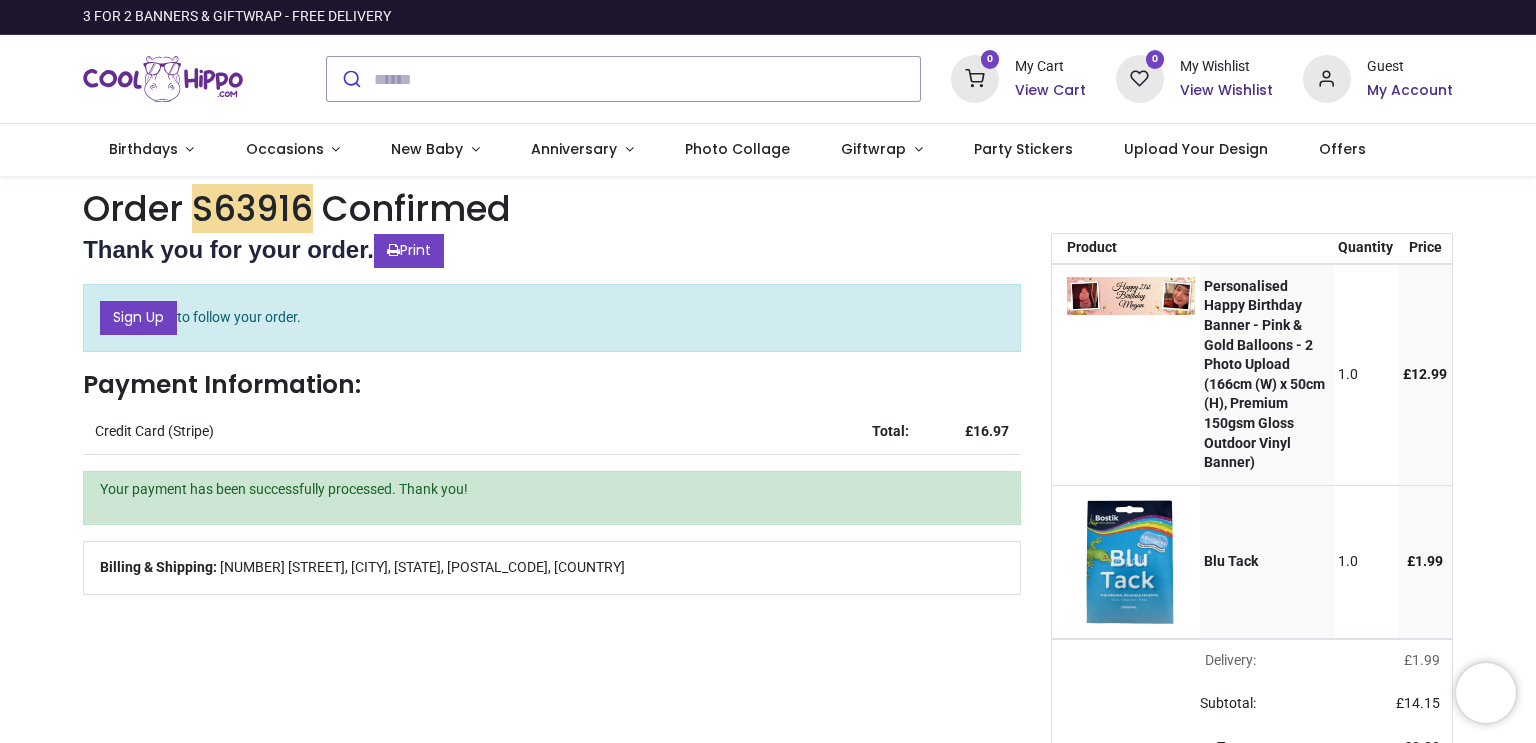 click on "Order   S63916   Confirmed
Thank you for your order.
Print
Sign Up
to follow your order.
Payment Information:
Credit Card (Stripe)
Total: £    0" at bounding box center (768, 842) 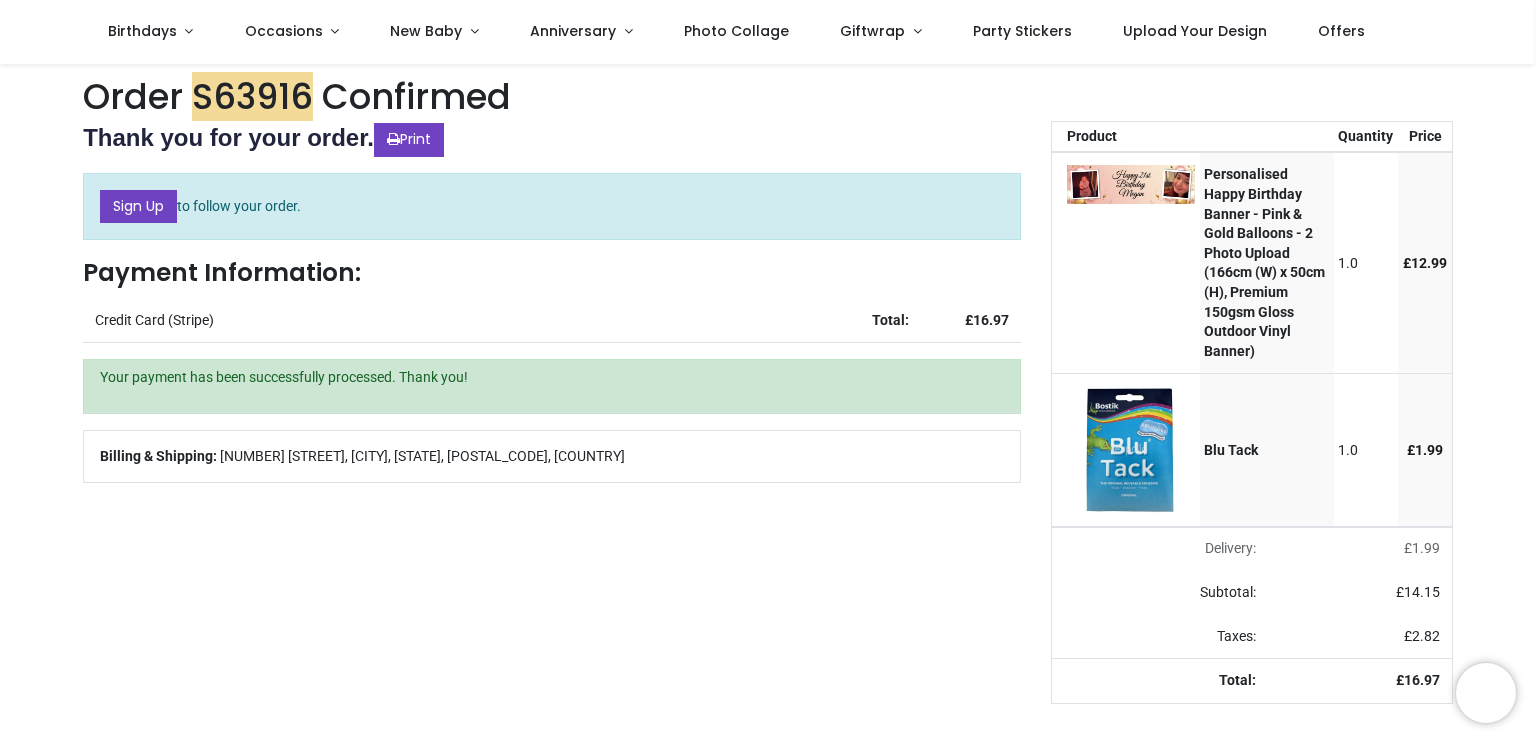 scroll, scrollTop: 0, scrollLeft: 0, axis: both 